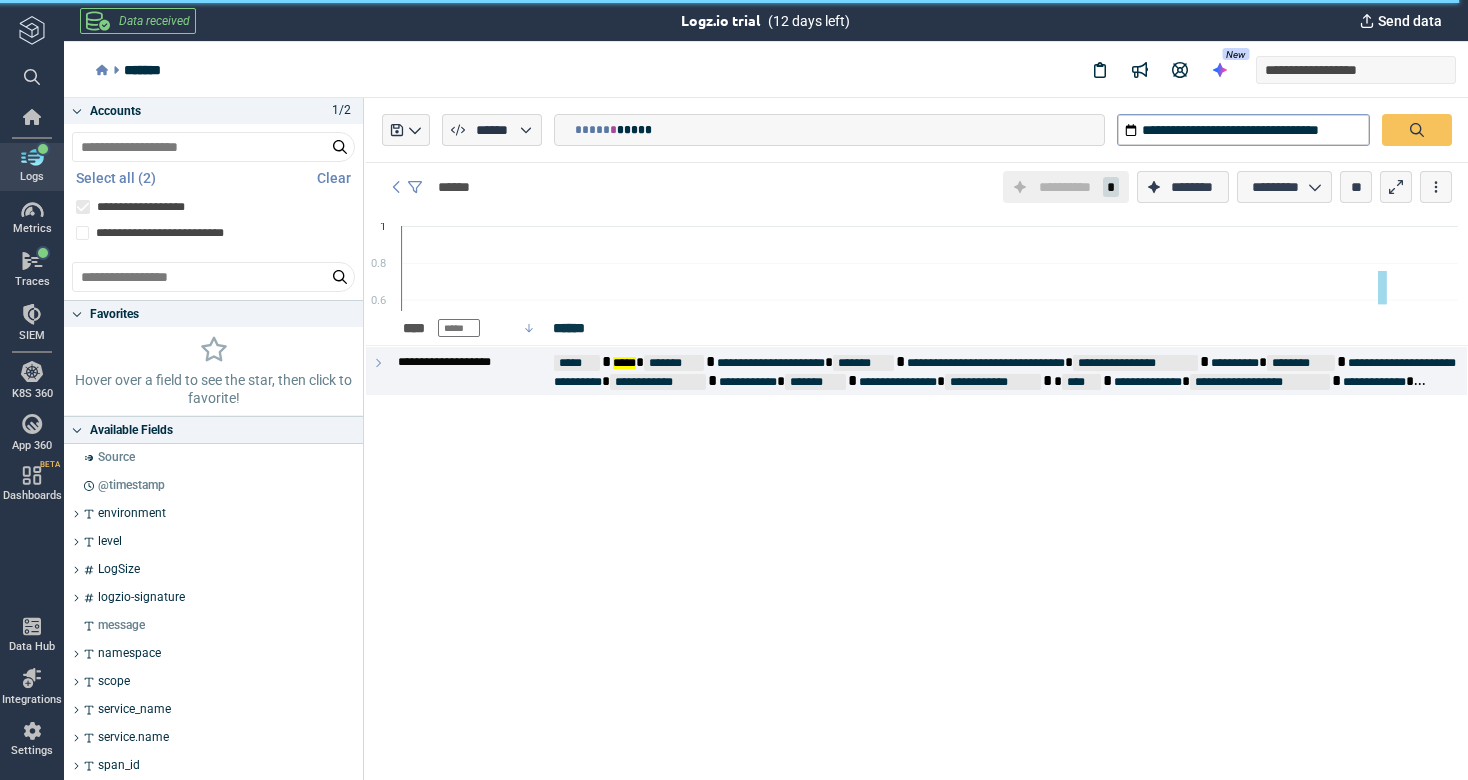 scroll, scrollTop: 0, scrollLeft: 0, axis: both 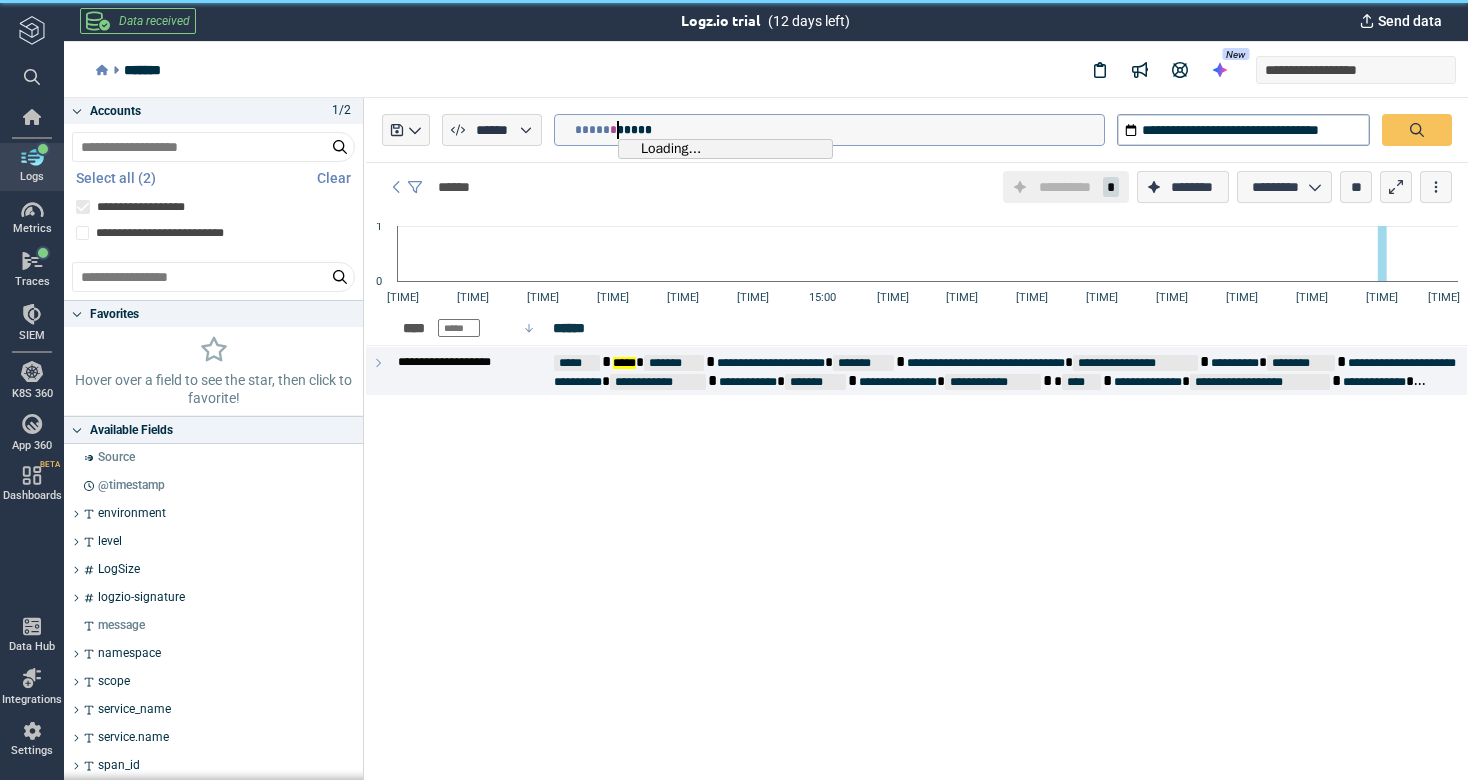 click on "*" at bounding box center [613, 130] 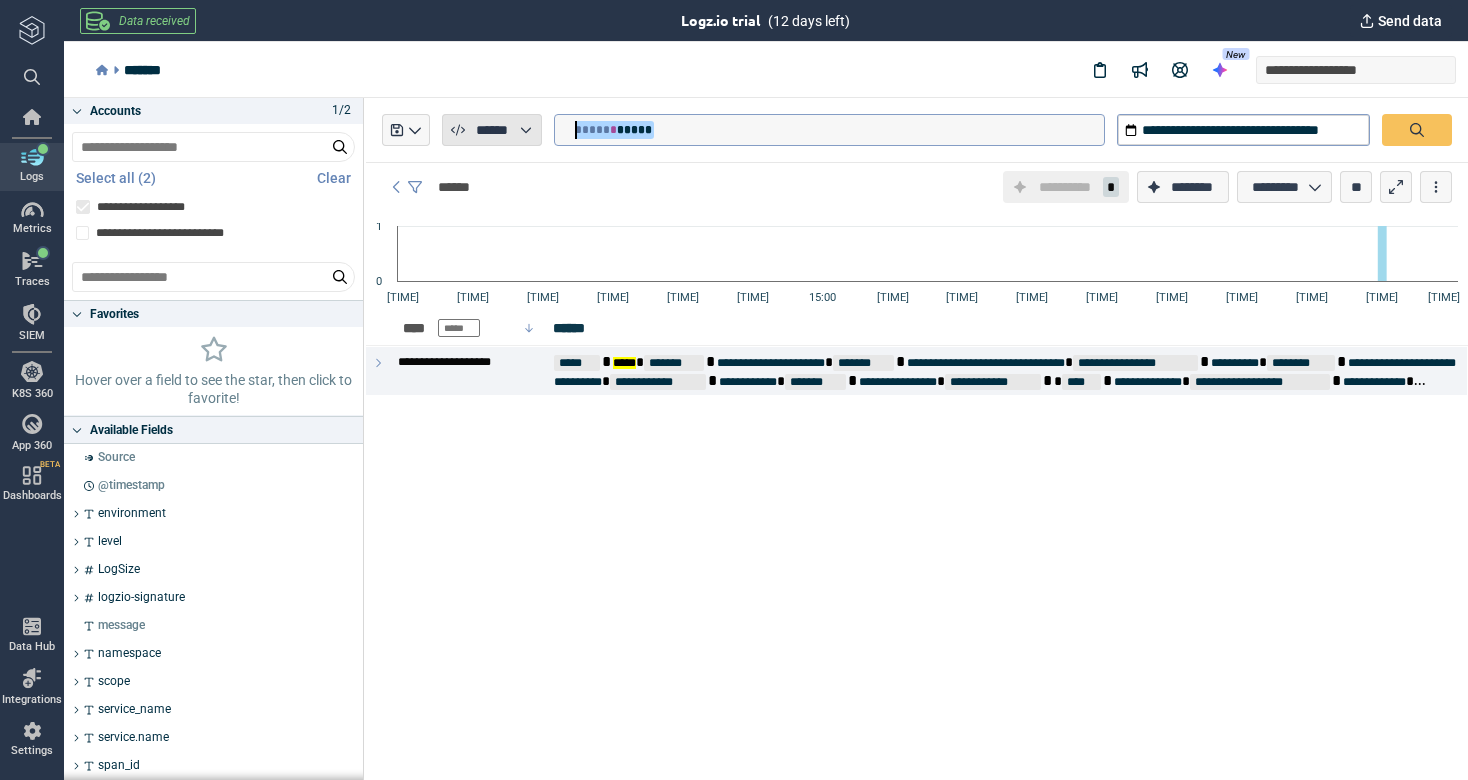 drag, startPoint x: 666, startPoint y: 132, endPoint x: 524, endPoint y: 132, distance: 142 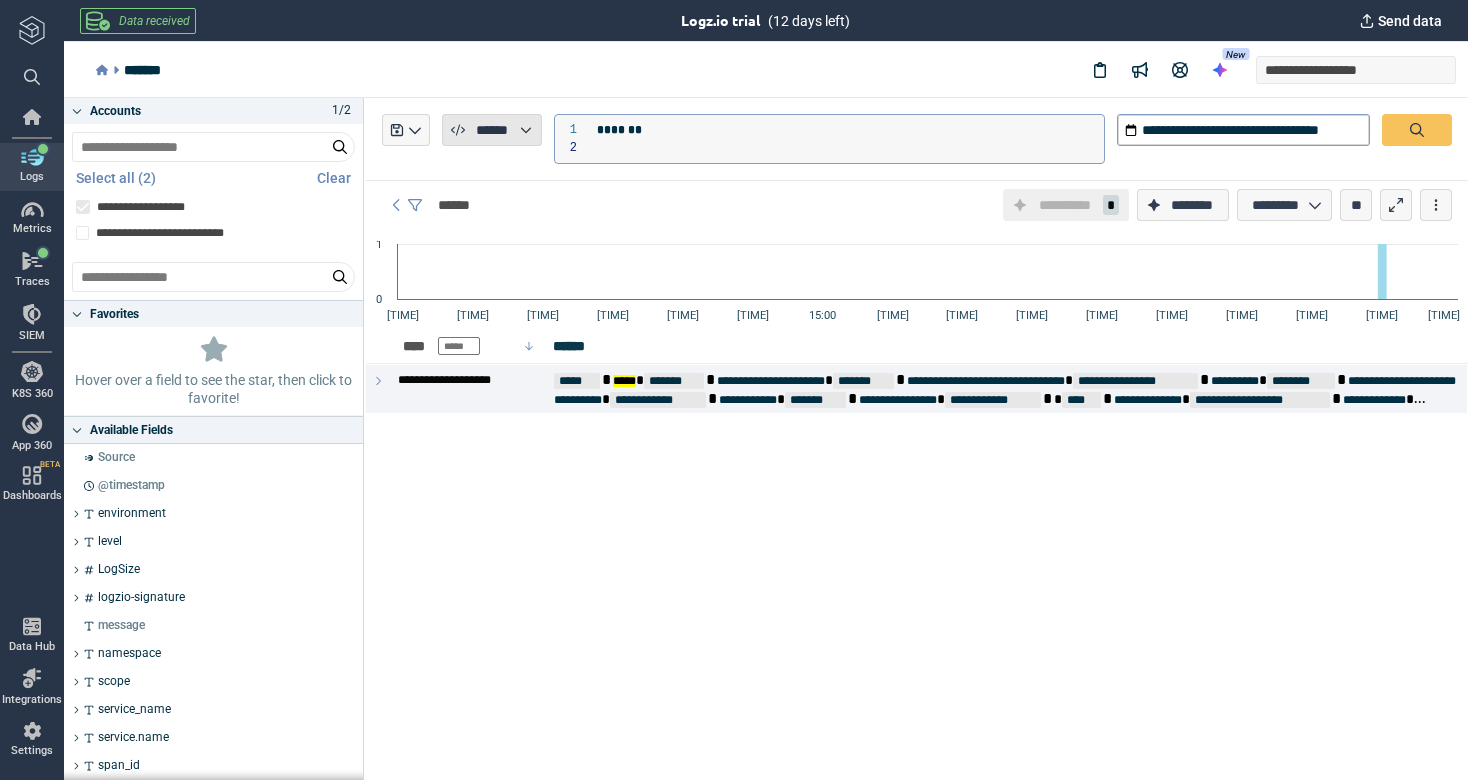 scroll, scrollTop: 0, scrollLeft: 0, axis: both 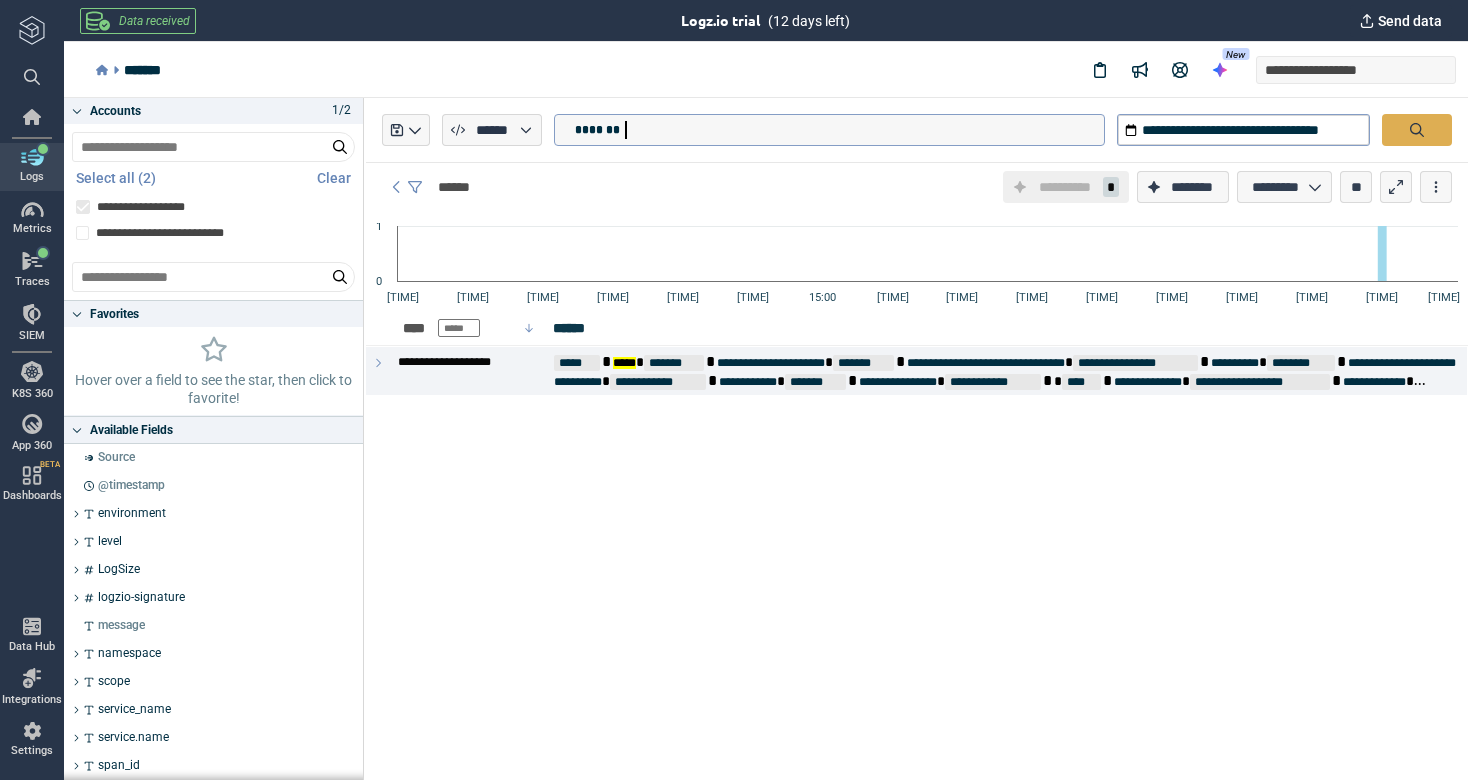 click at bounding box center (1417, 130) 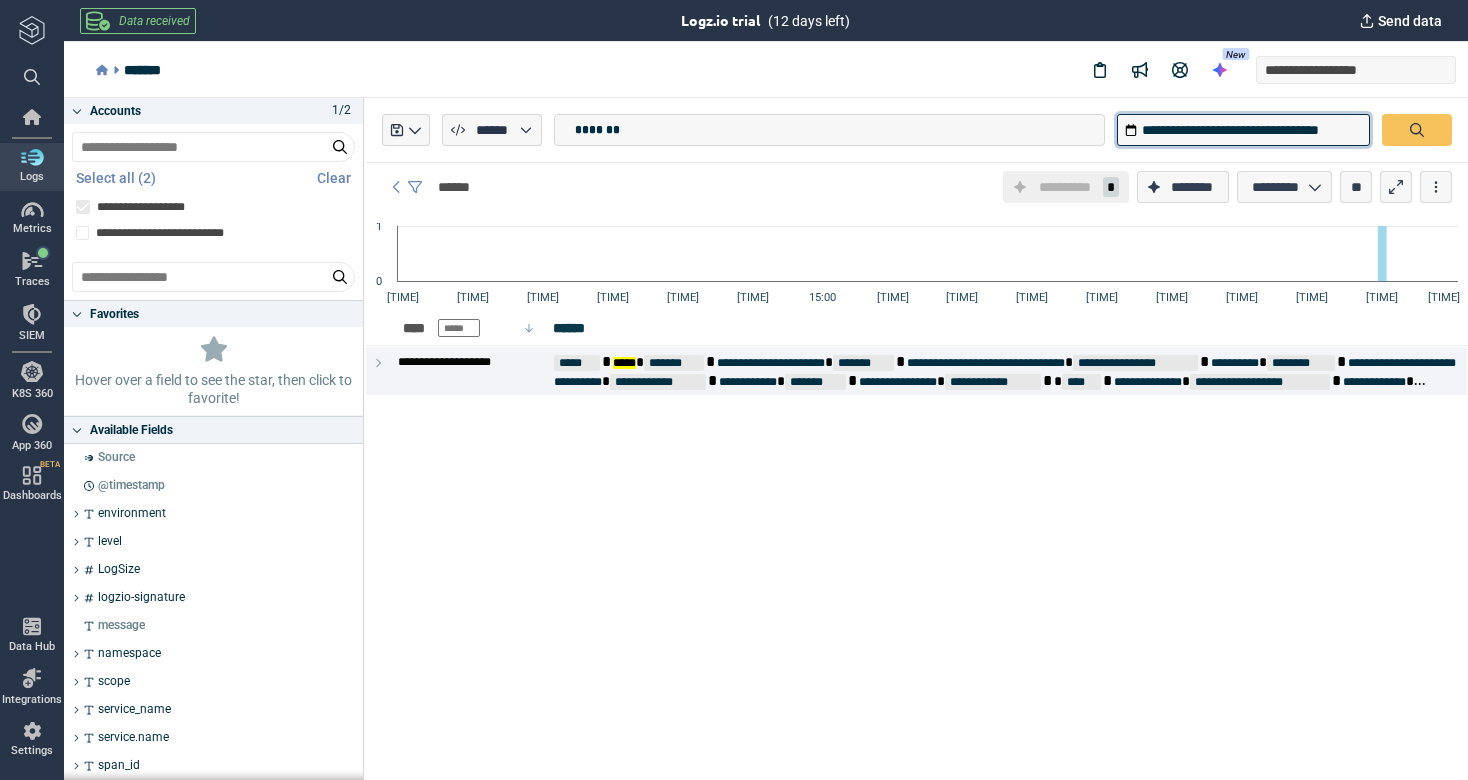 click on "**********" at bounding box center [1243, 130] 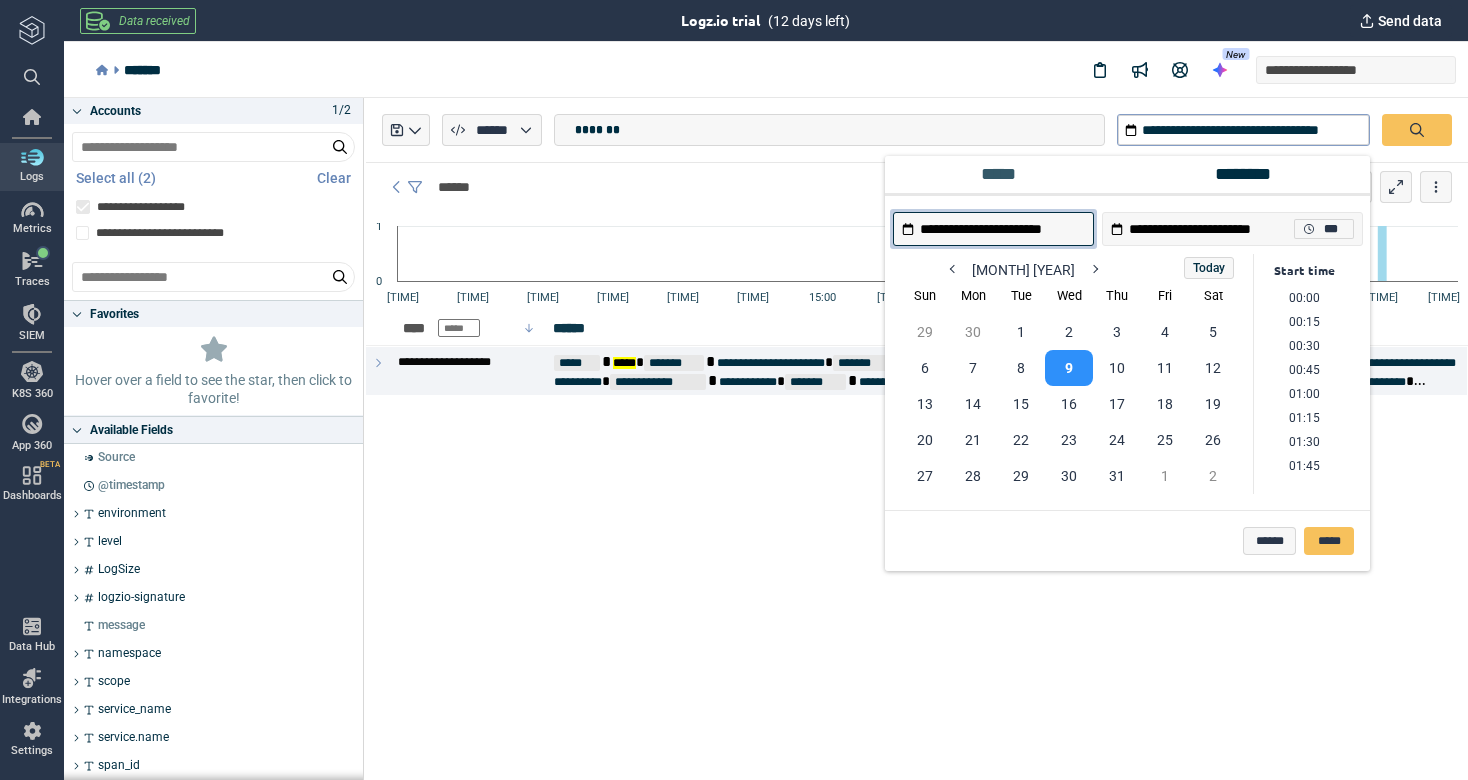 scroll, scrollTop: 1322, scrollLeft: 0, axis: vertical 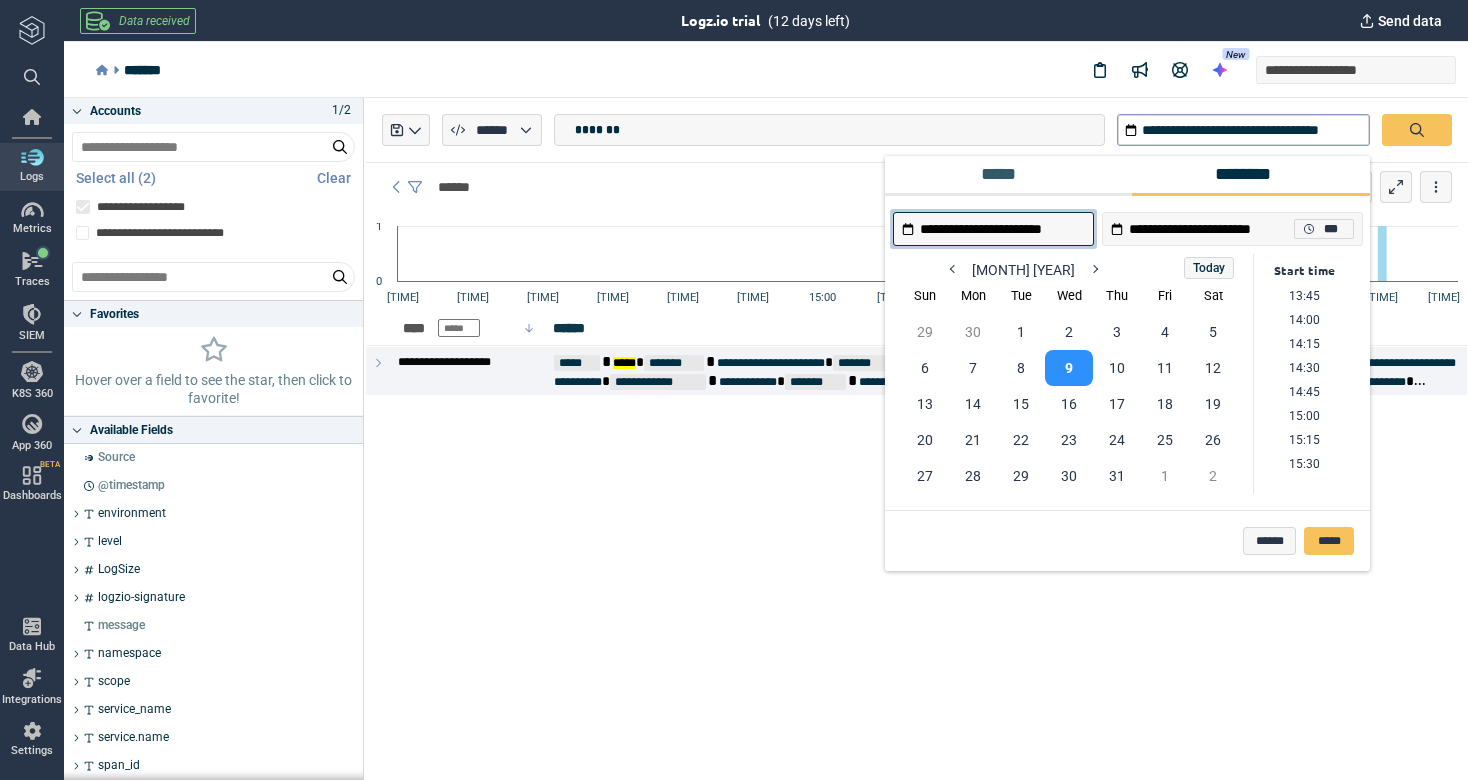click on "**********" at bounding box center (948, 270) 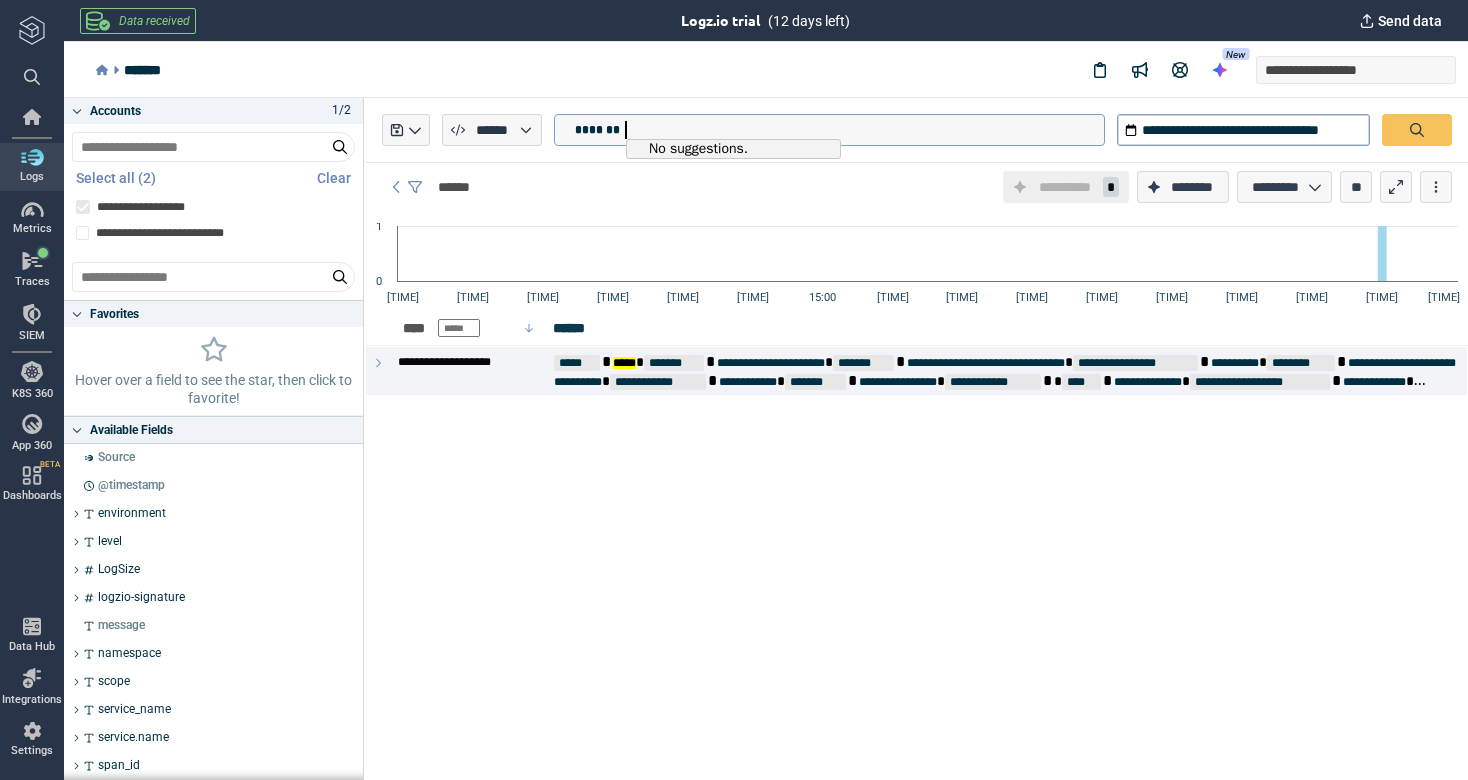 click on "*******" at bounding box center (839, 130) 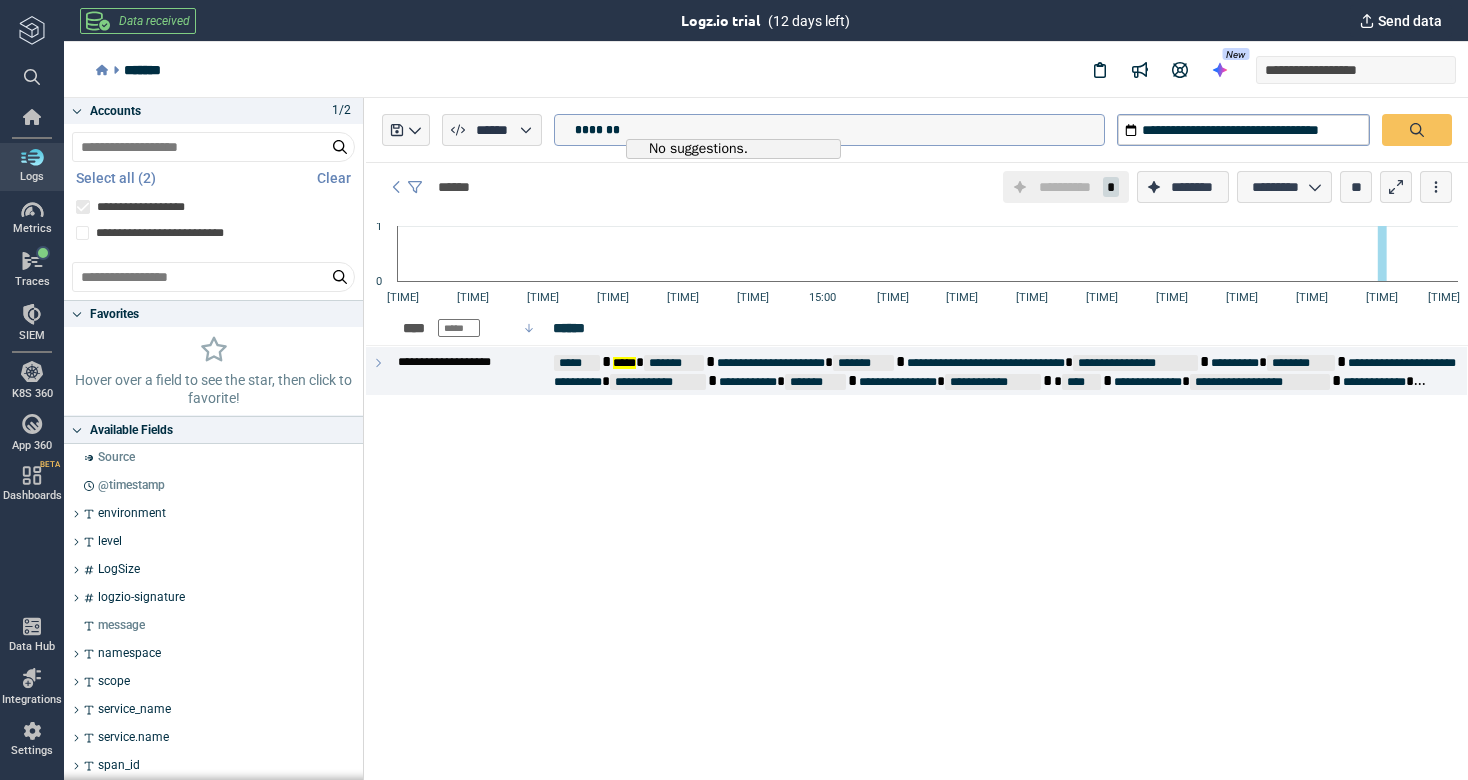 click on "*******" at bounding box center (8389183, 8388728) 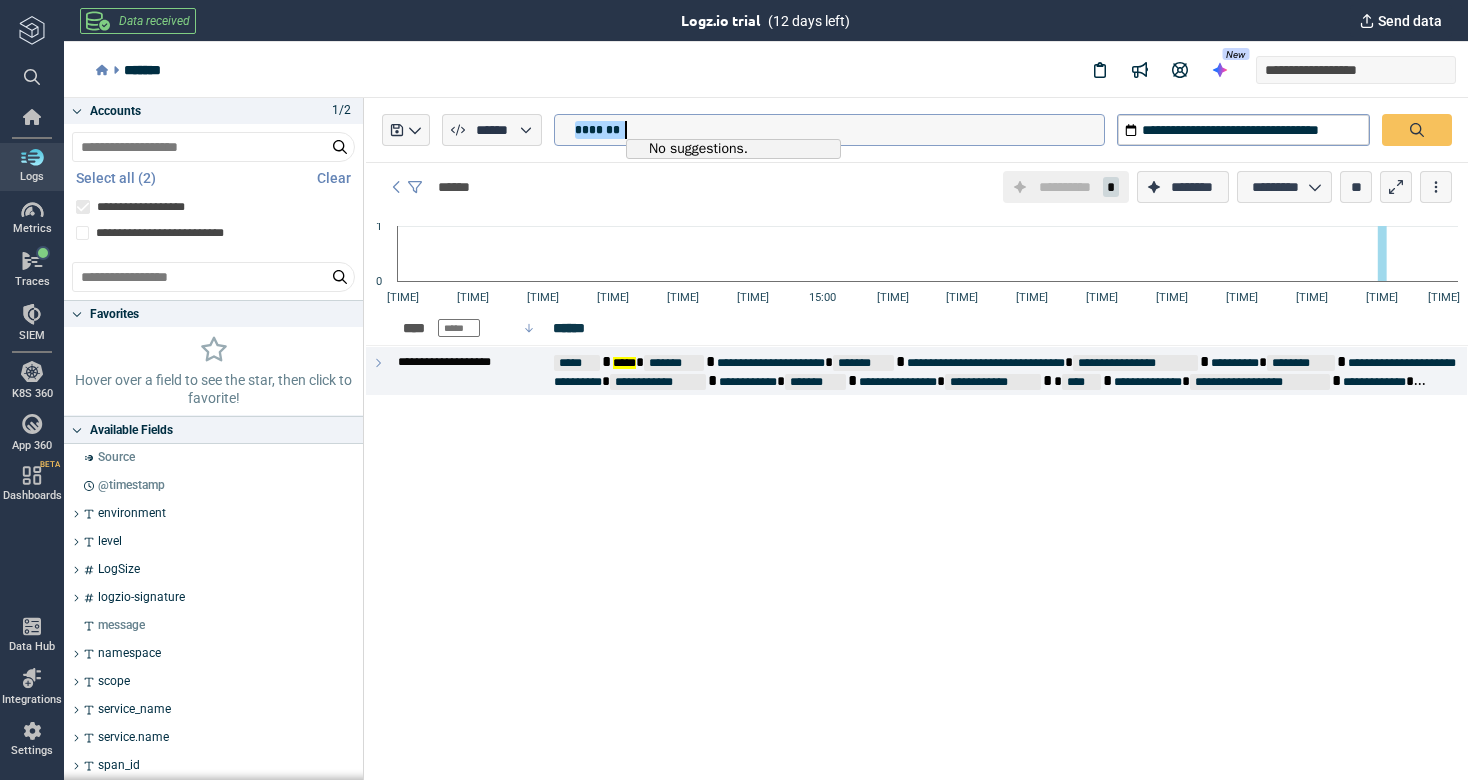 click on "*******" at bounding box center [8389183, 8388728] 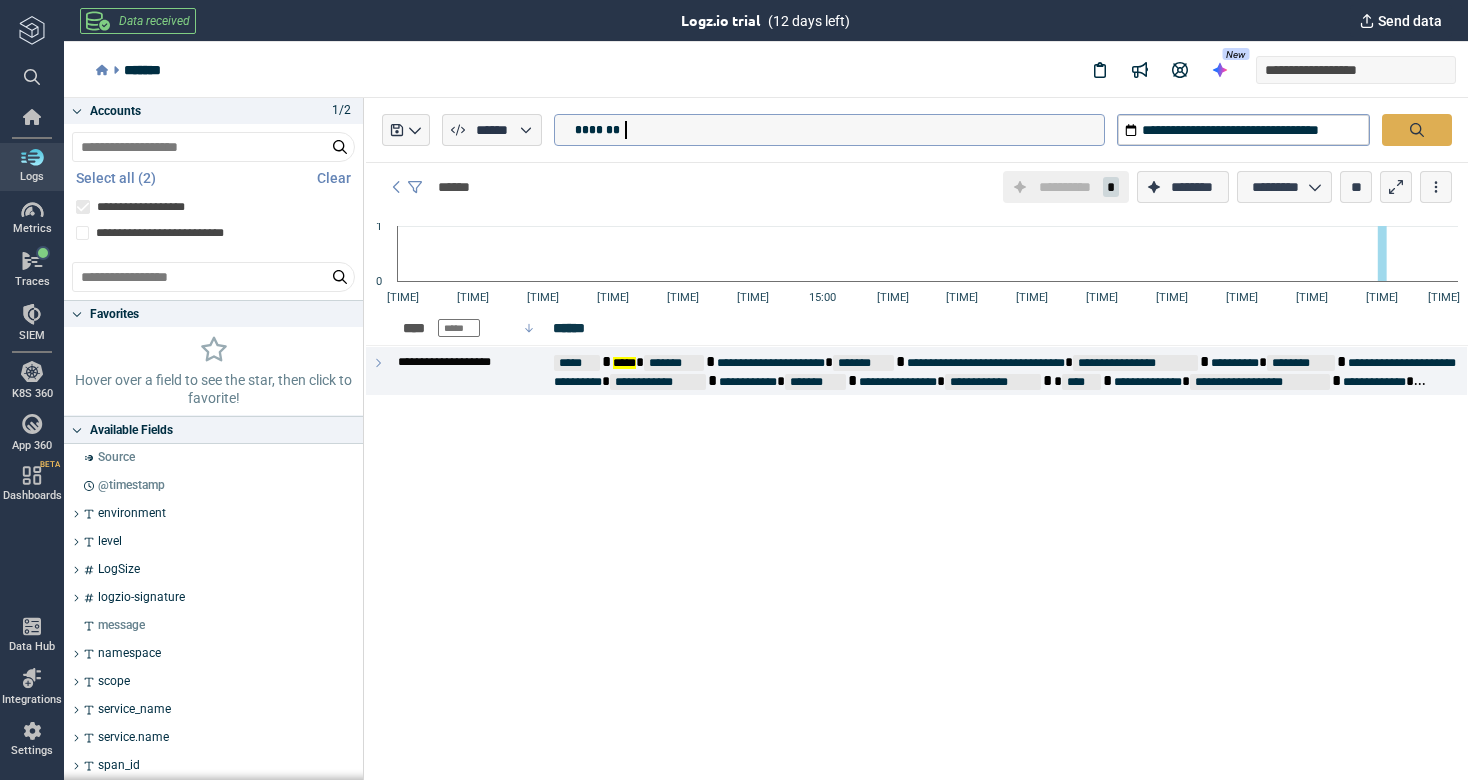 type on "*******" 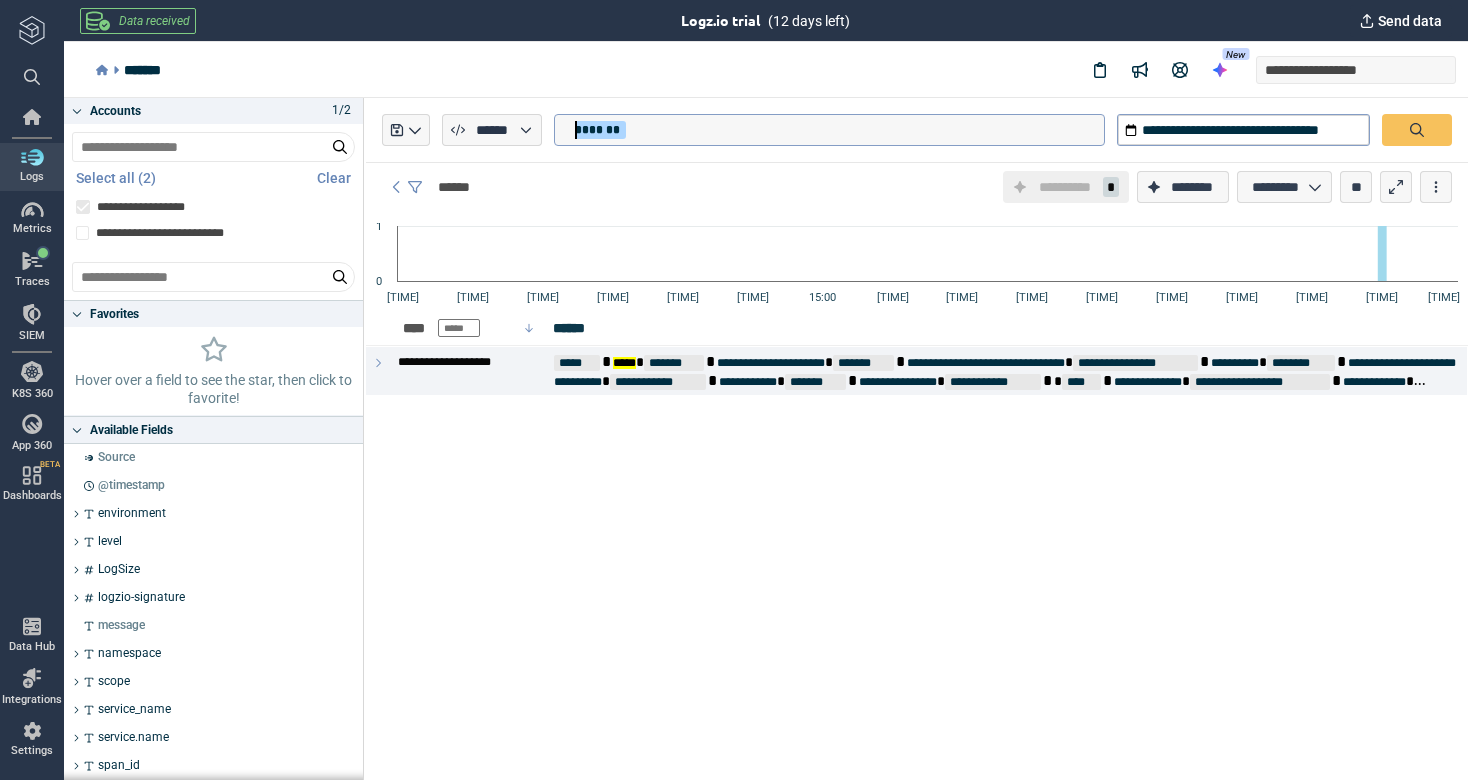 drag, startPoint x: 665, startPoint y: 133, endPoint x: 516, endPoint y: 110, distance: 150.76472 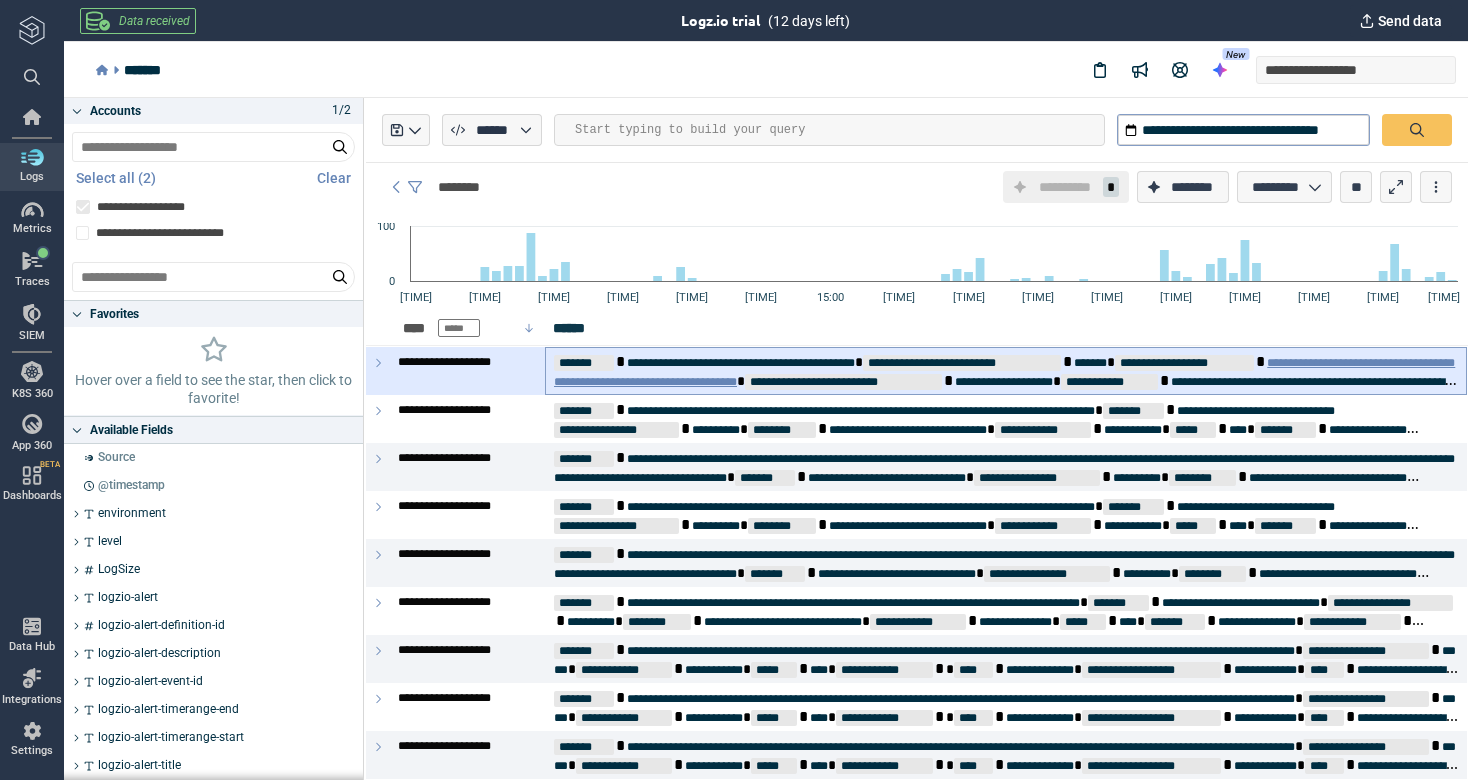 click on "**********" at bounding box center (741, 363) 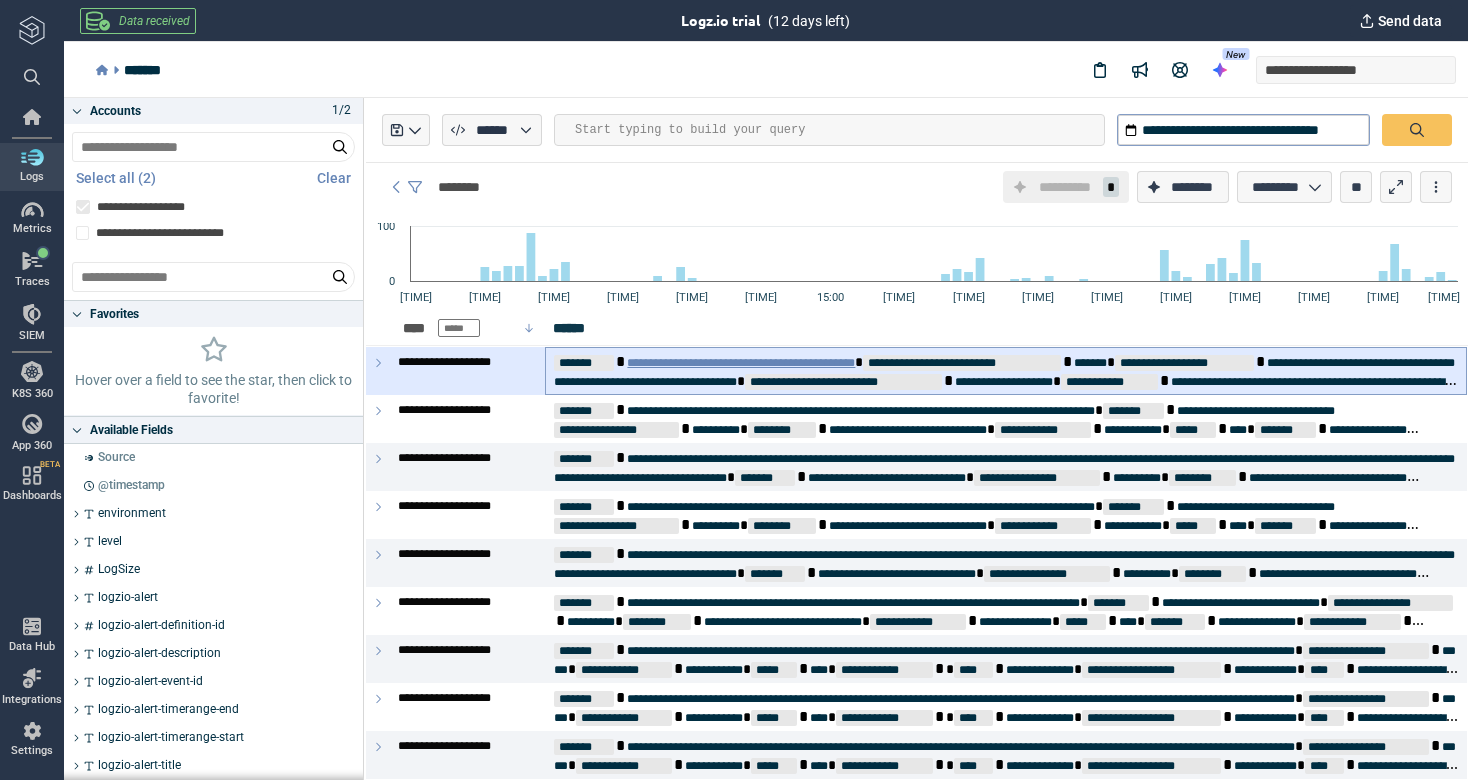 click on "**********" at bounding box center (741, 363) 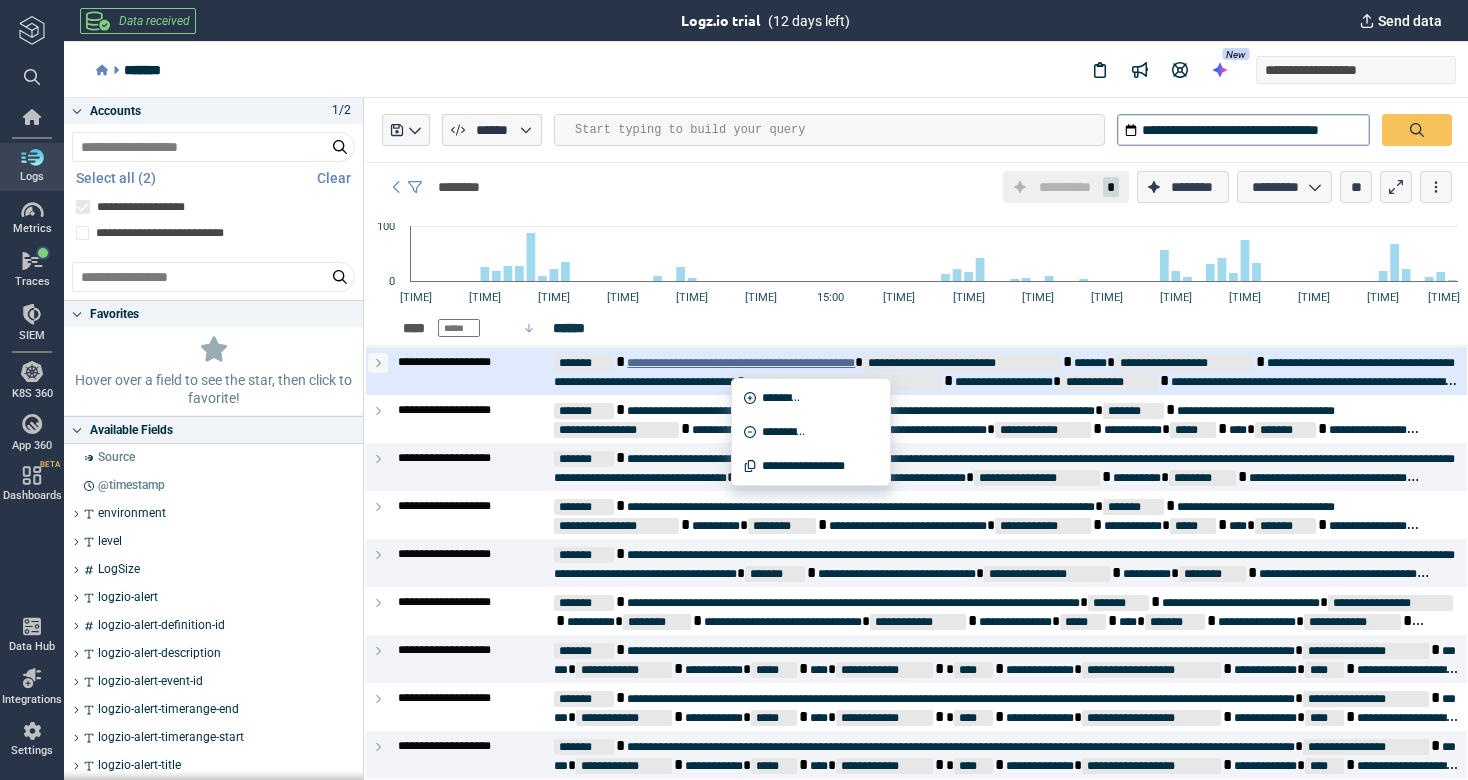 click at bounding box center [378, 363] 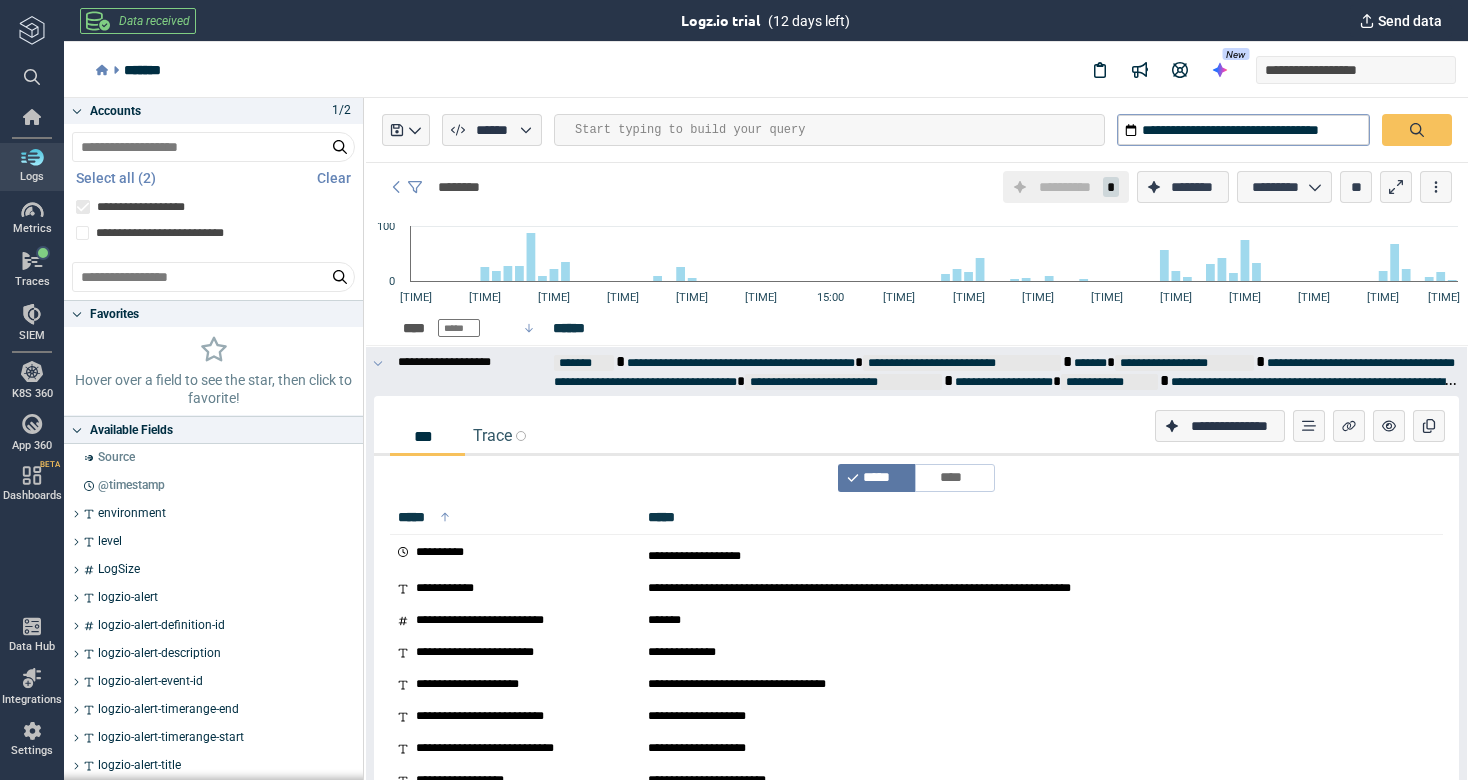 scroll, scrollTop: 0, scrollLeft: 0, axis: both 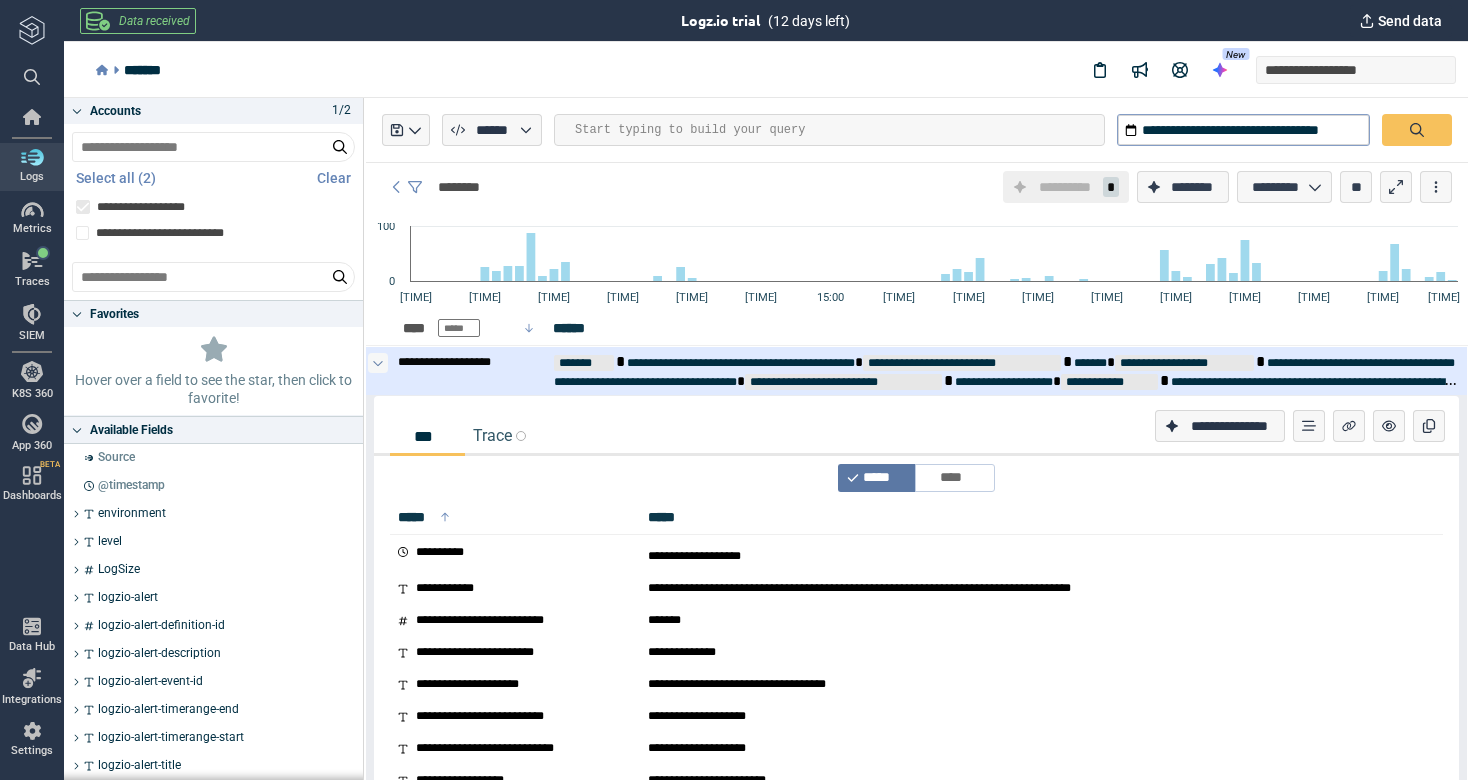 click at bounding box center (378, 363) 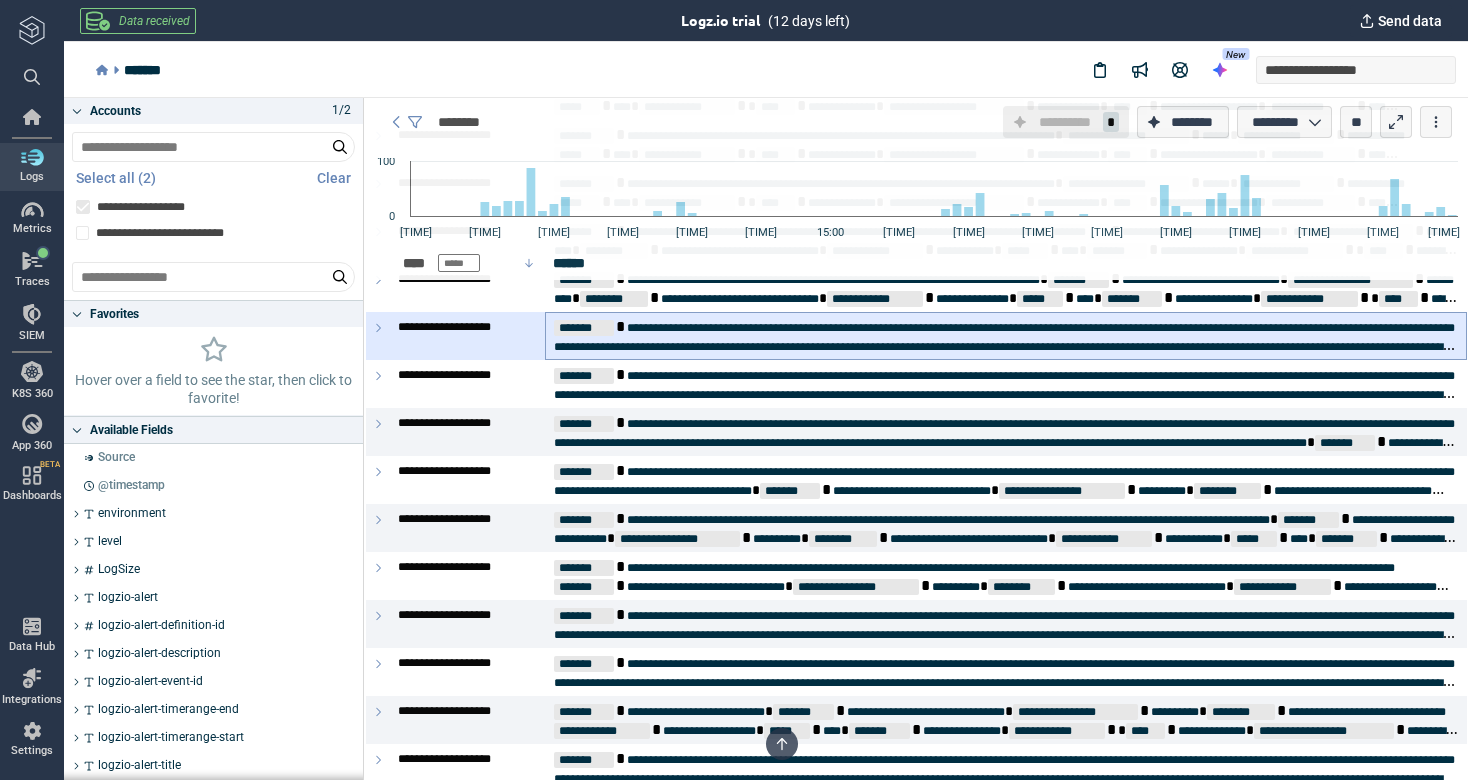 scroll, scrollTop: 5498, scrollLeft: 0, axis: vertical 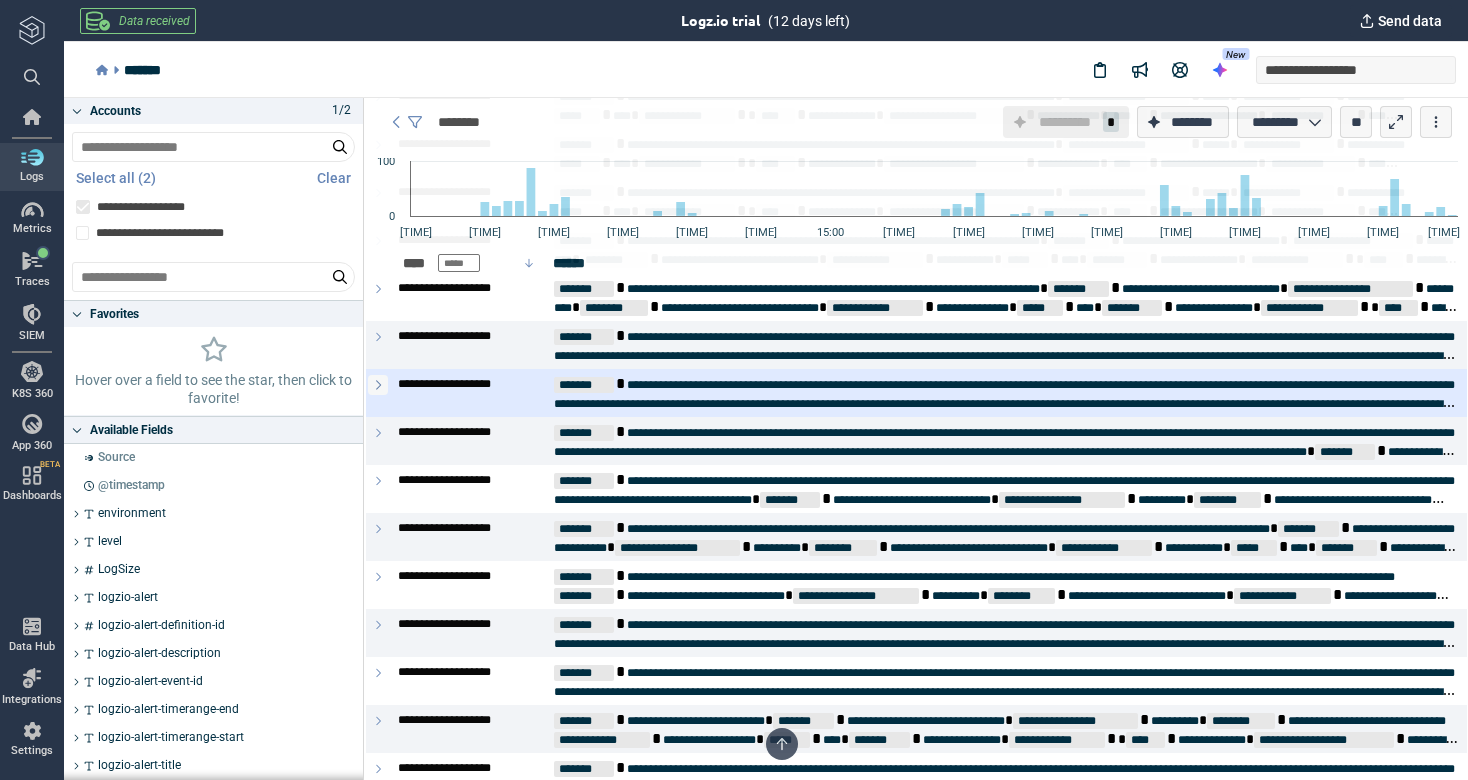 click at bounding box center (378, 385) 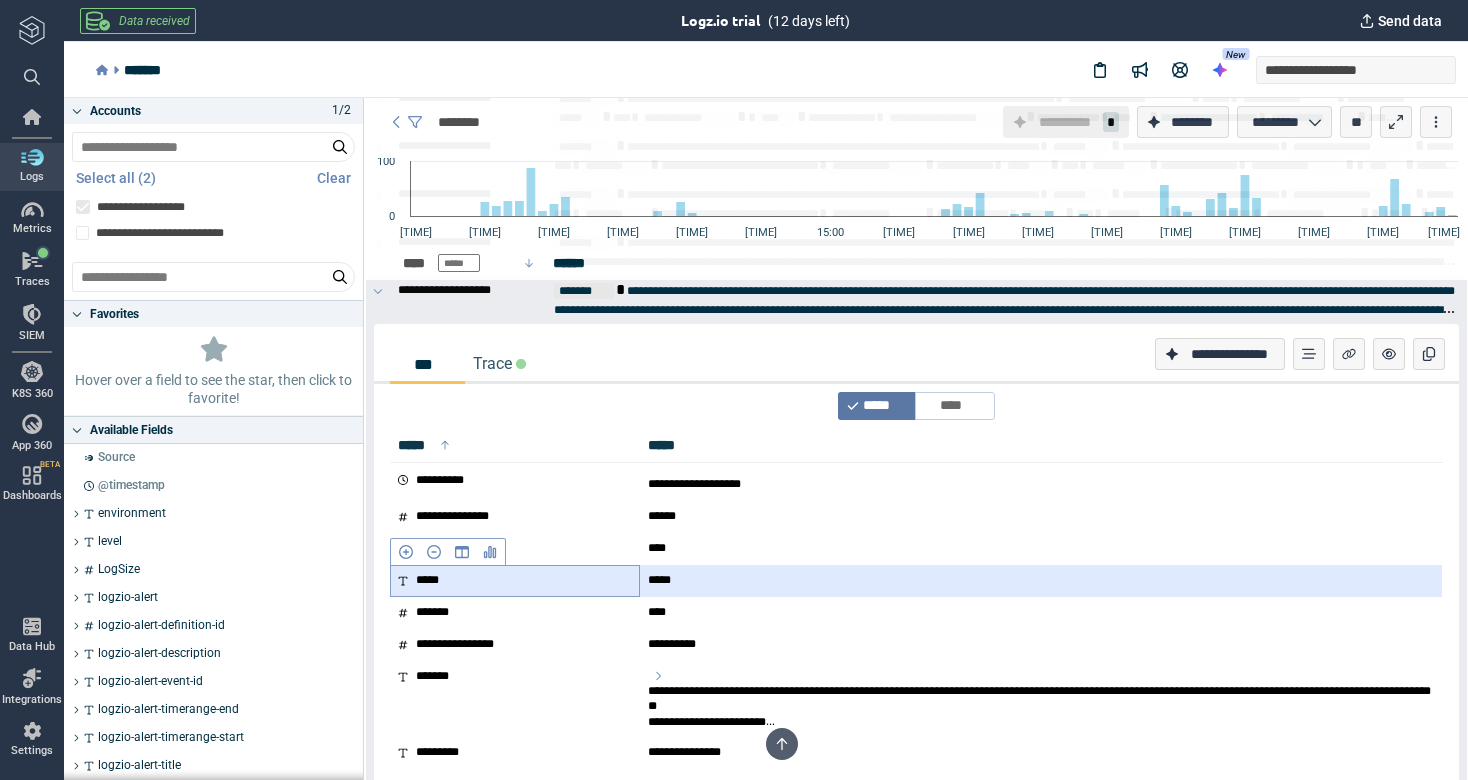 scroll, scrollTop: 5697, scrollLeft: 0, axis: vertical 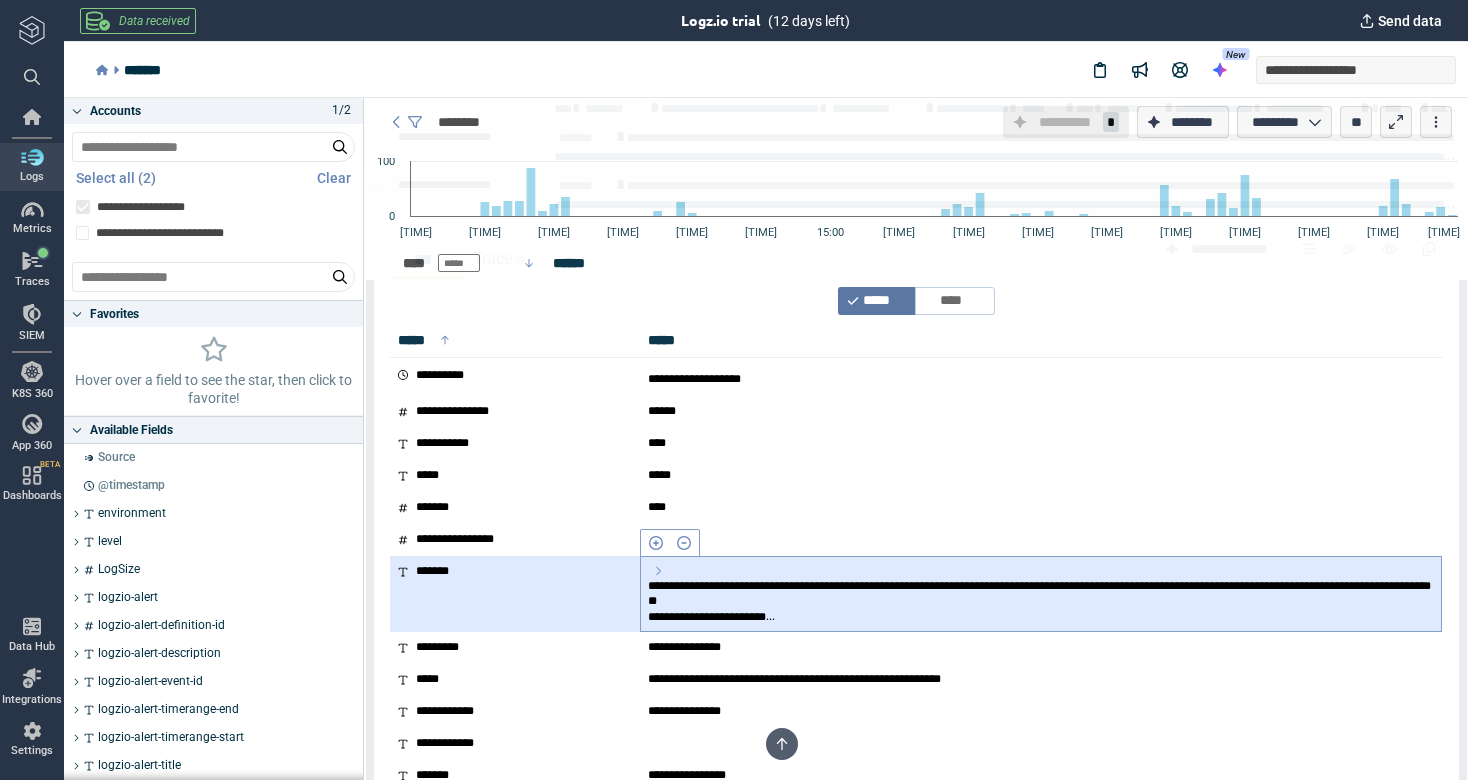click on "**********" at bounding box center (1041, 601) 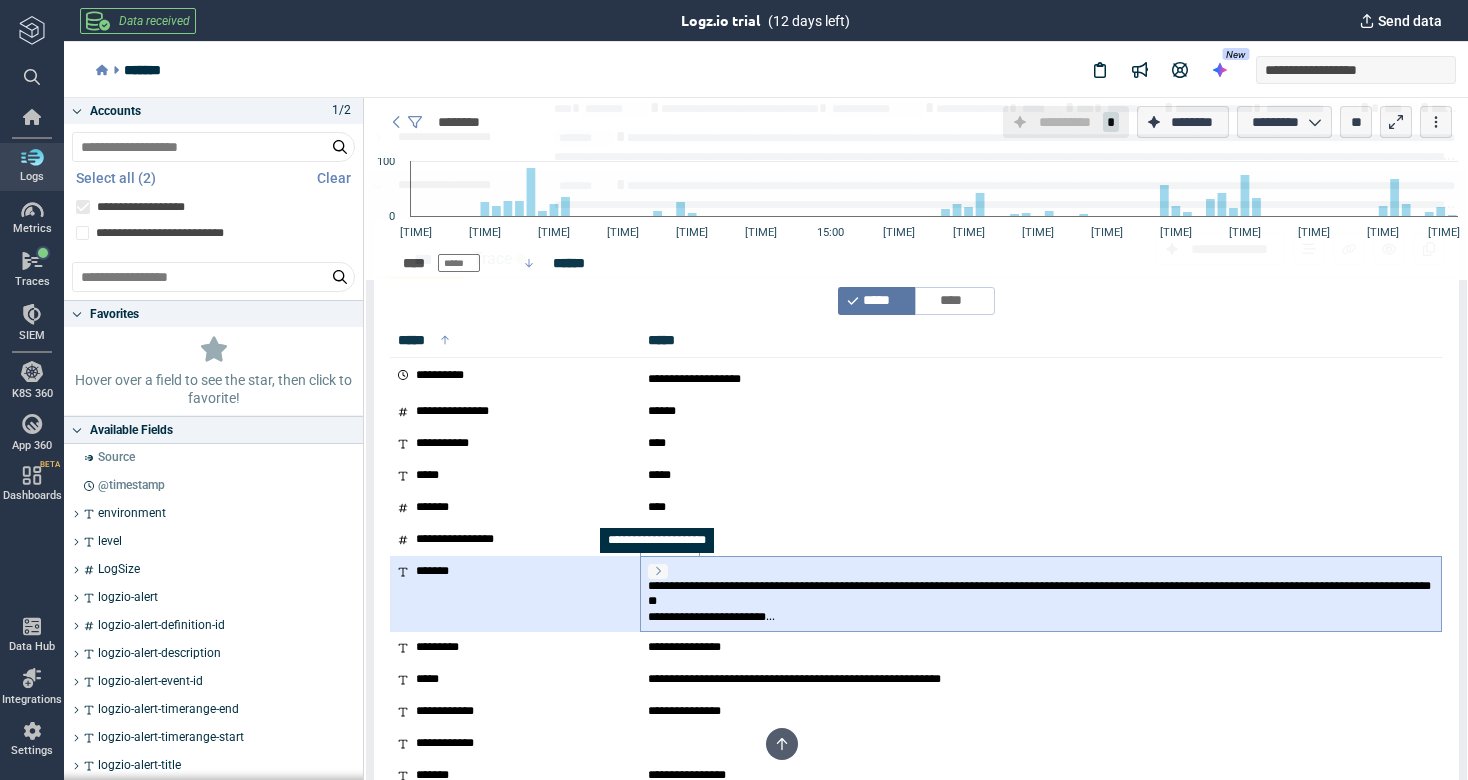 click at bounding box center [658, 571] 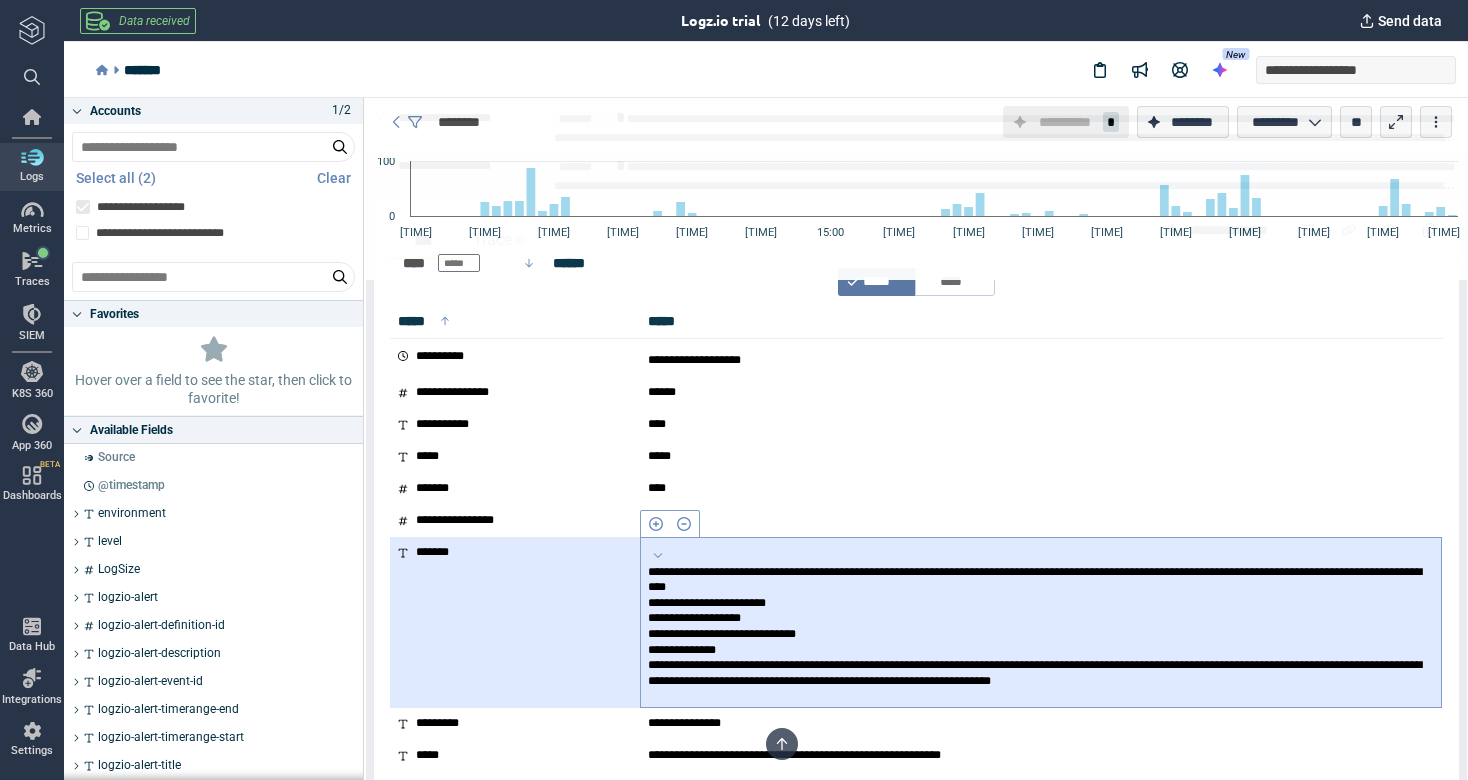 scroll, scrollTop: 5714, scrollLeft: 0, axis: vertical 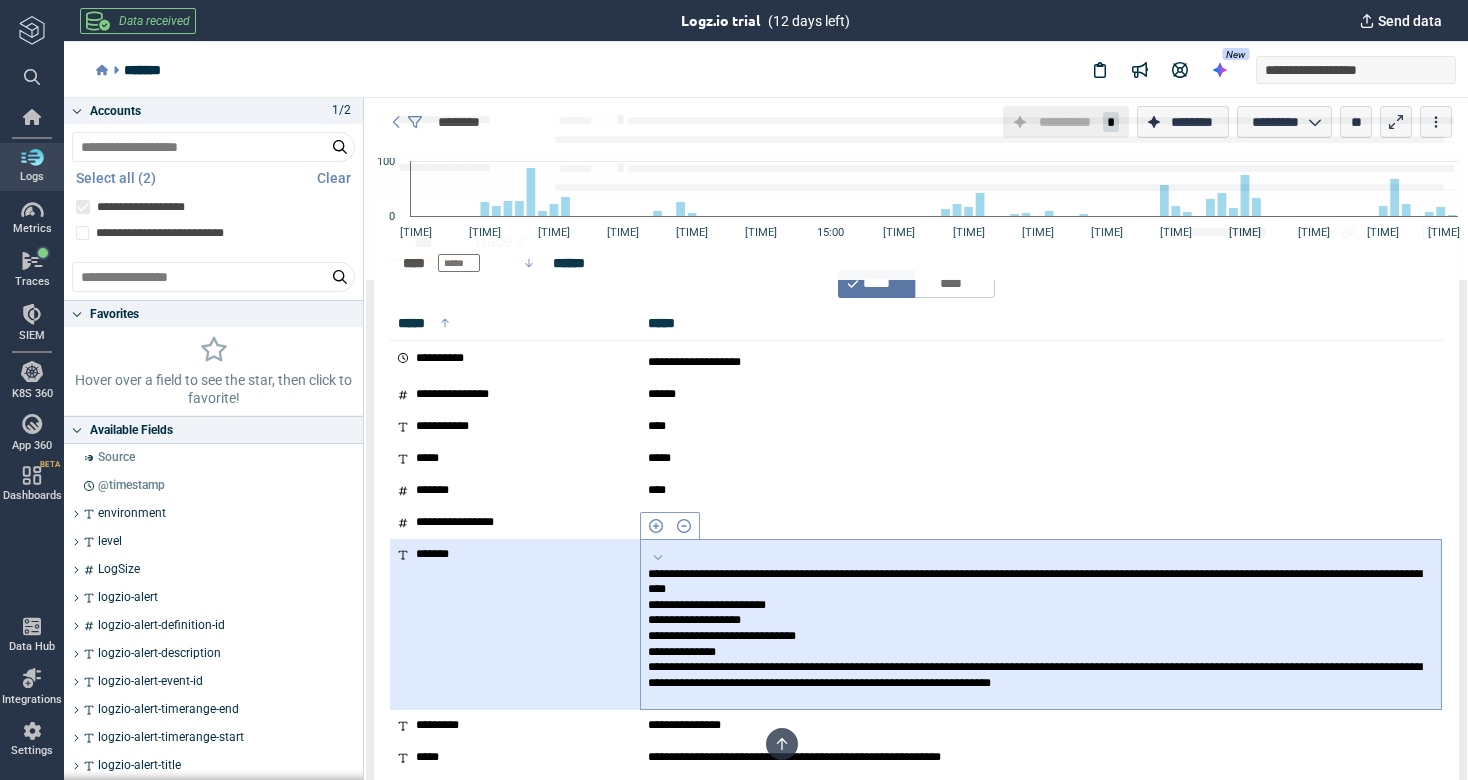 click on "**********" at bounding box center [1041, 634] 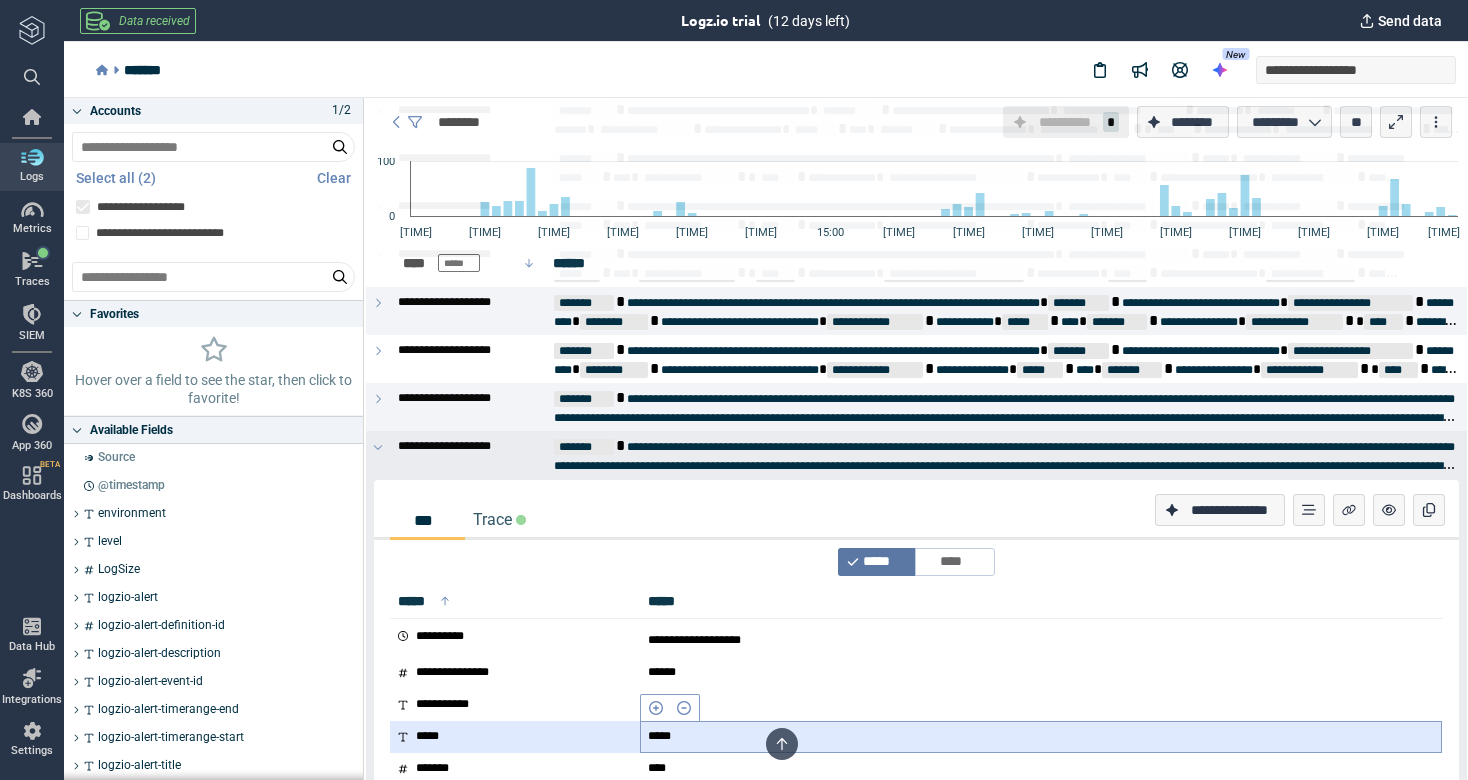 scroll, scrollTop: 5432, scrollLeft: 0, axis: vertical 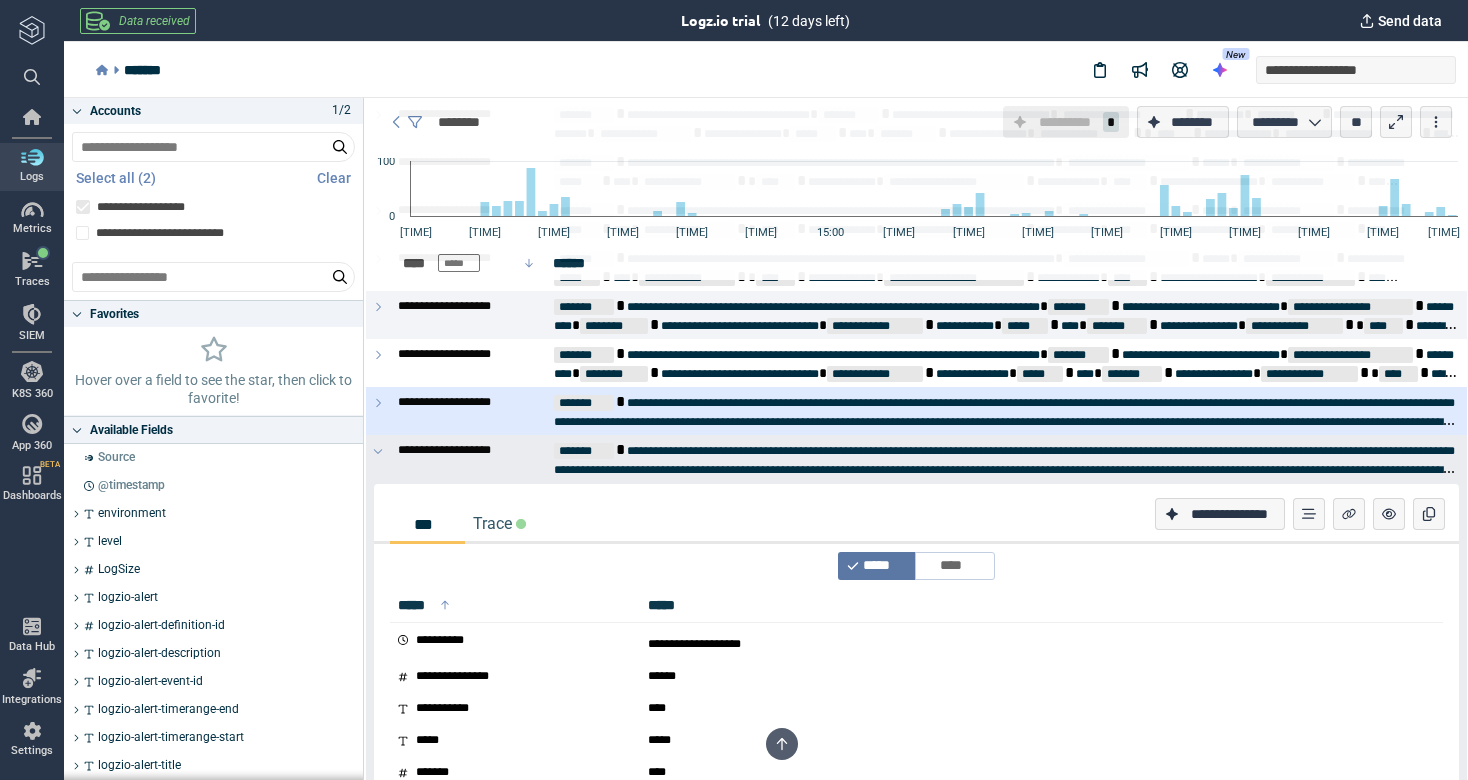 click at bounding box center (378, 411) 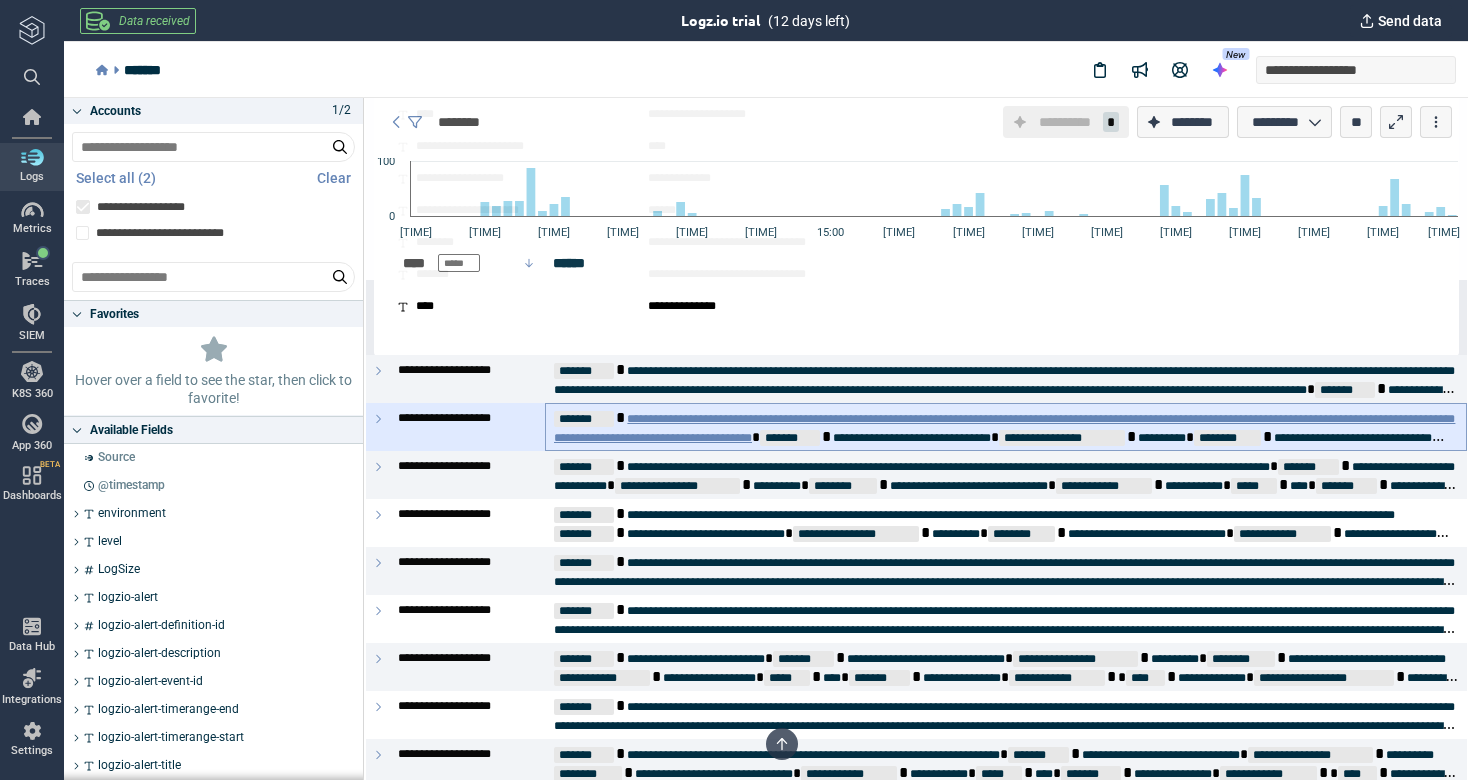 scroll, scrollTop: 7381, scrollLeft: 0, axis: vertical 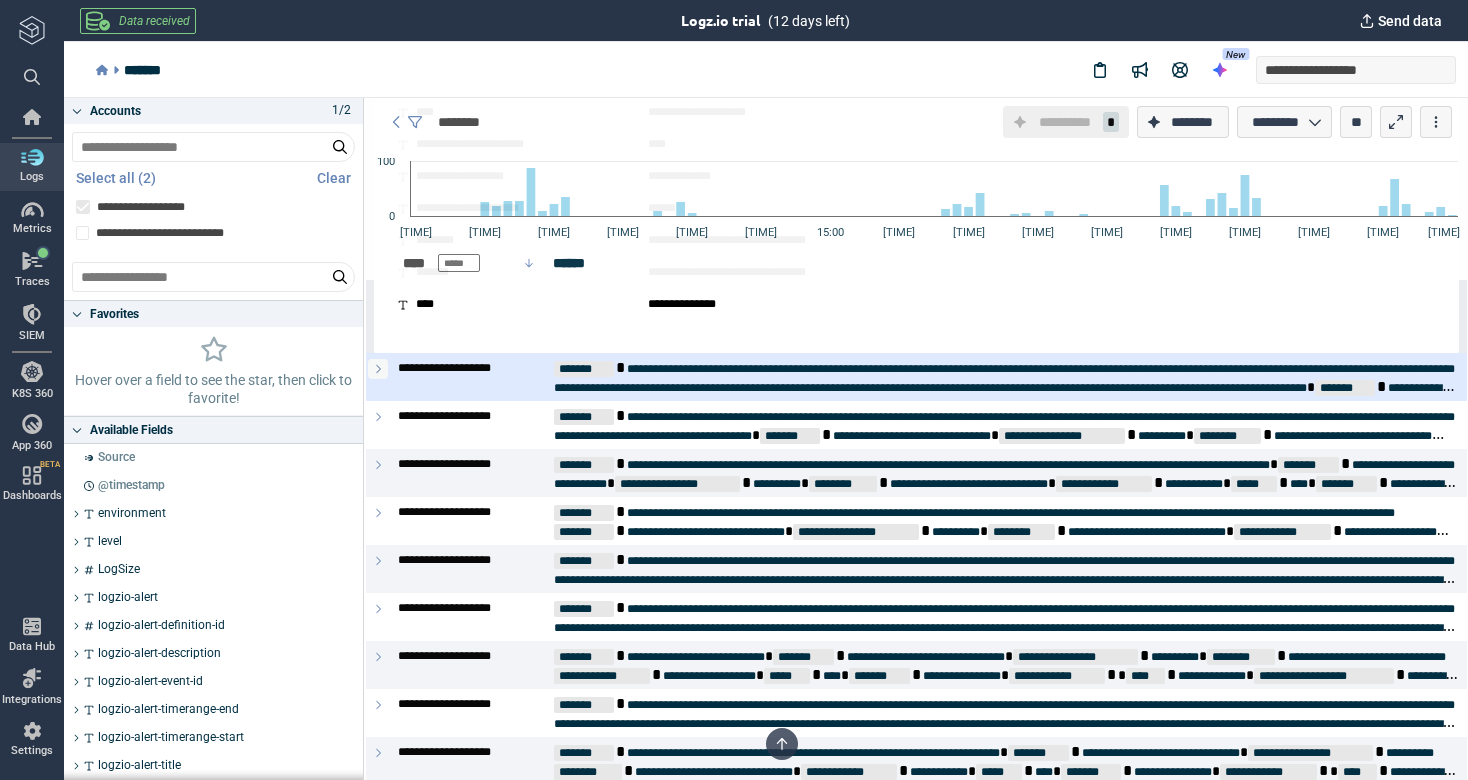 click at bounding box center [378, 369] 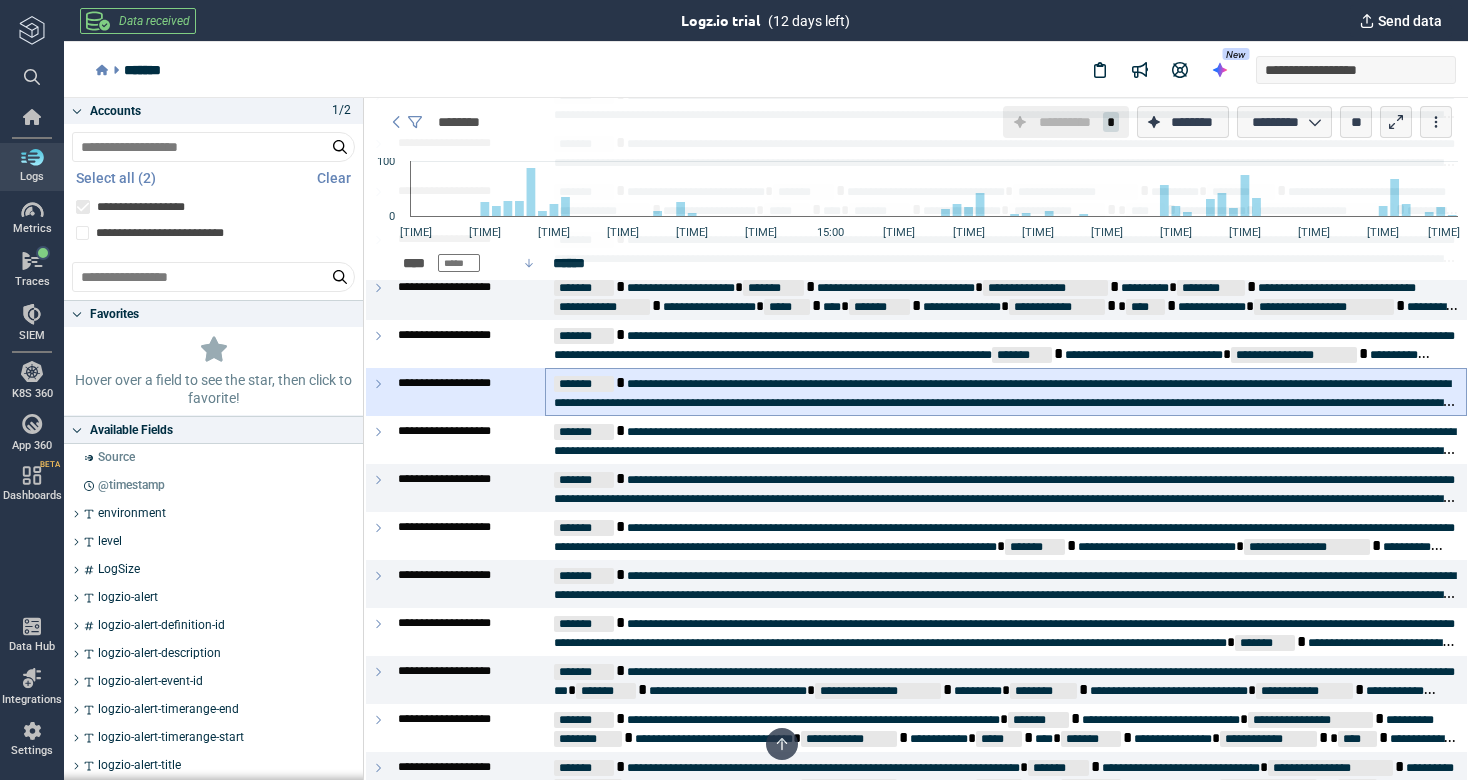 scroll, scrollTop: 9514, scrollLeft: 0, axis: vertical 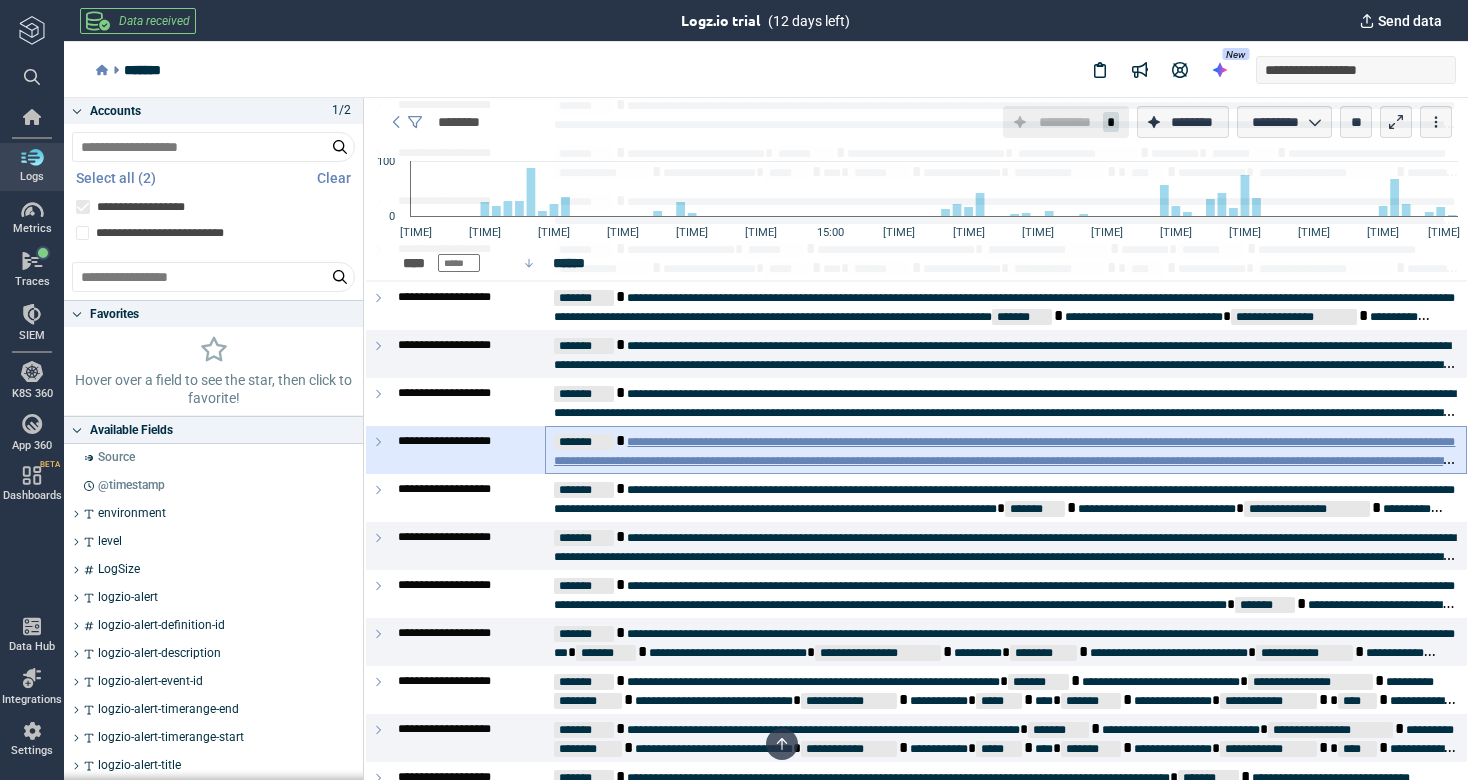 click at bounding box center (1005, 535) 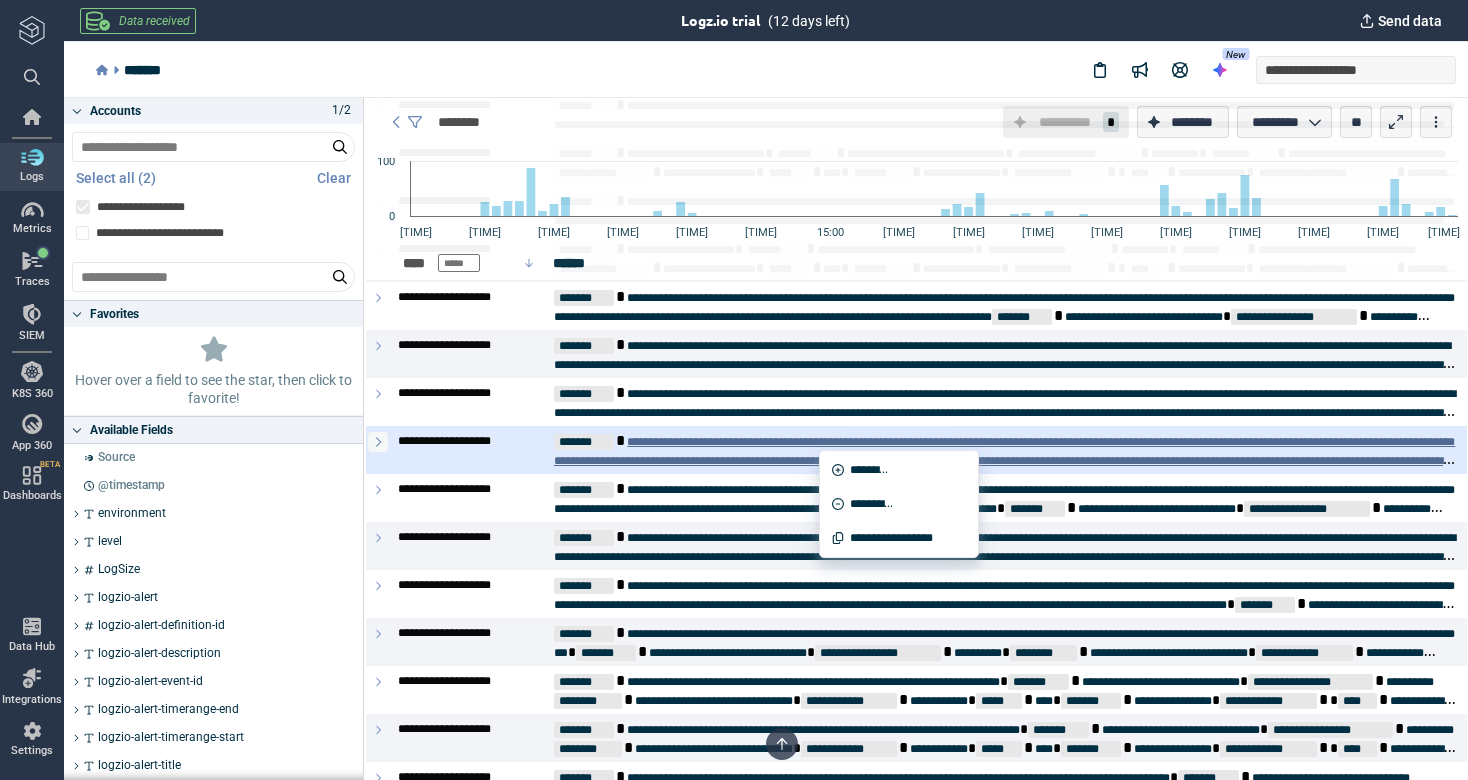 click at bounding box center (378, 442) 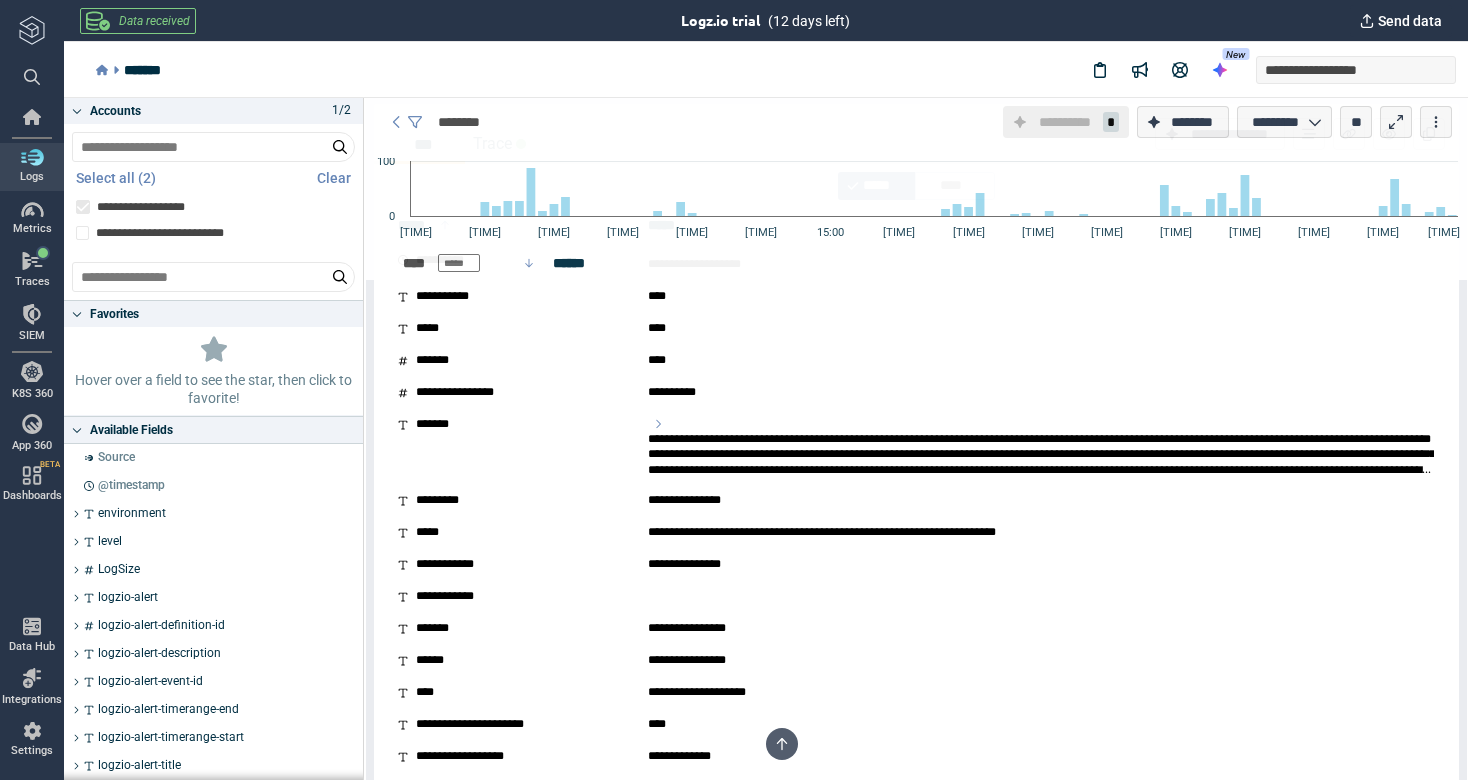 scroll, scrollTop: 9892, scrollLeft: 0, axis: vertical 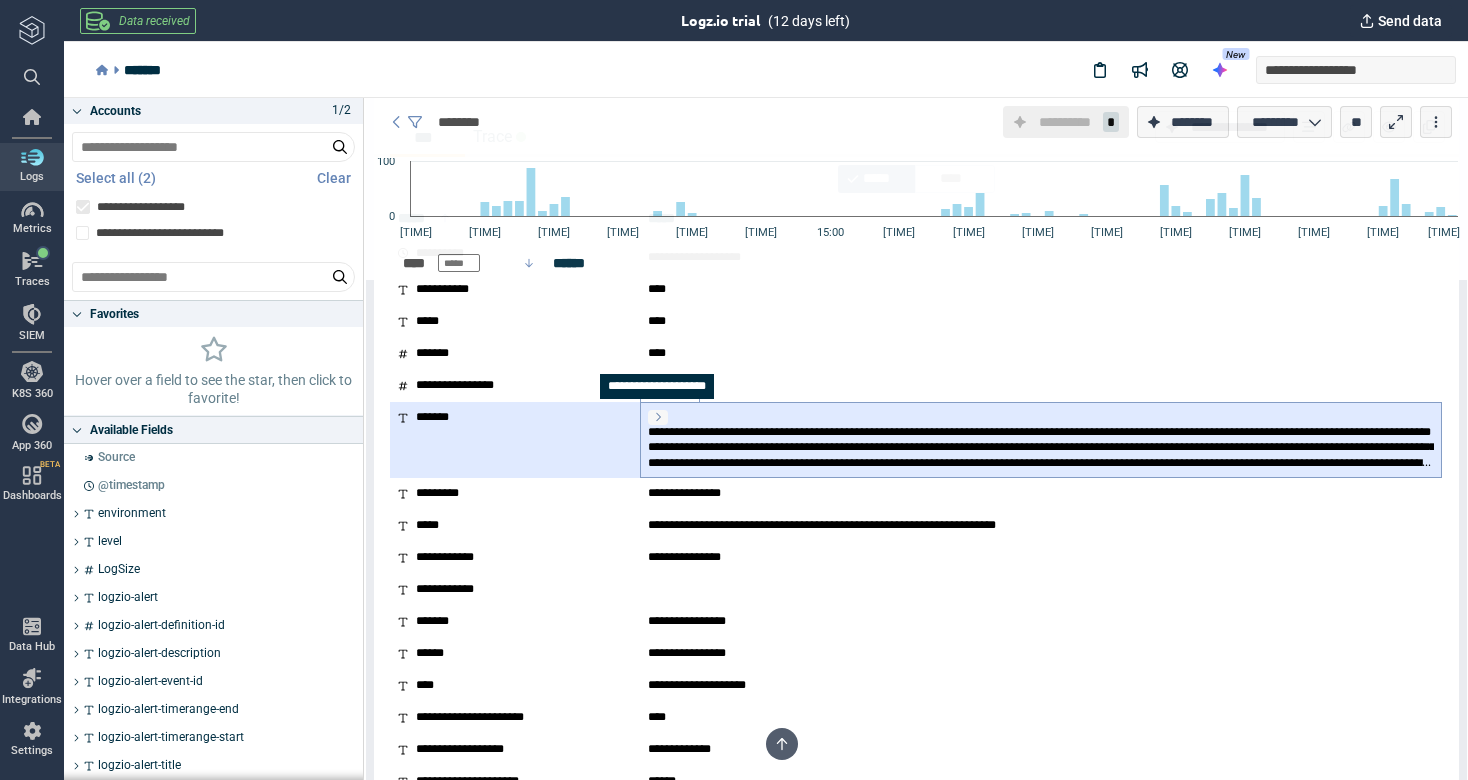 click at bounding box center (658, 417) 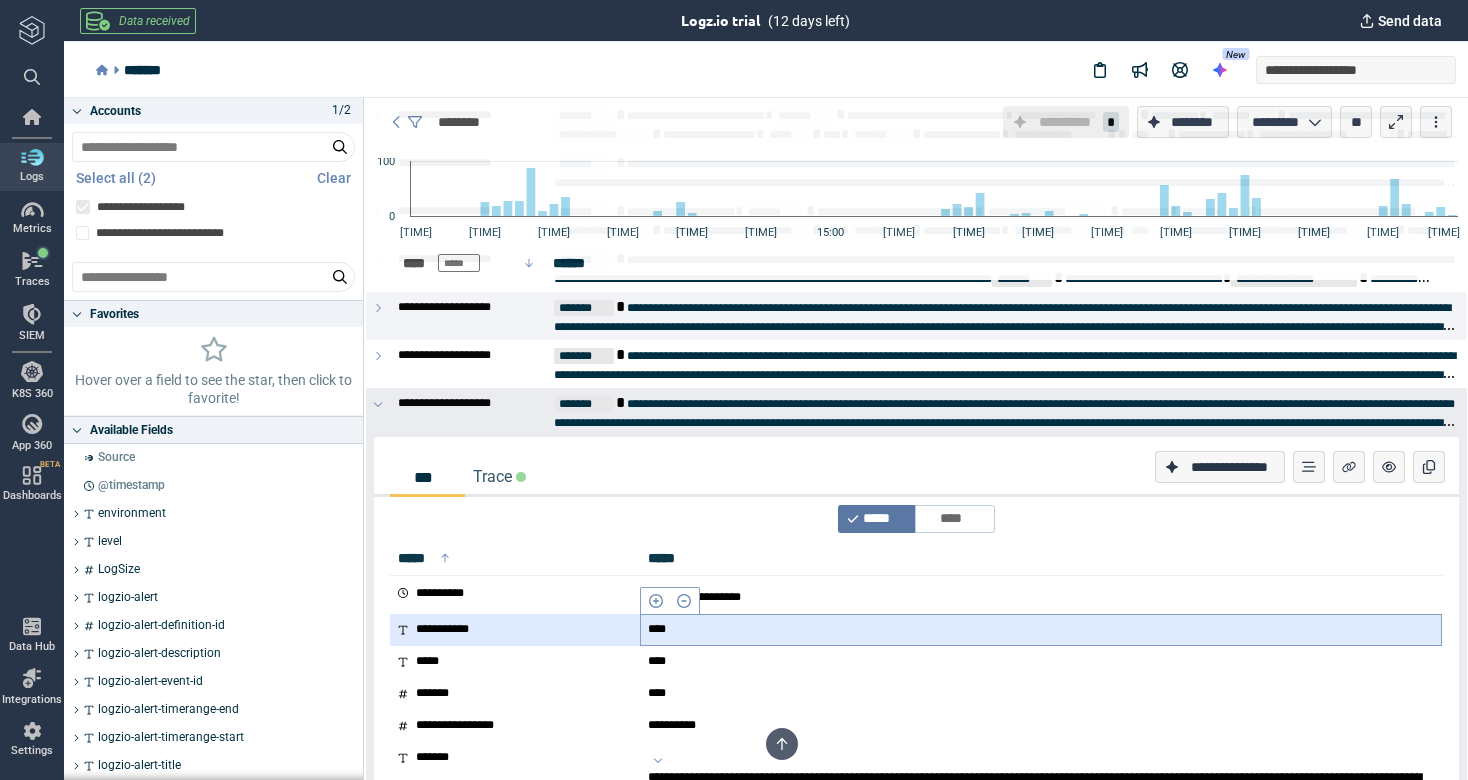 scroll, scrollTop: 9513, scrollLeft: 0, axis: vertical 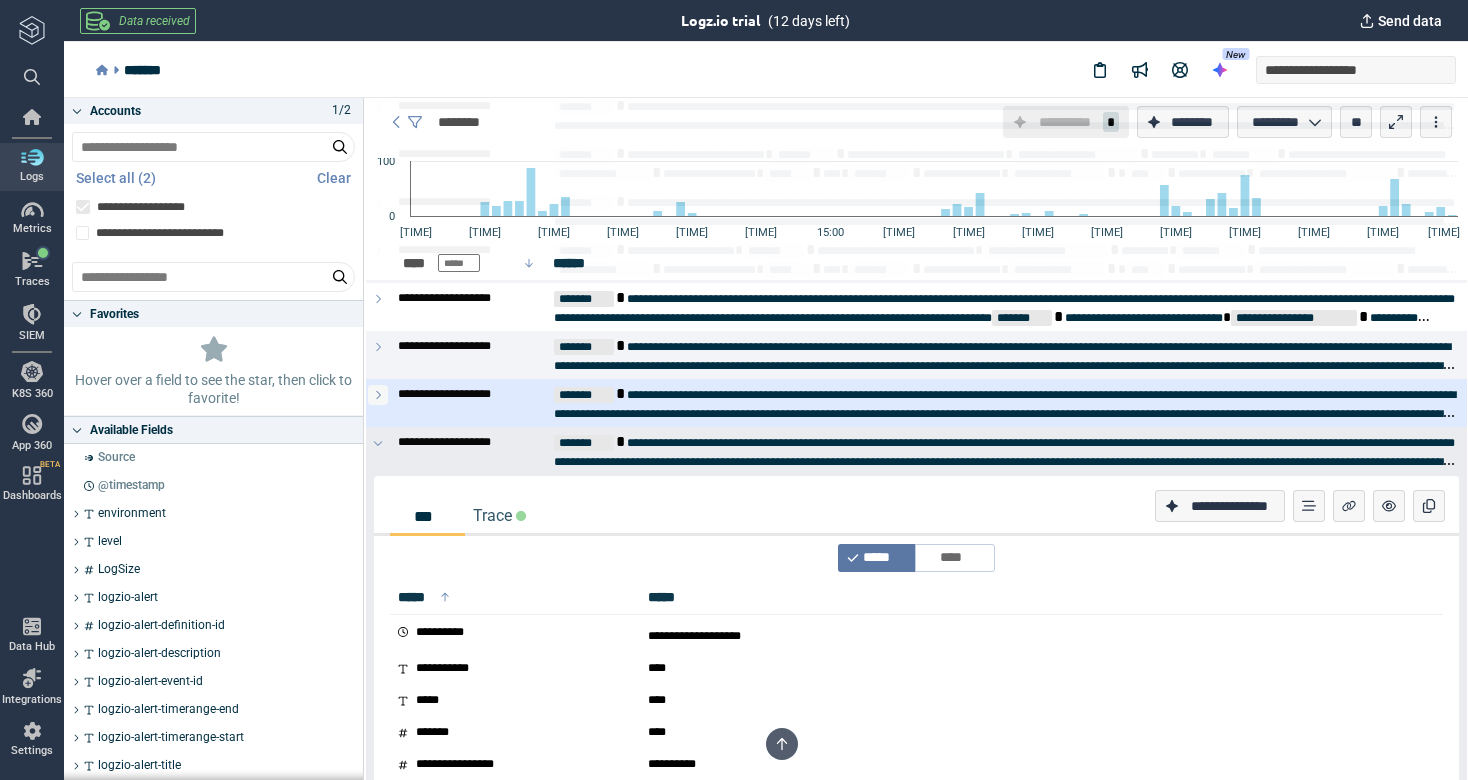 click at bounding box center [378, 395] 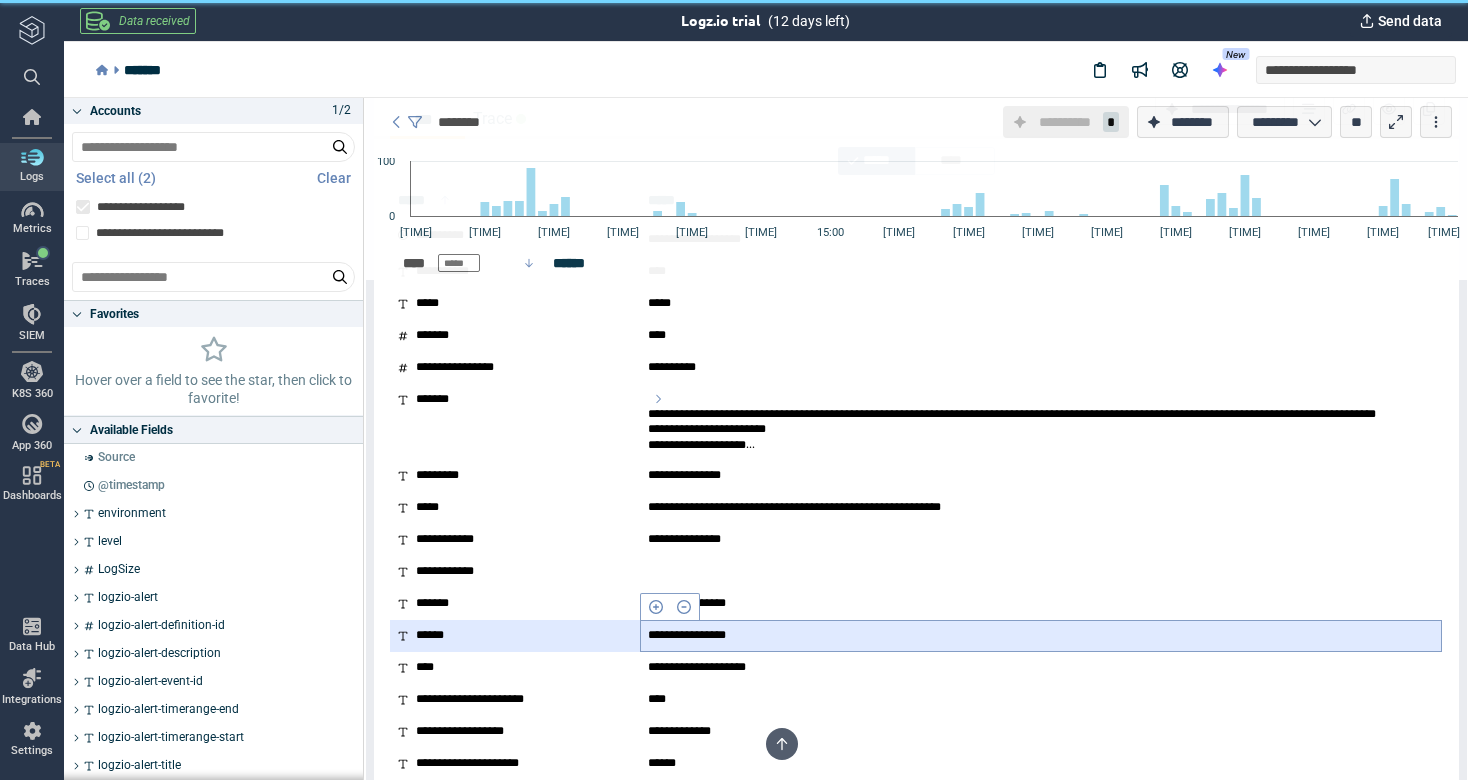 scroll, scrollTop: 9861, scrollLeft: 0, axis: vertical 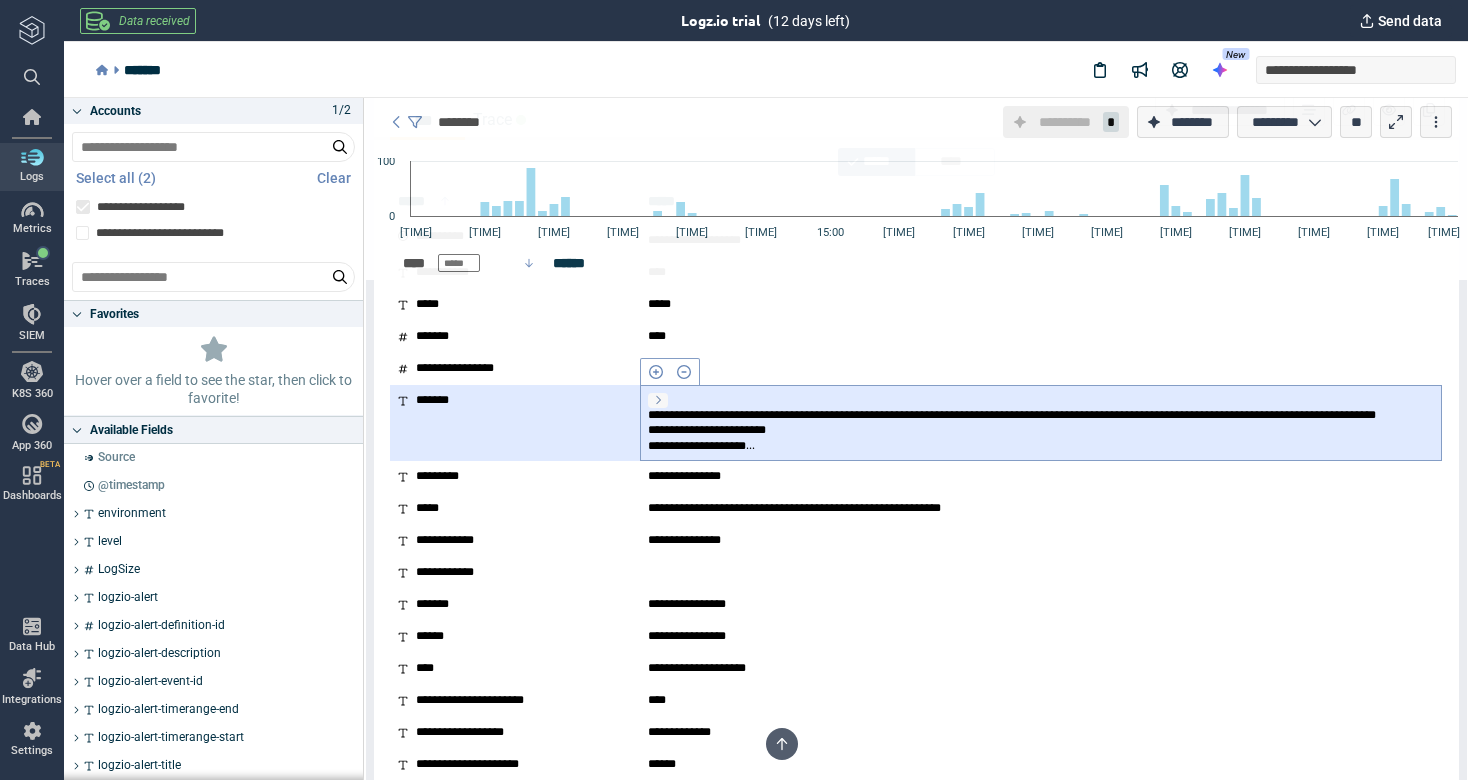 click at bounding box center [658, 400] 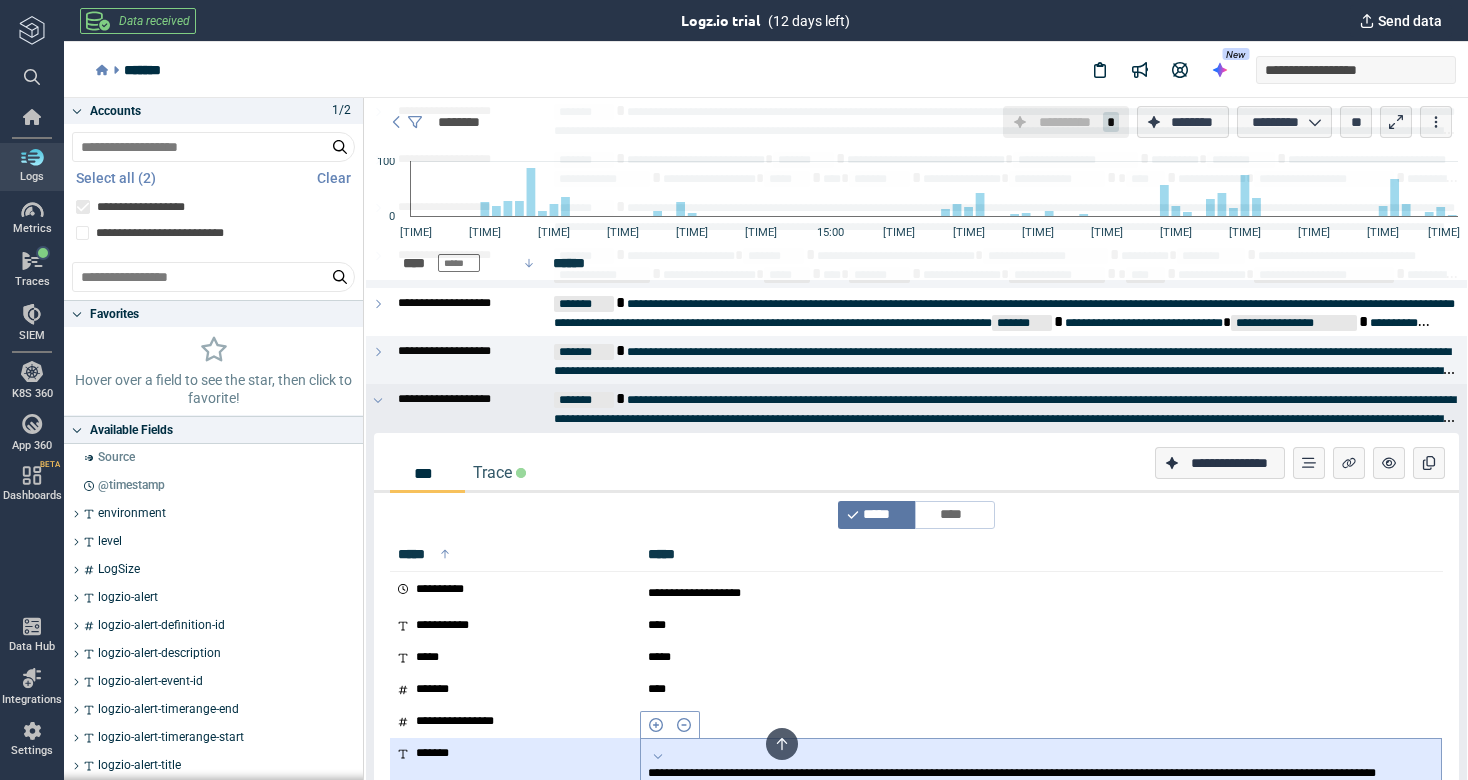scroll, scrollTop: 9395, scrollLeft: 0, axis: vertical 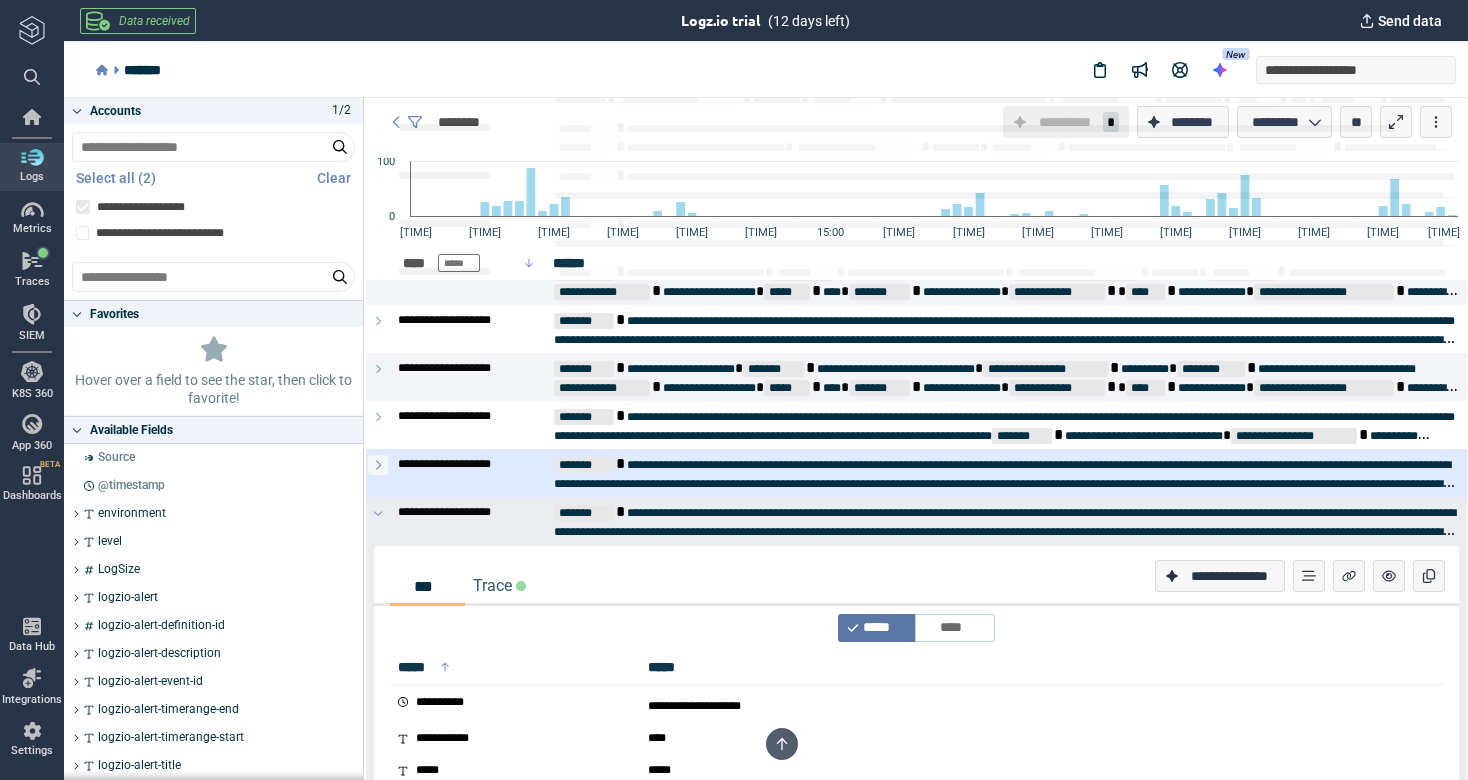 click at bounding box center [378, 465] 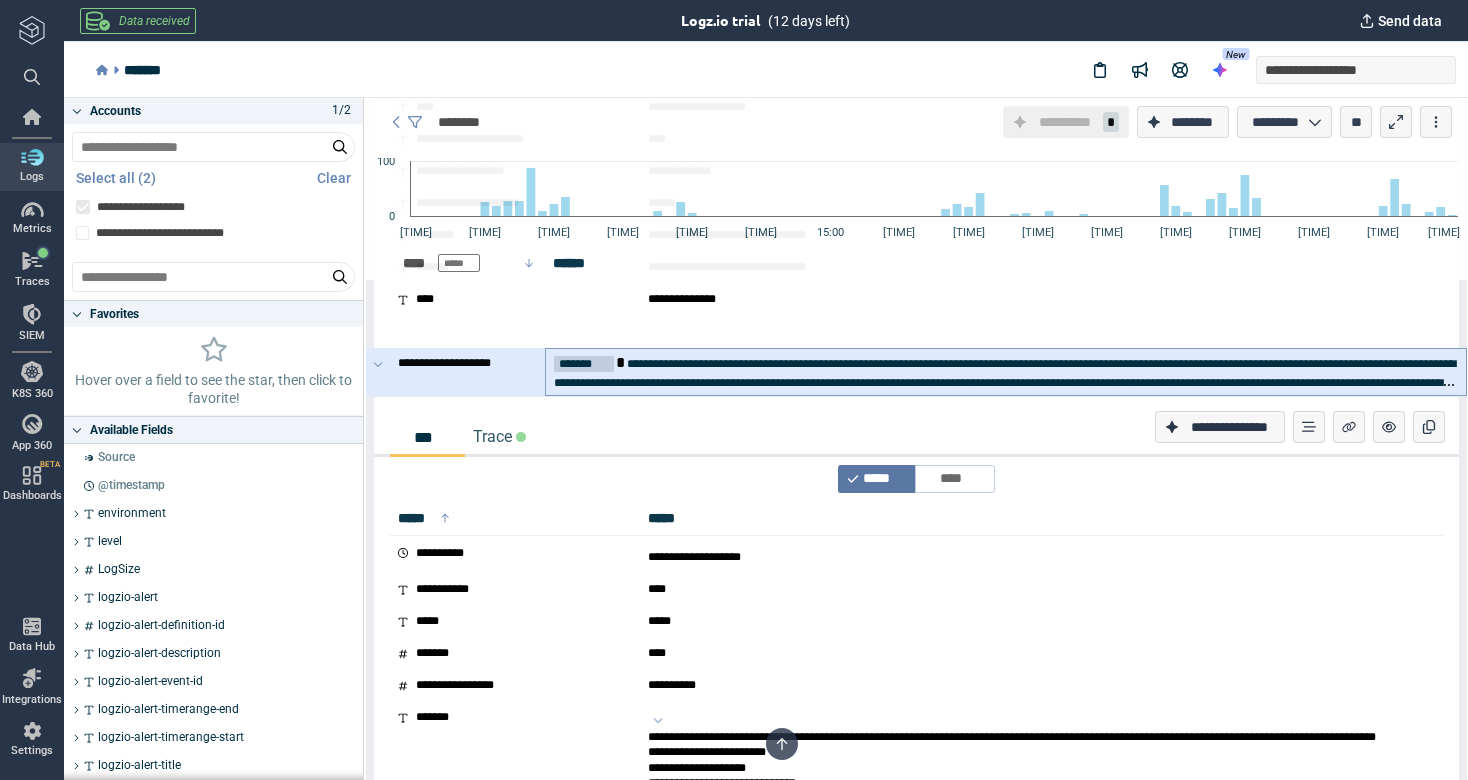 scroll, scrollTop: 10470, scrollLeft: 0, axis: vertical 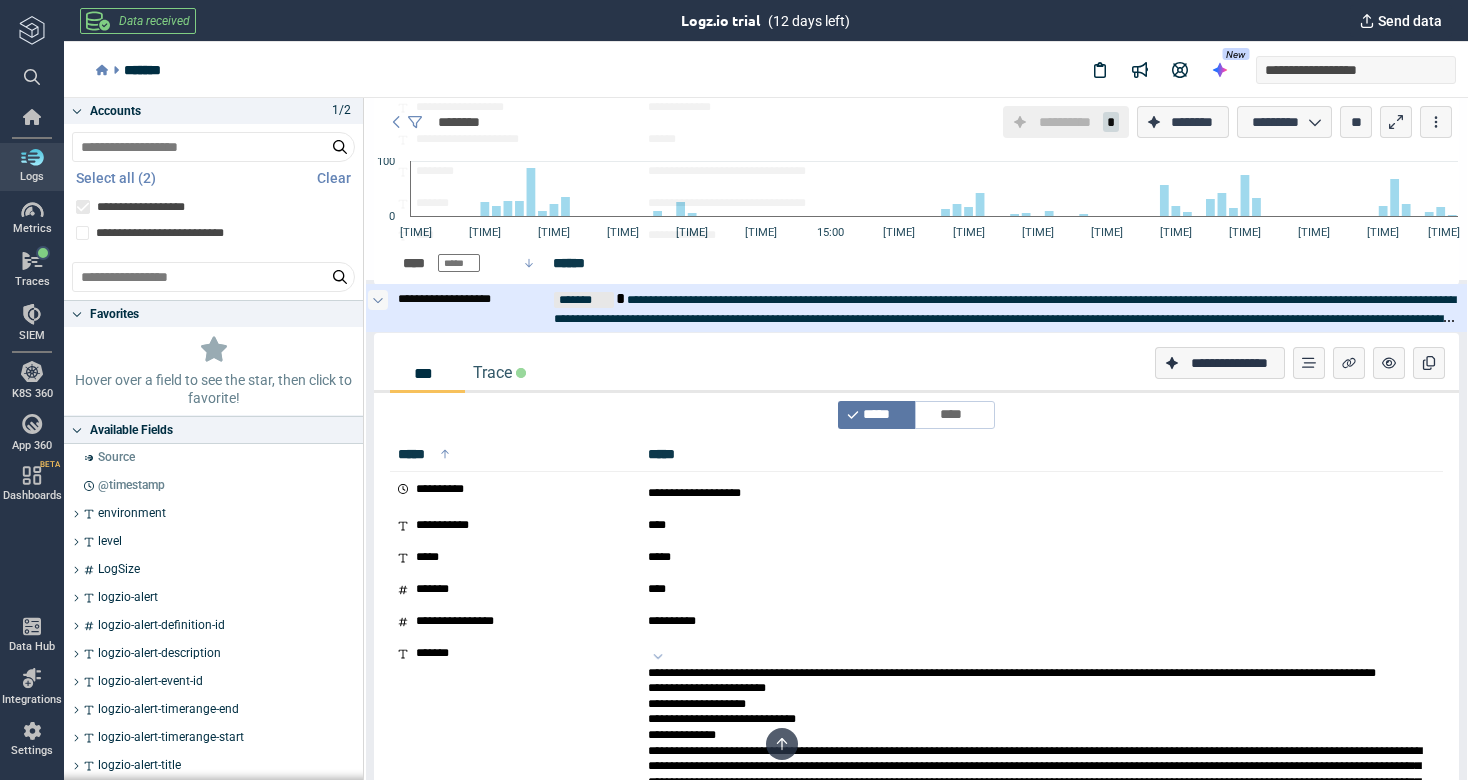 click at bounding box center (378, 300) 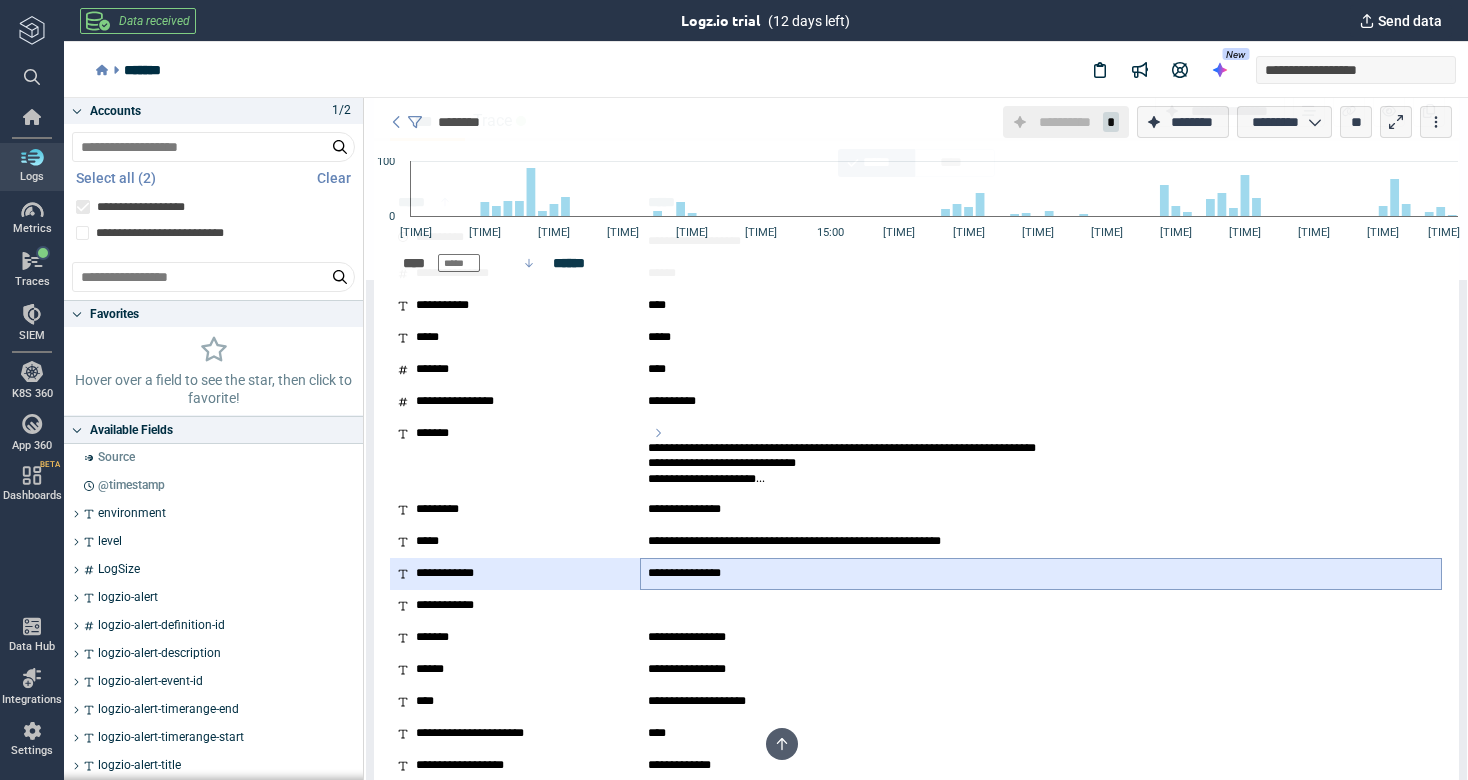 scroll, scrollTop: 9807, scrollLeft: 0, axis: vertical 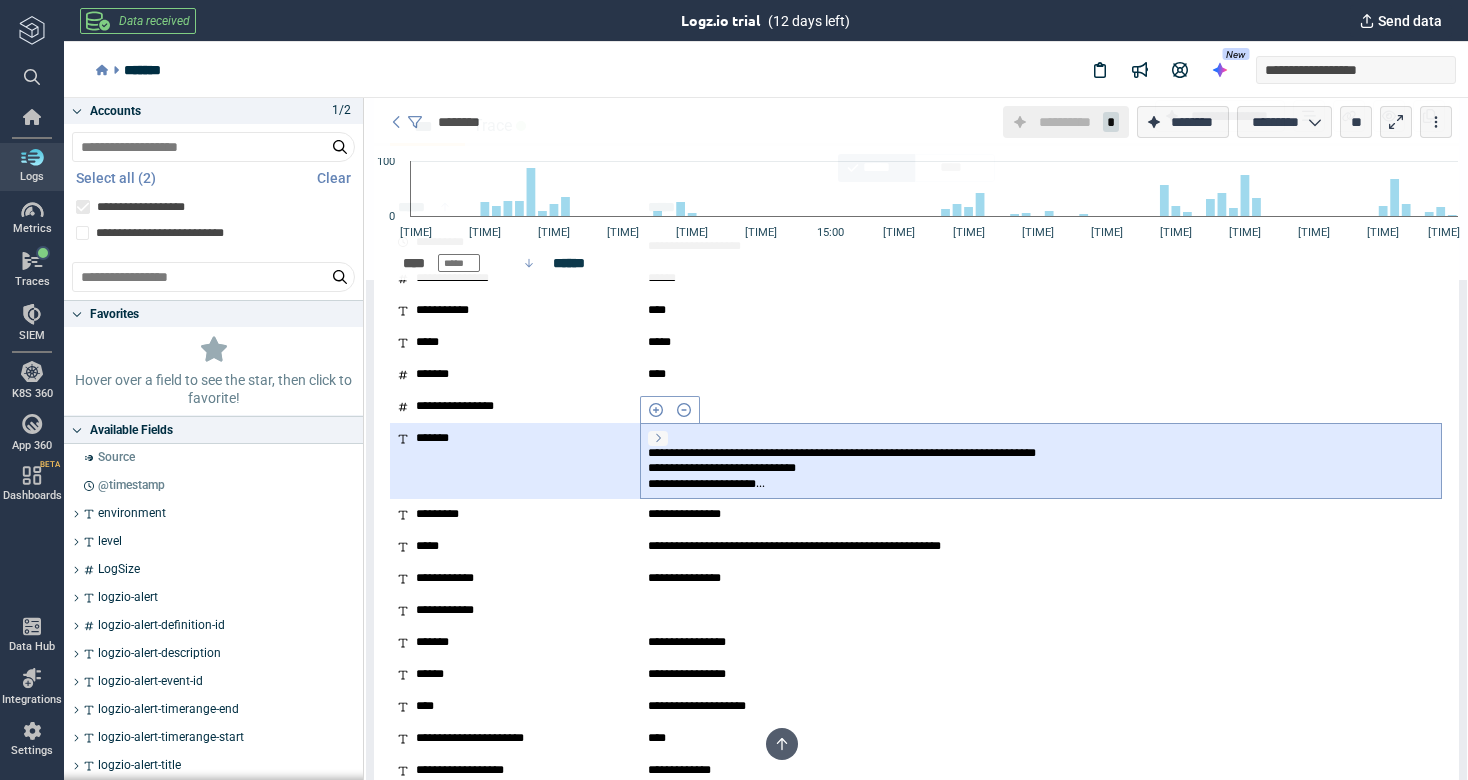 click at bounding box center [658, 438] 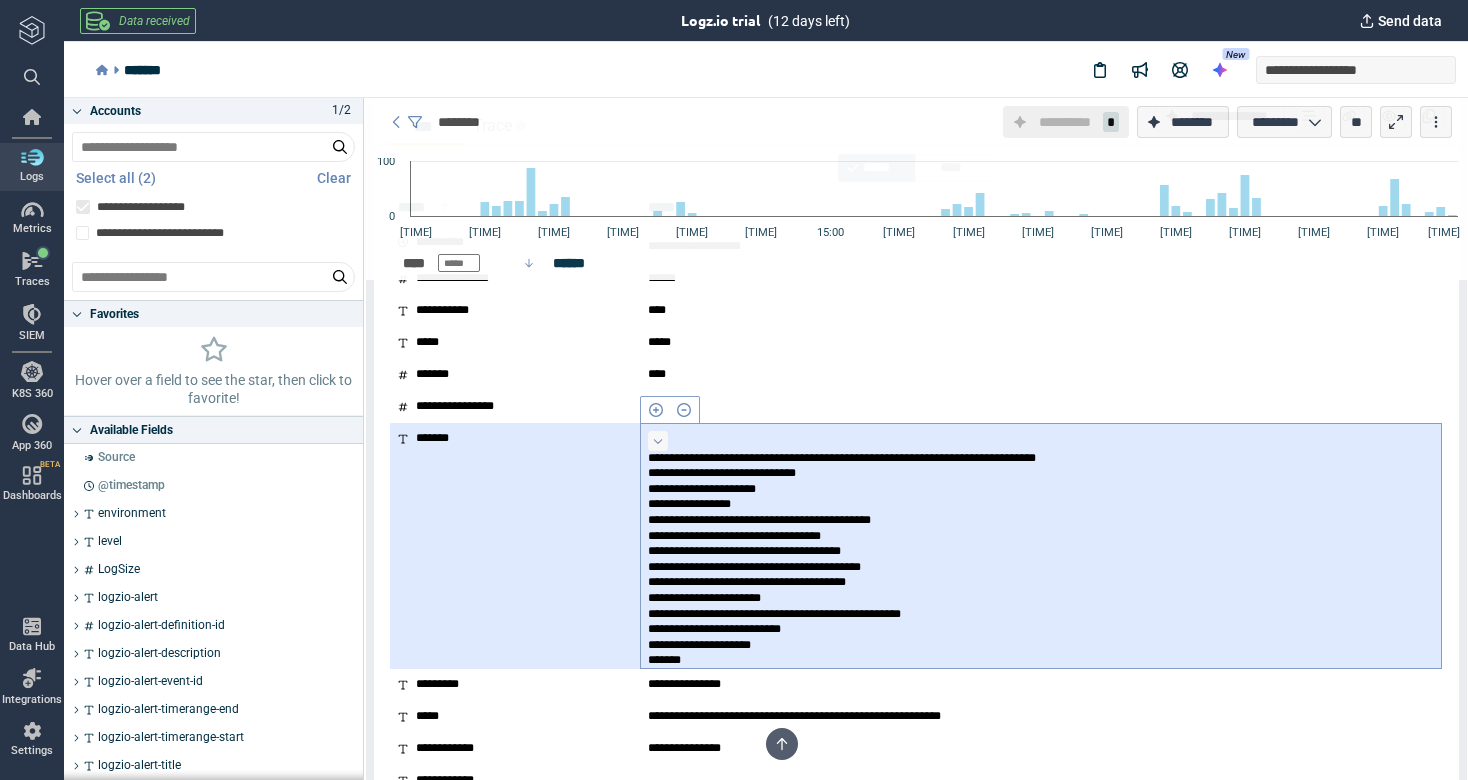 click at bounding box center (658, 441) 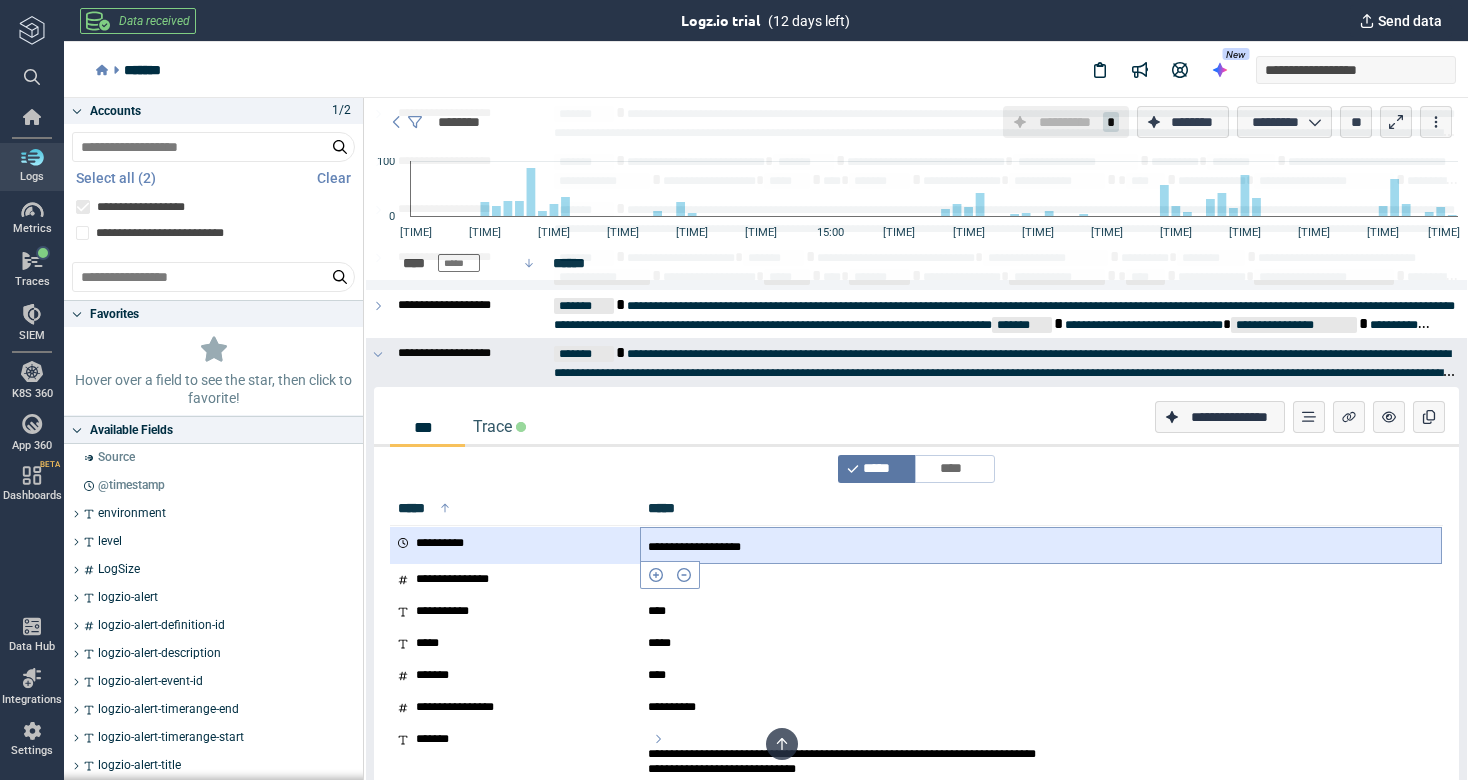 scroll, scrollTop: 9459, scrollLeft: 0, axis: vertical 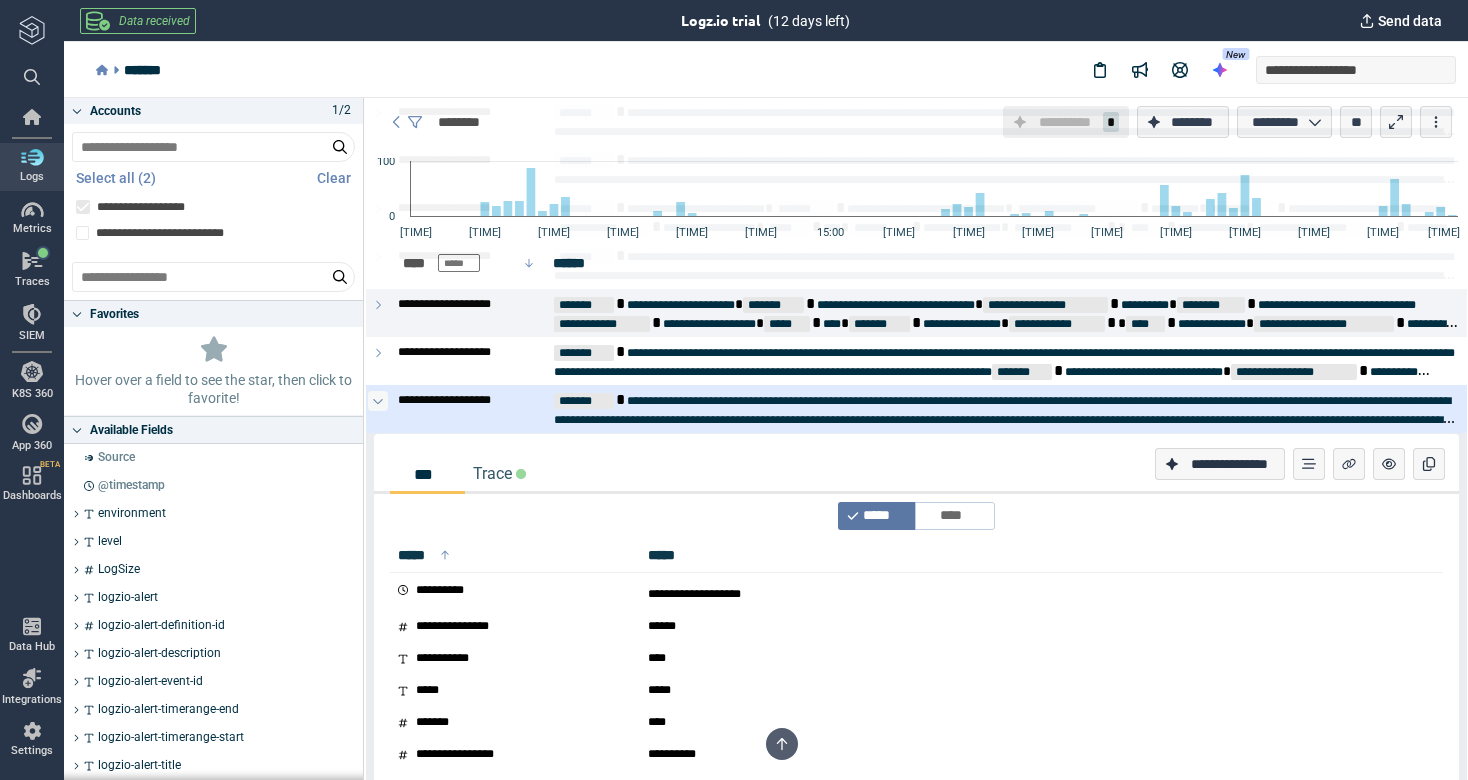 click at bounding box center [378, 401] 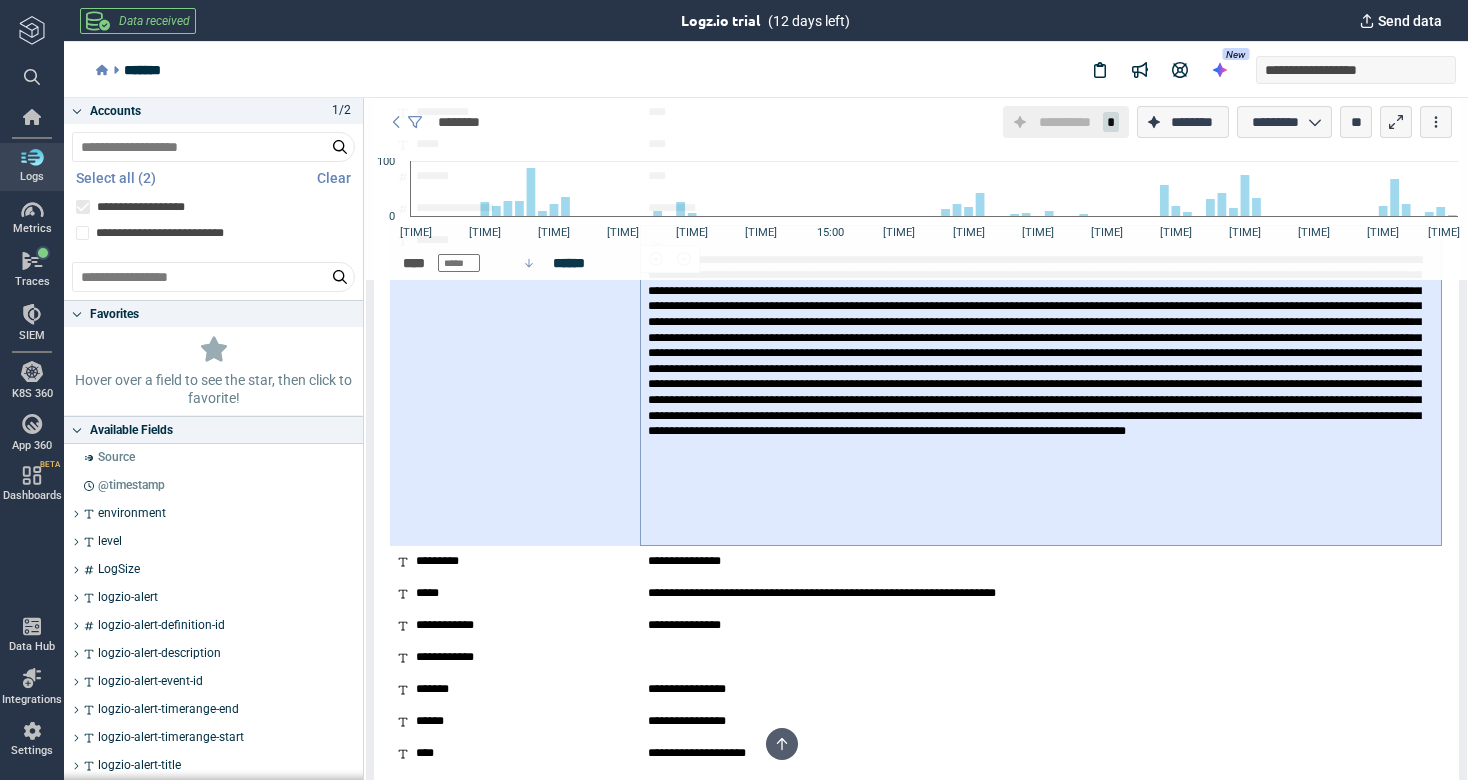 scroll, scrollTop: 10298, scrollLeft: 0, axis: vertical 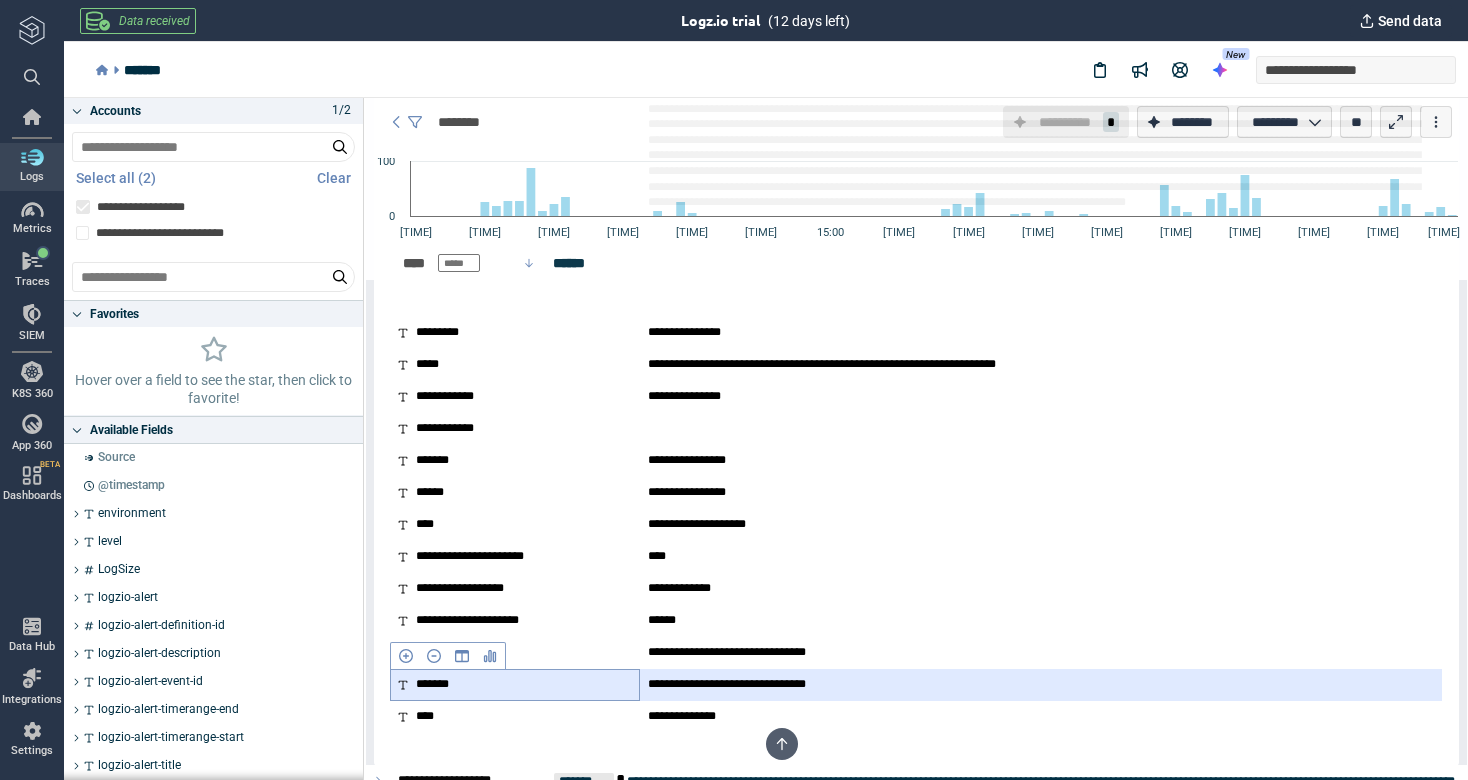click on "*******" at bounding box center (515, 685) 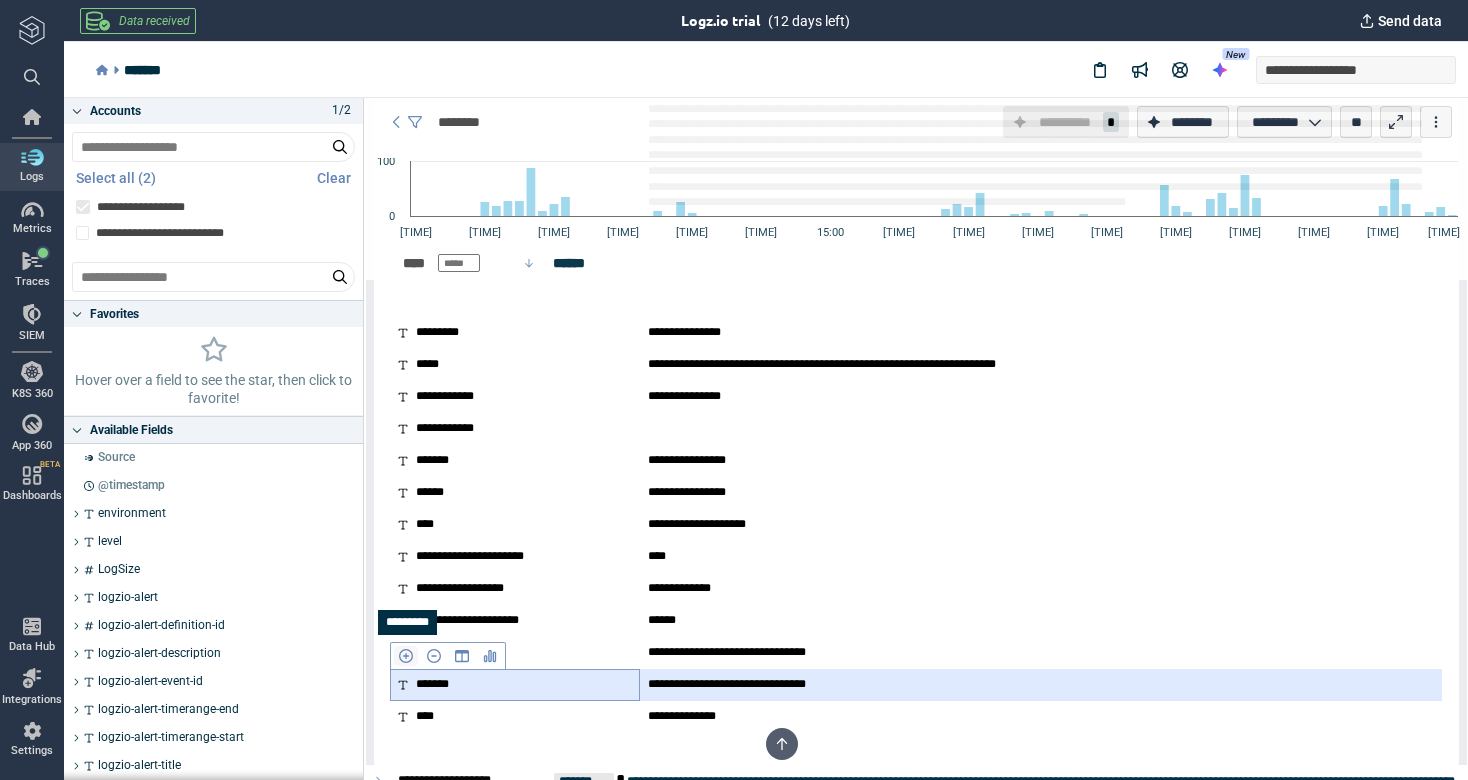 click at bounding box center [406, 656] 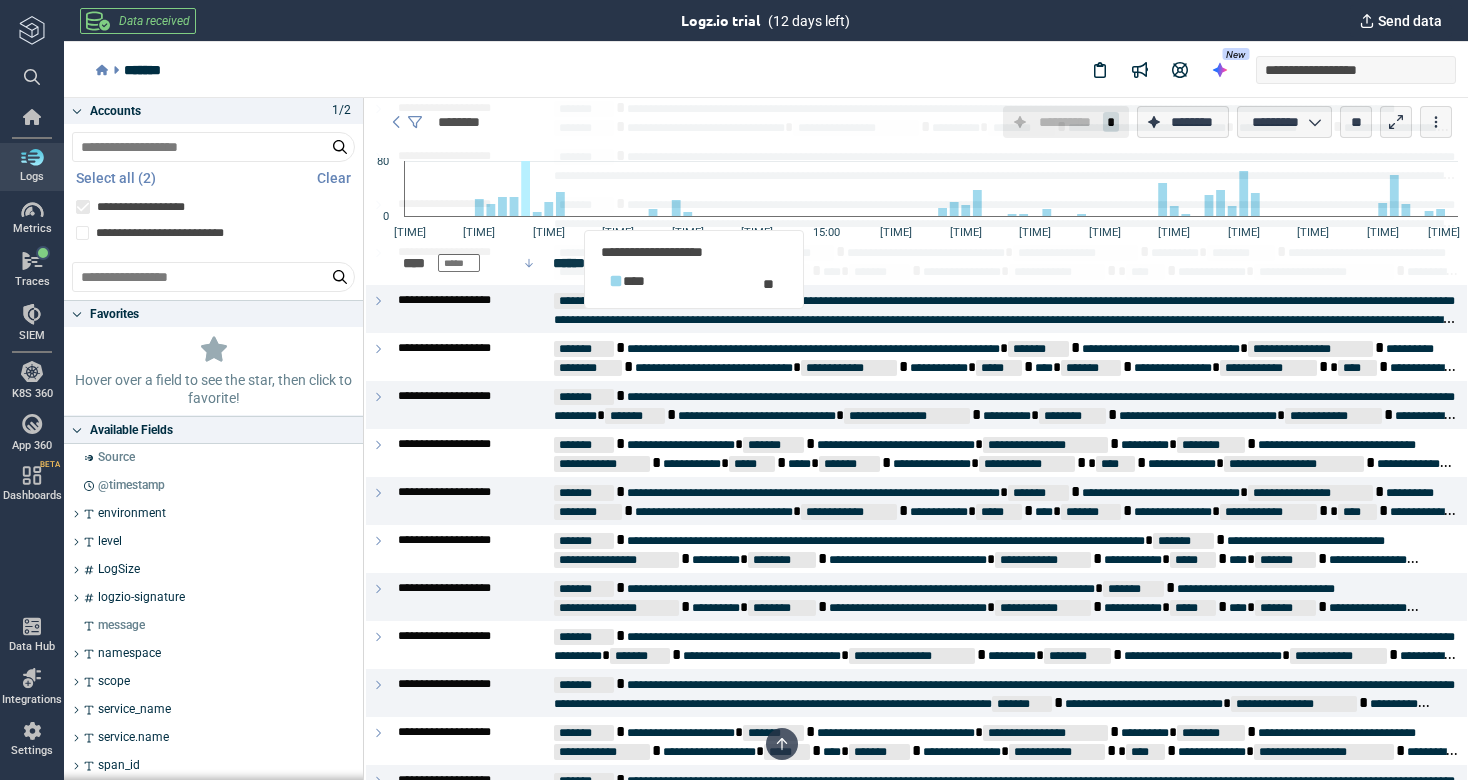 scroll, scrollTop: 5101, scrollLeft: 0, axis: vertical 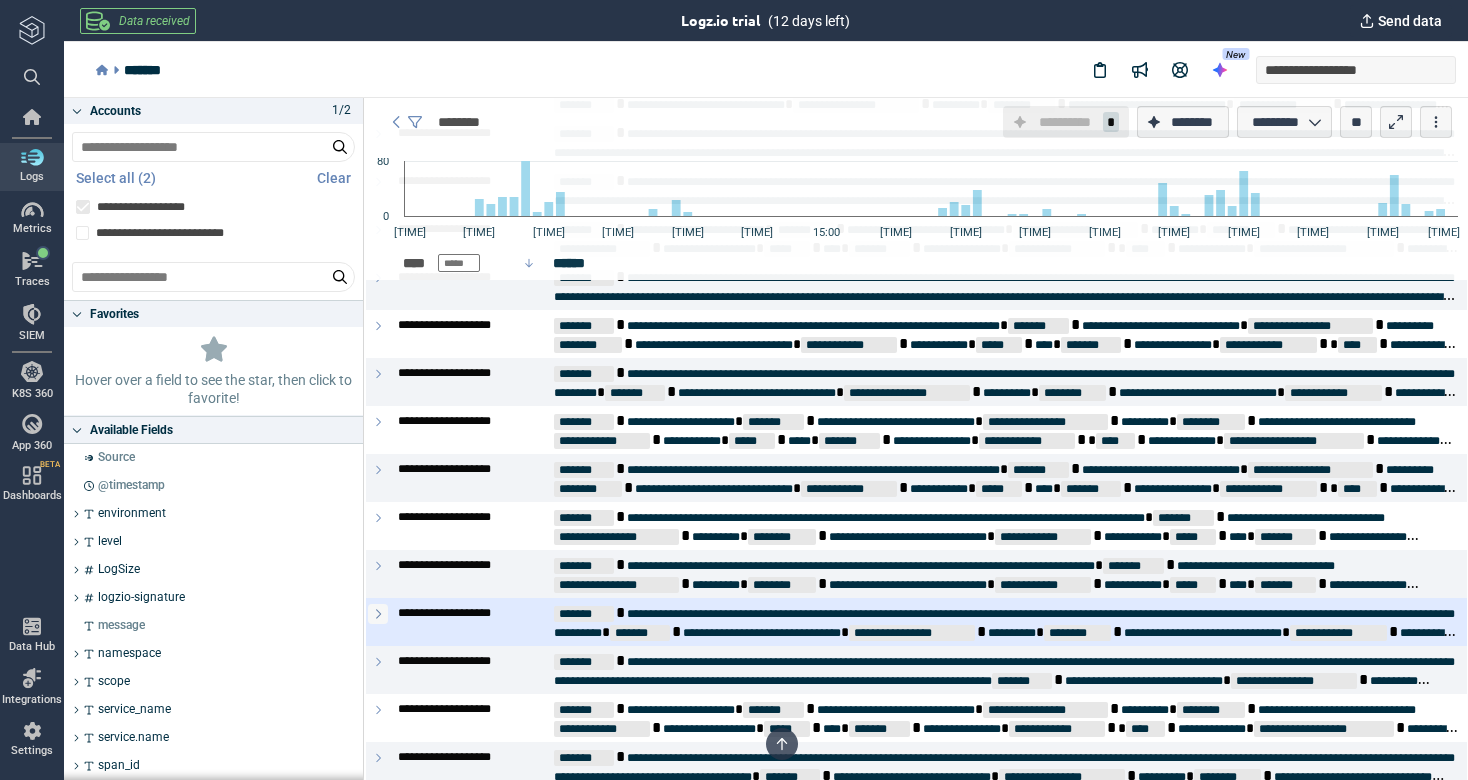 click at bounding box center (378, 614) 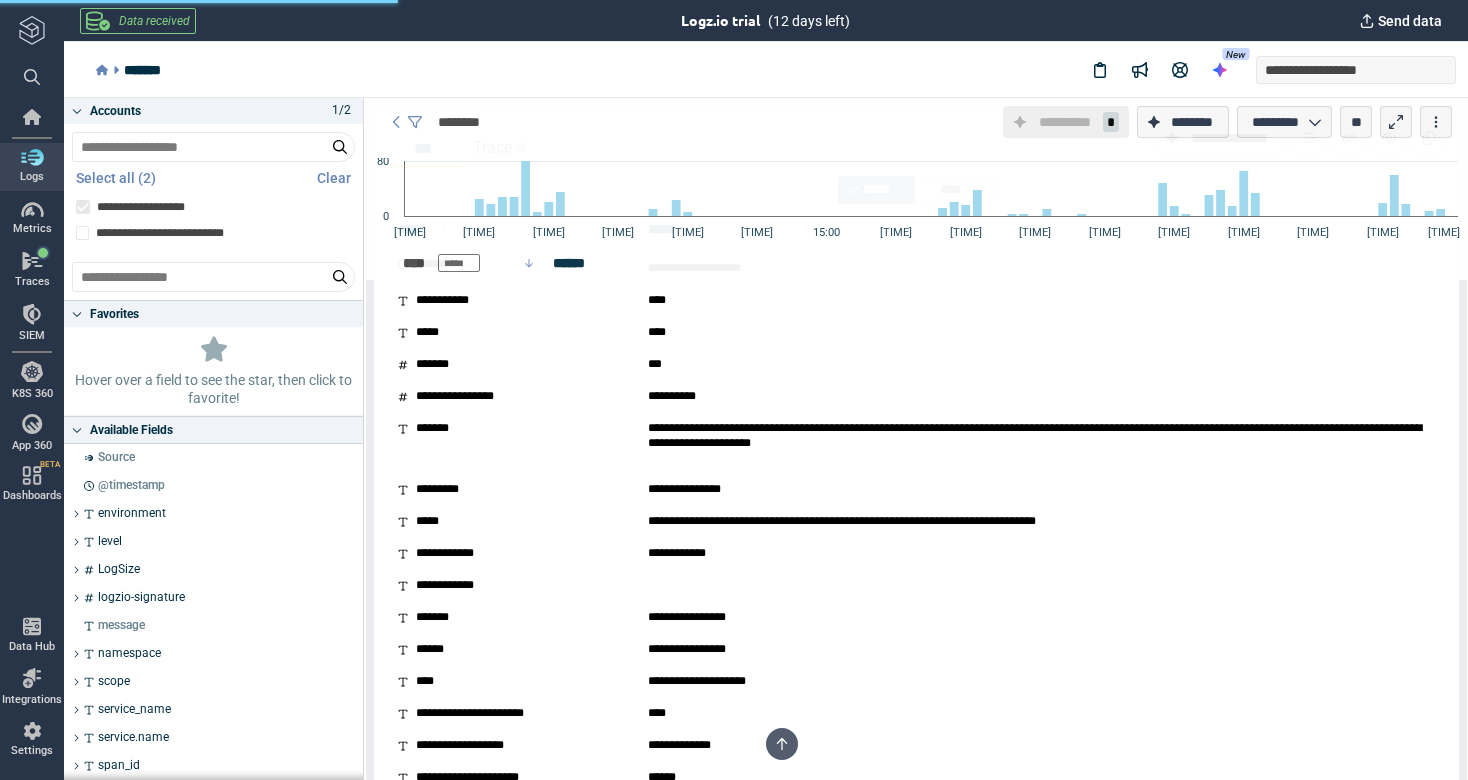 scroll, scrollTop: 5651, scrollLeft: 0, axis: vertical 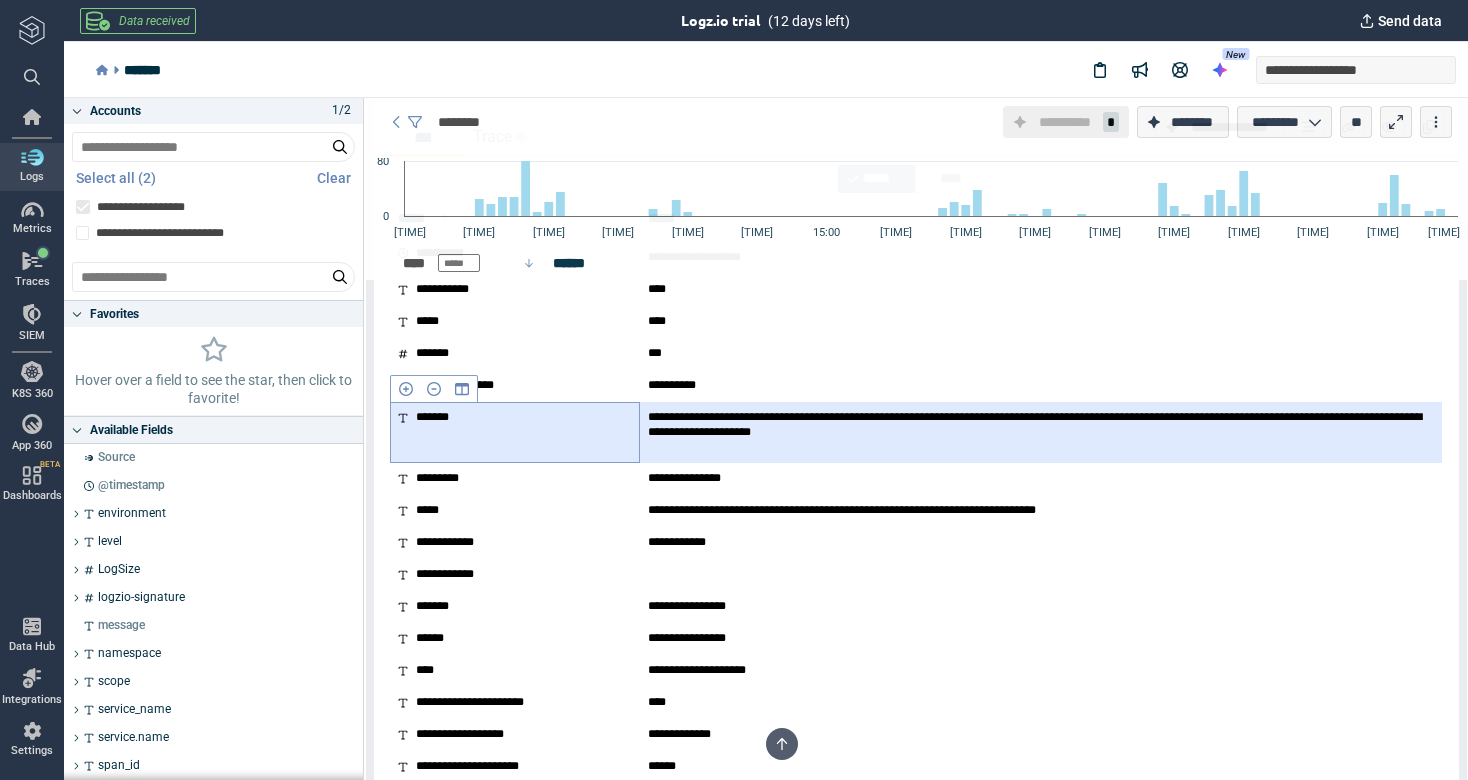 click on "*******" at bounding box center [515, 432] 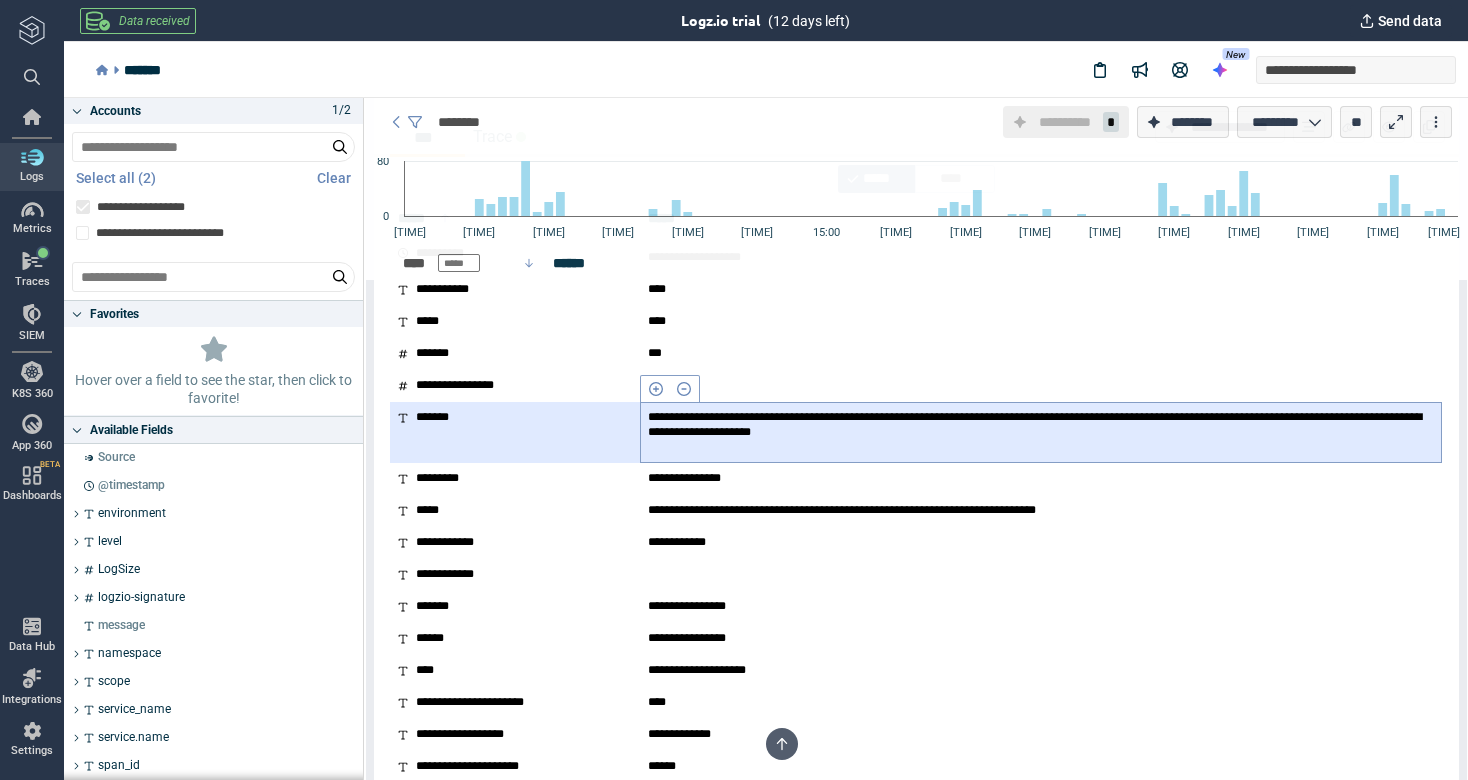 click on "**********" at bounding box center (1041, 432) 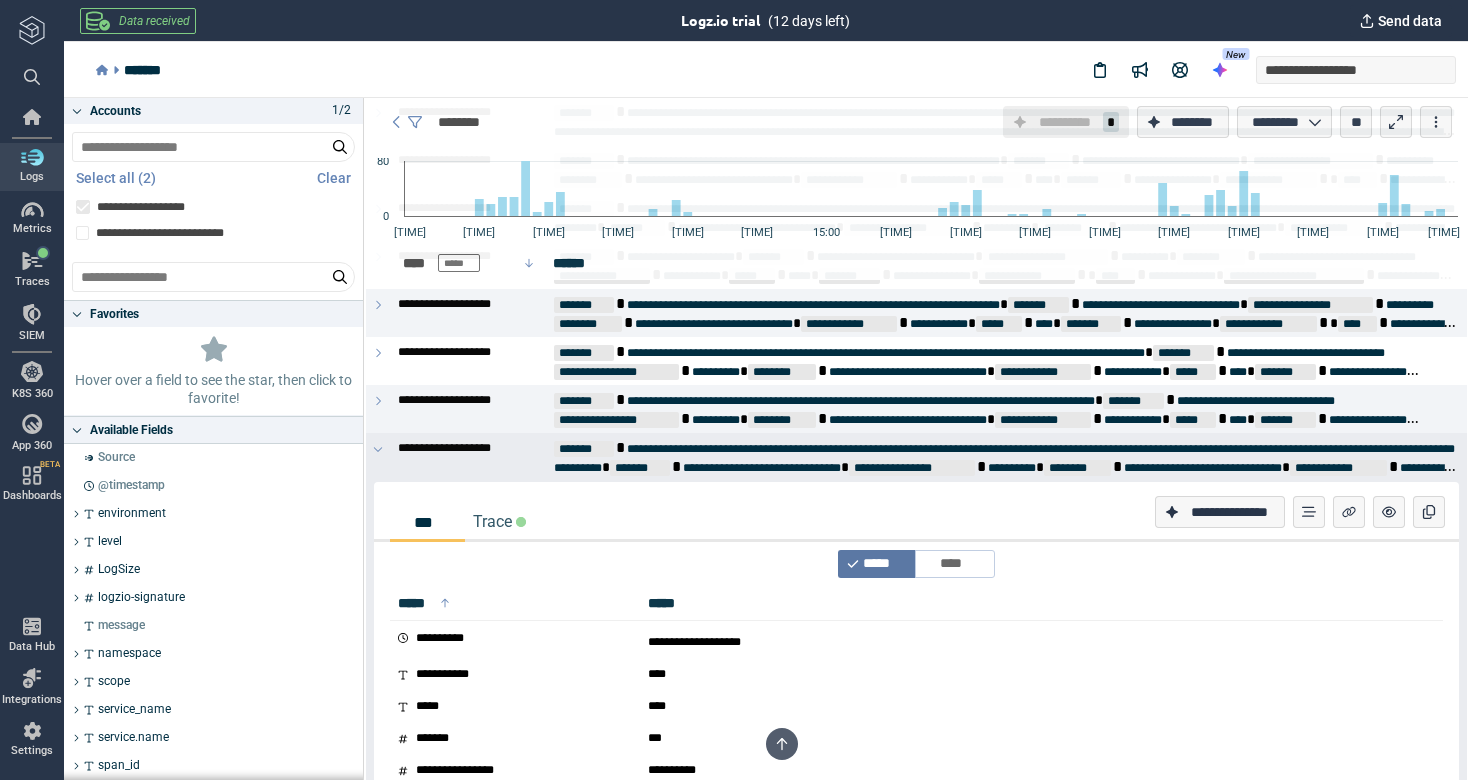 scroll, scrollTop: 5236, scrollLeft: 0, axis: vertical 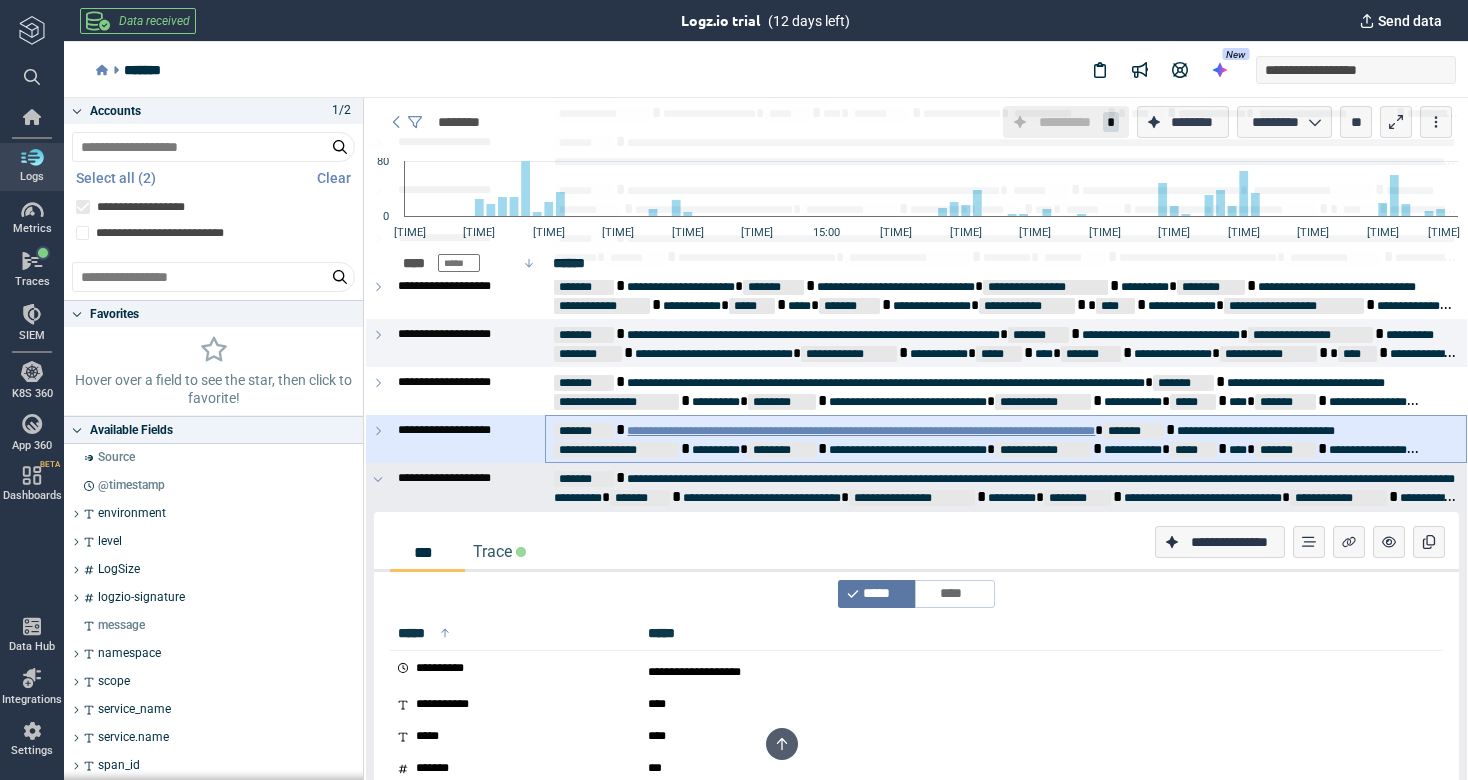 click on "**********" at bounding box center [861, 431] 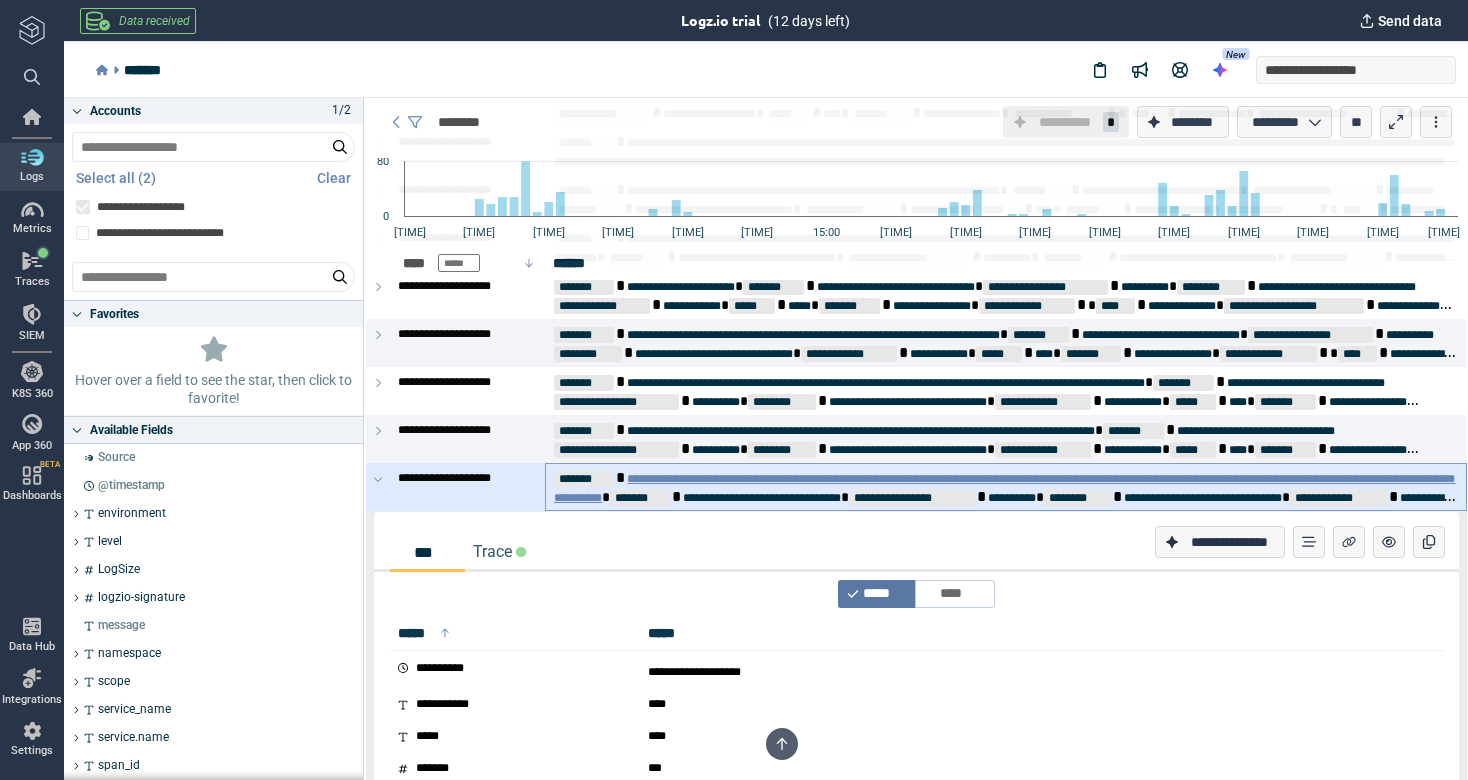 click on "**********" at bounding box center [1004, 488] 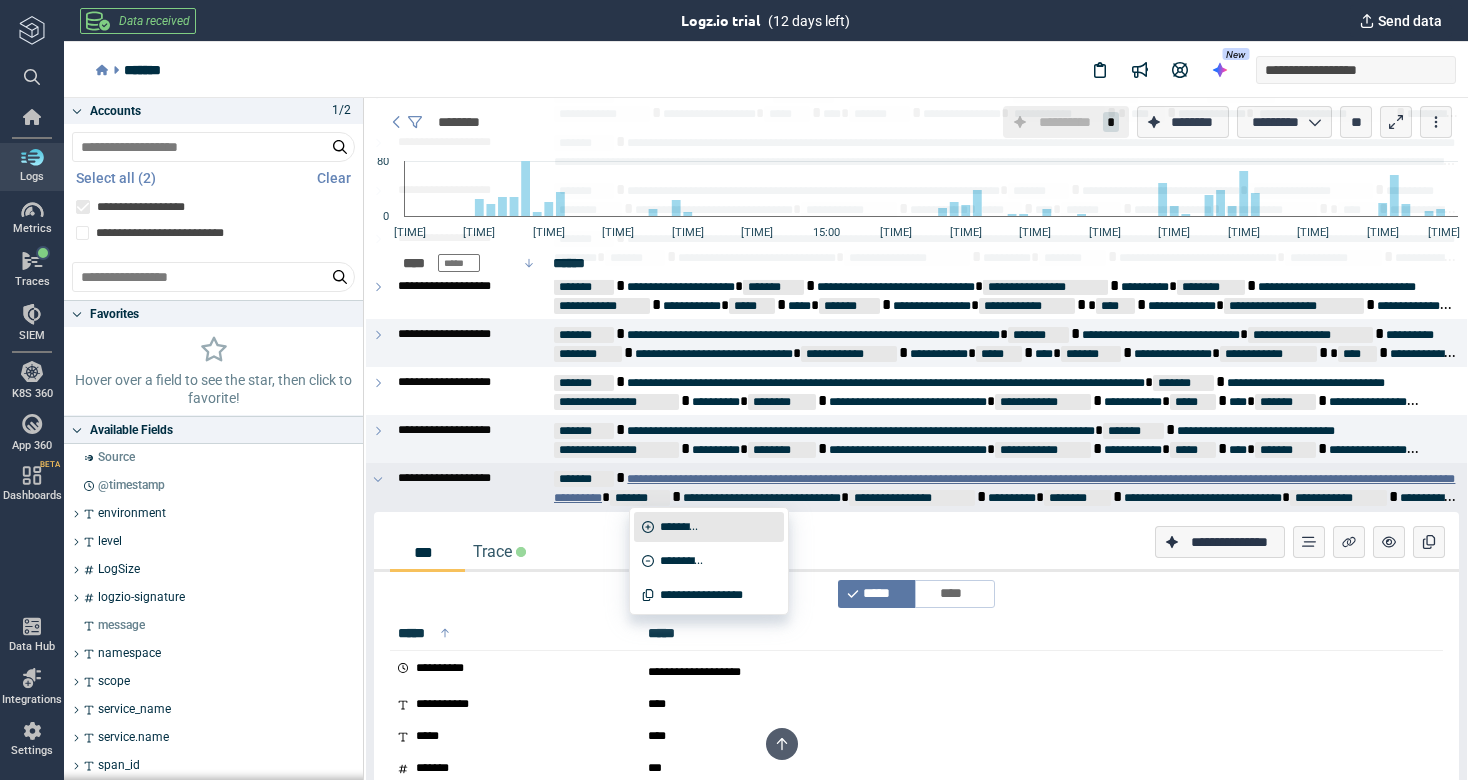 click on "*********" at bounding box center [679, 527] 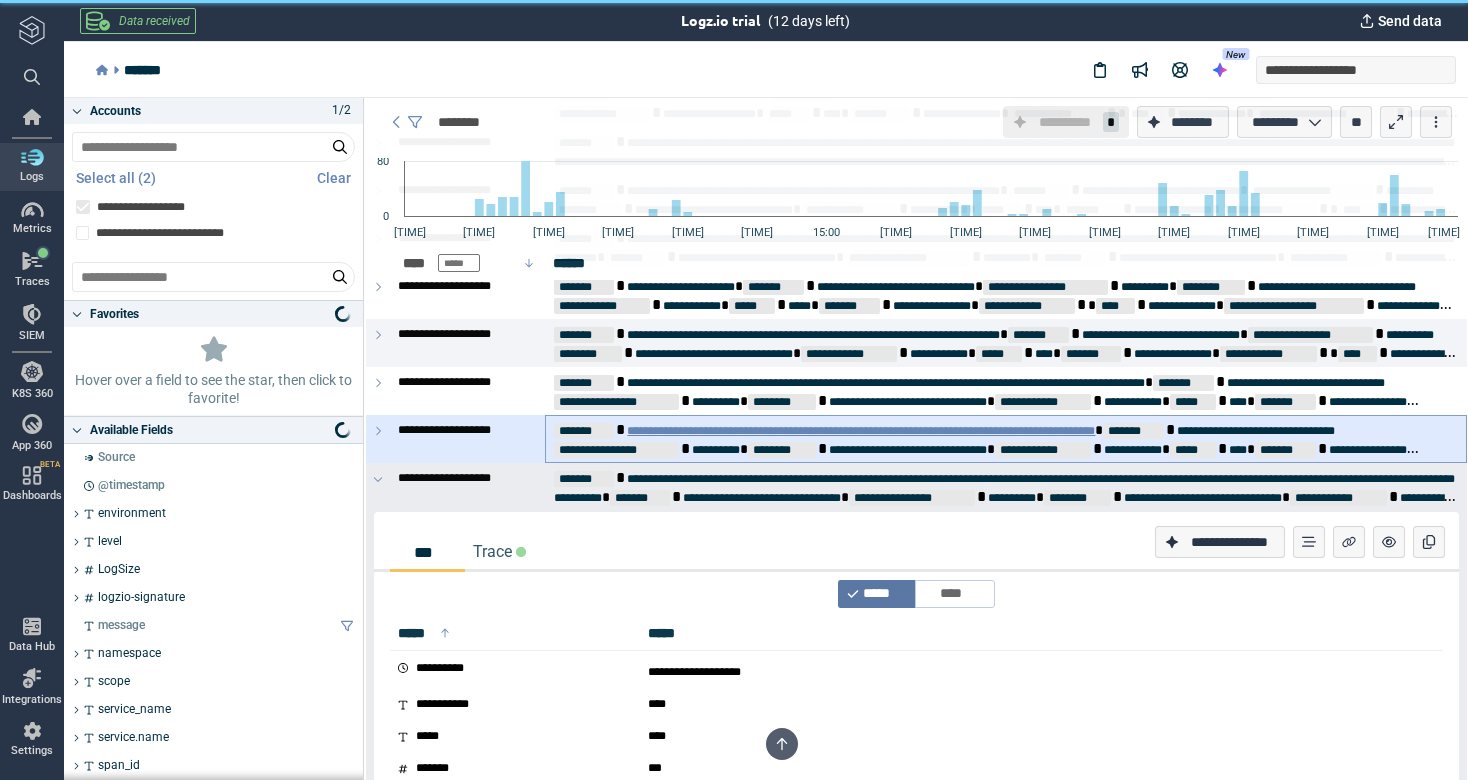 scroll, scrollTop: 0, scrollLeft: 0, axis: both 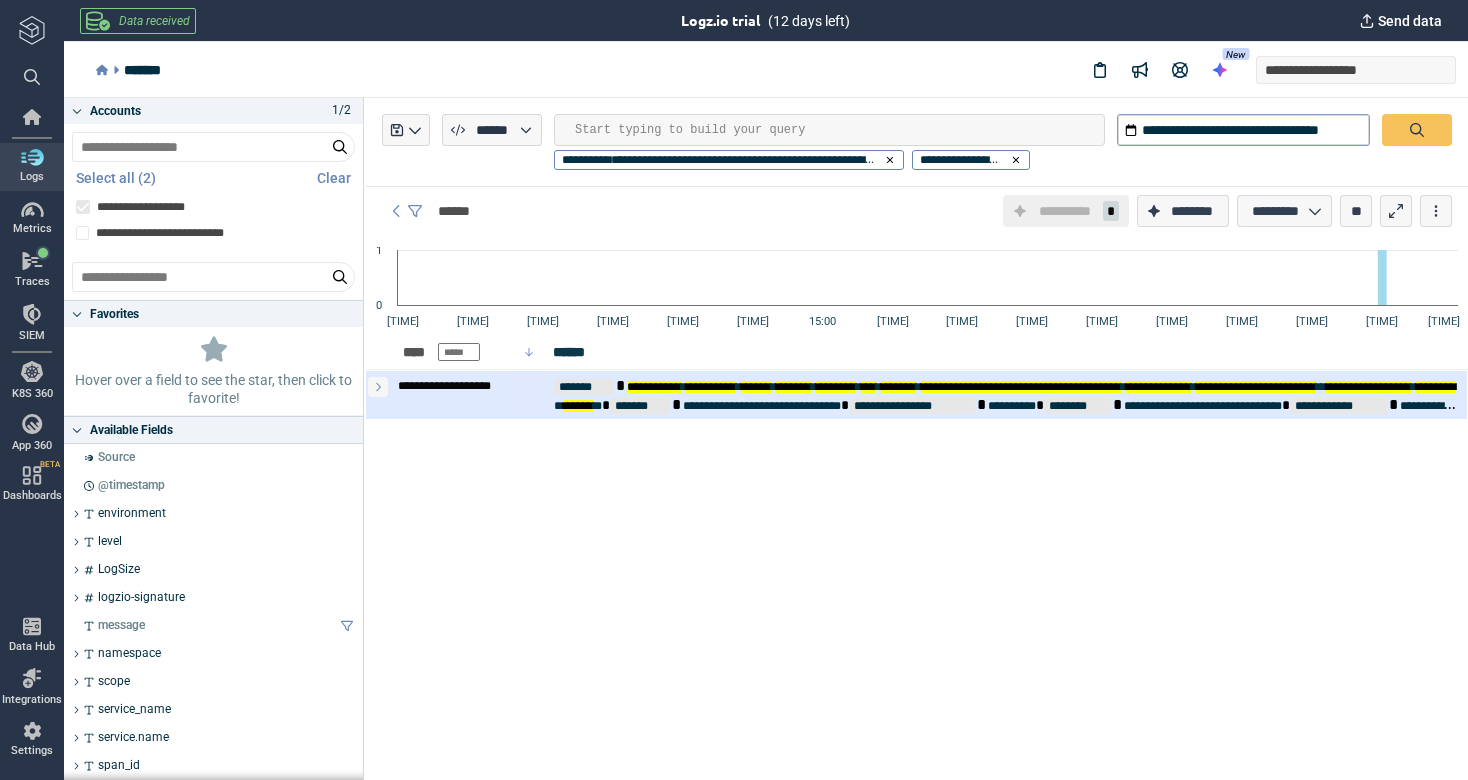 click at bounding box center [378, 387] 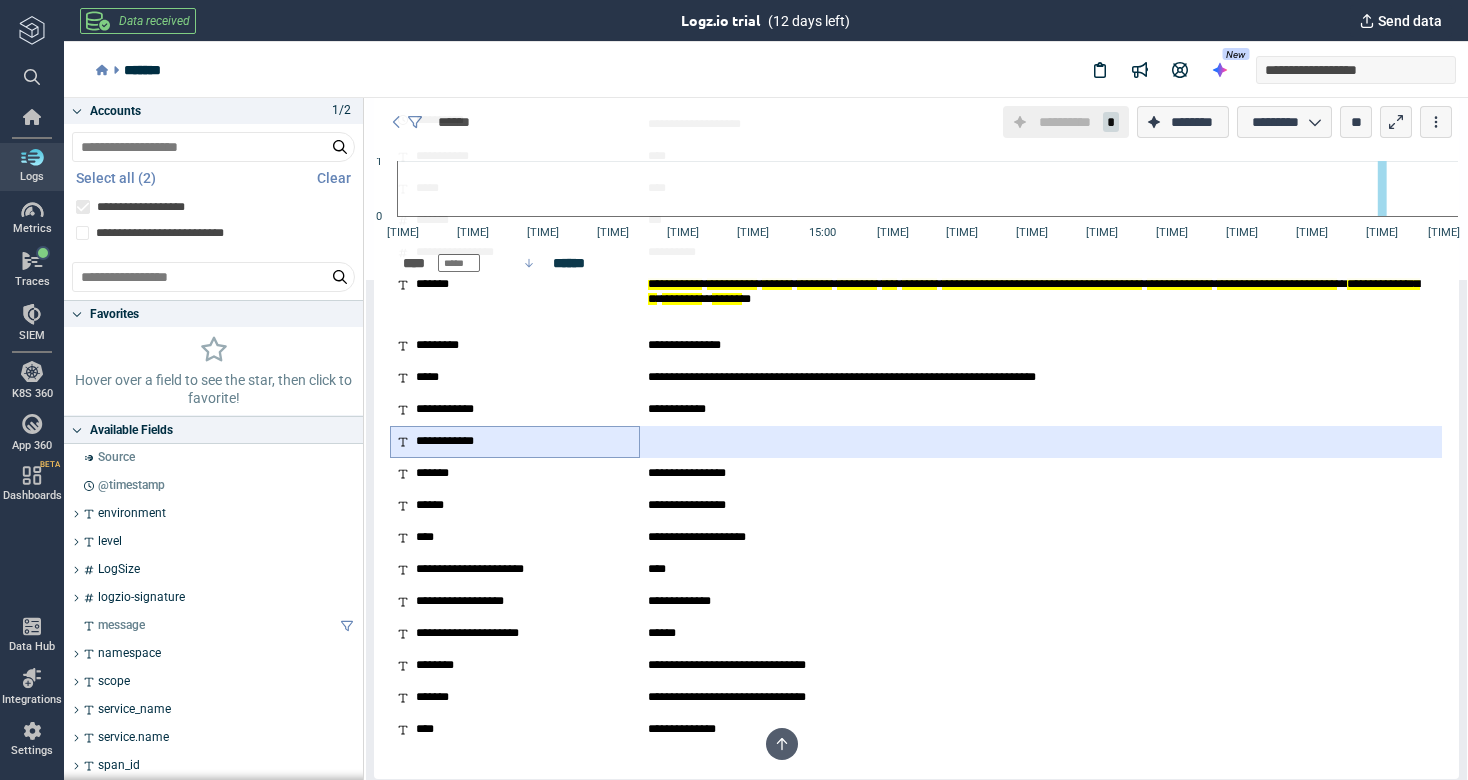 scroll, scrollTop: 456, scrollLeft: 0, axis: vertical 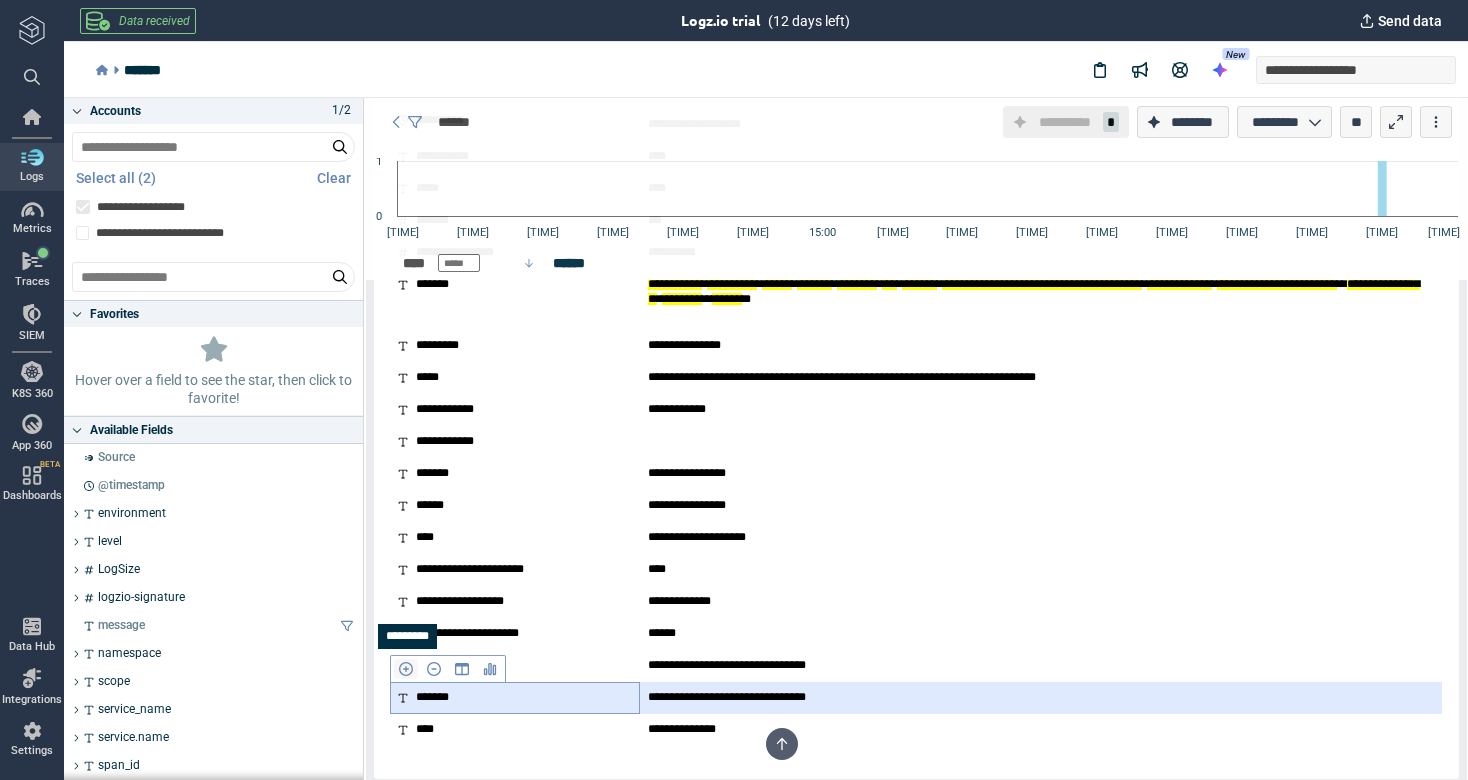 click at bounding box center [406, 669] 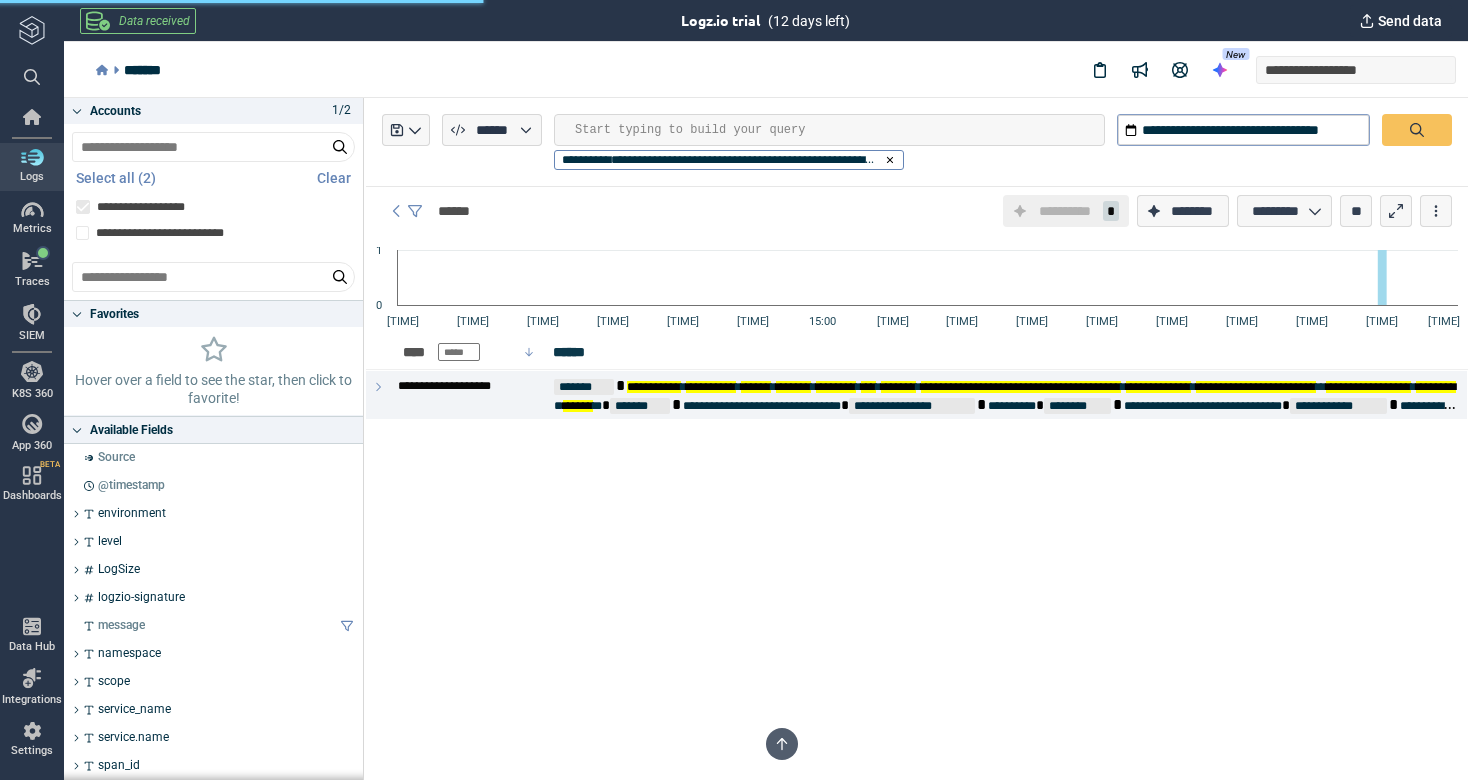 scroll, scrollTop: 0, scrollLeft: 0, axis: both 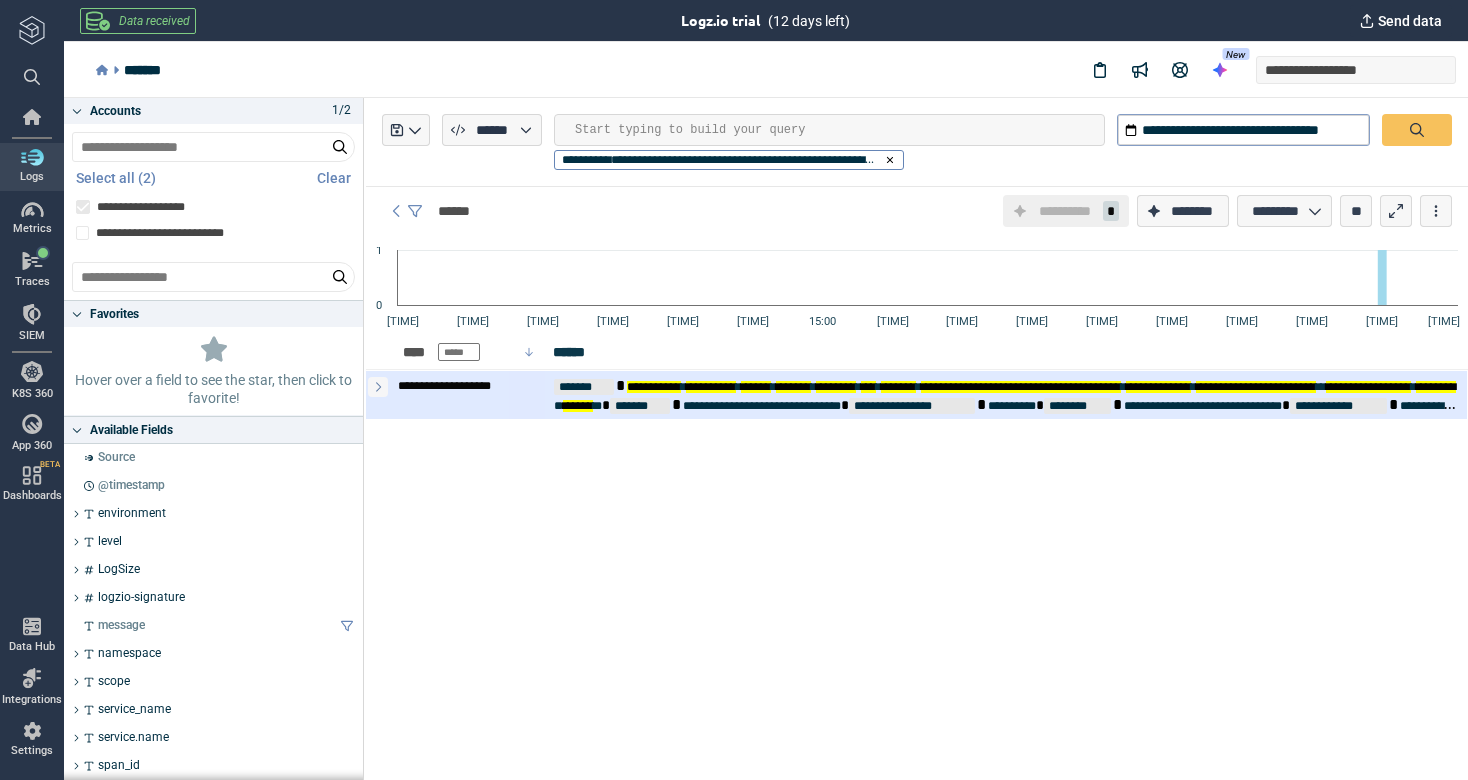 click at bounding box center (378, 387) 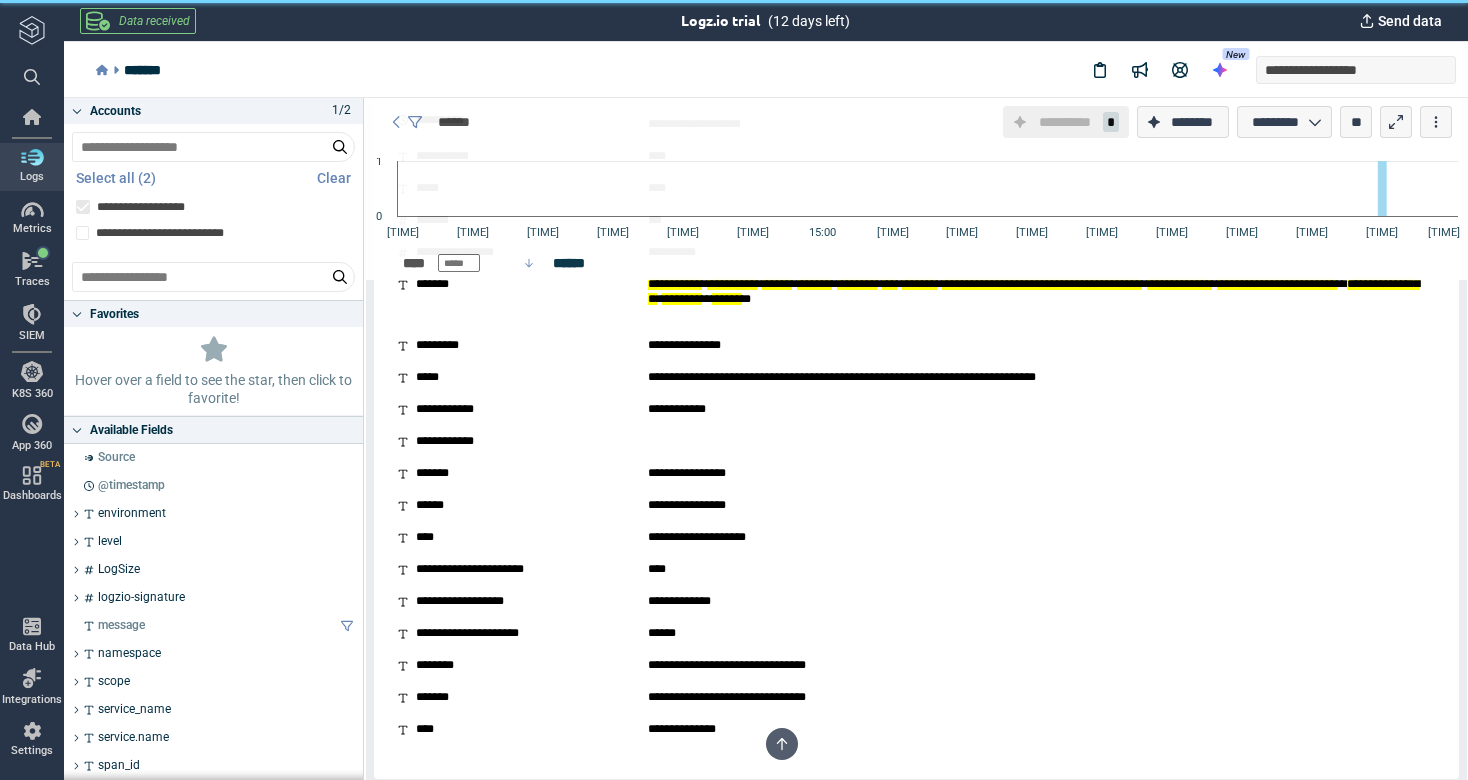 scroll, scrollTop: 456, scrollLeft: 0, axis: vertical 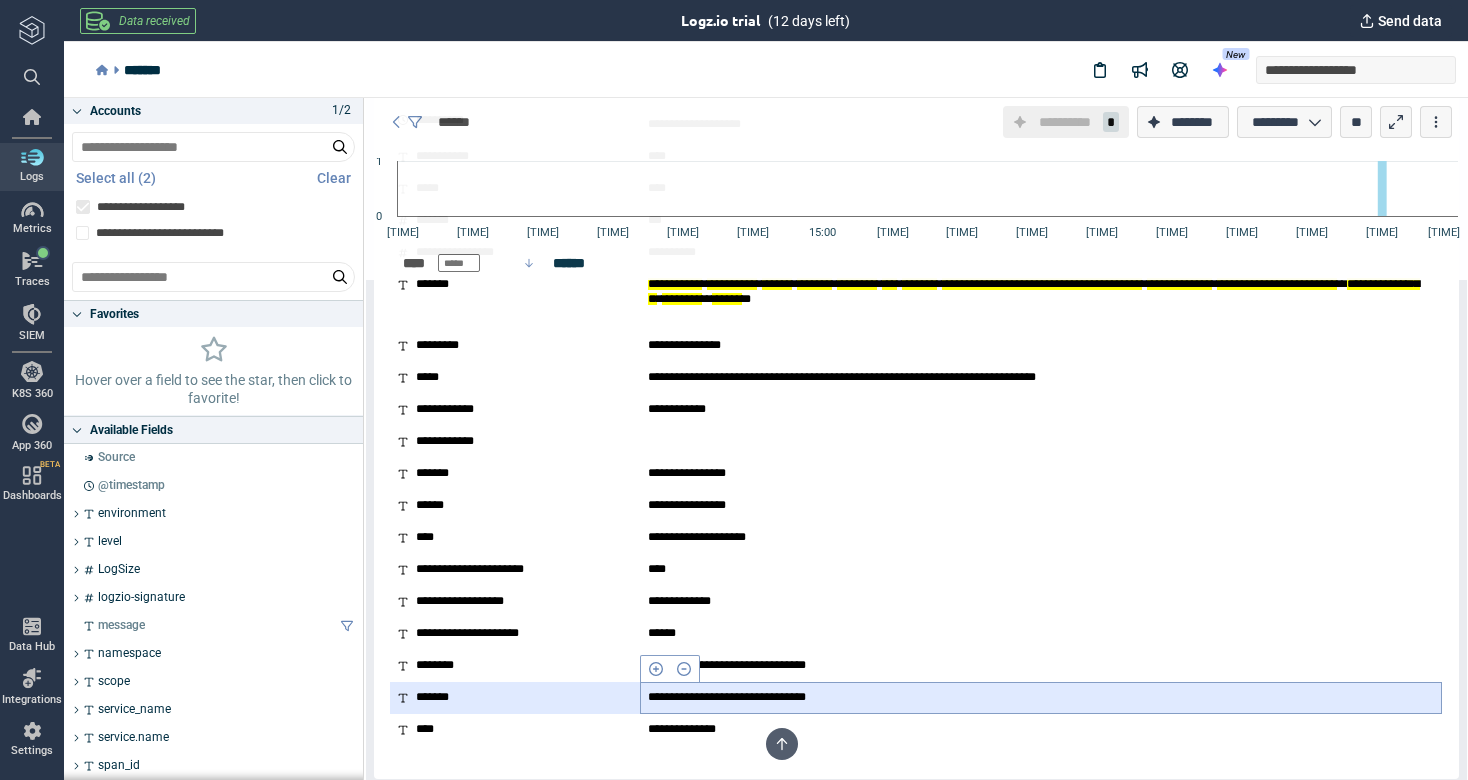 click on "**********" at bounding box center (763, 697) 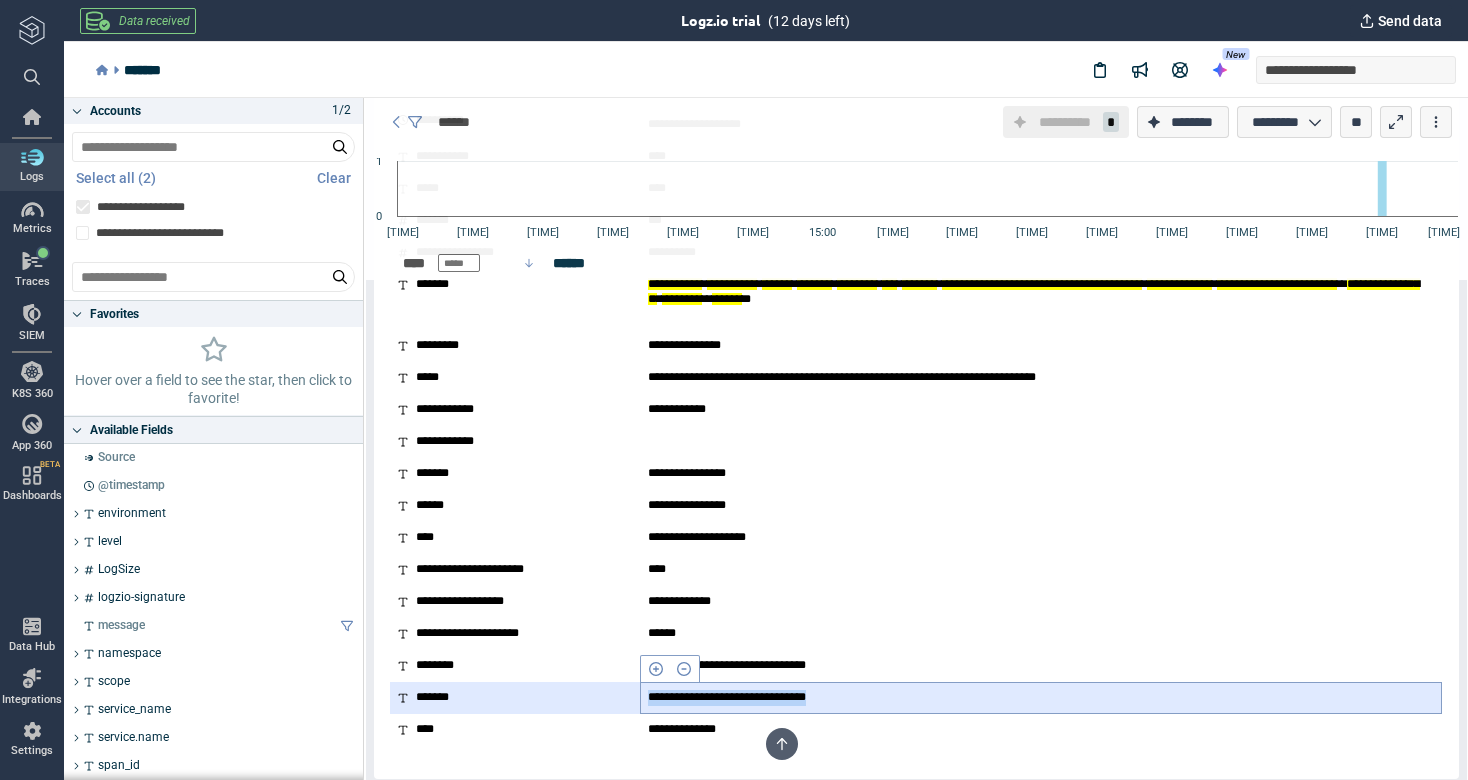 click on "**********" at bounding box center [763, 697] 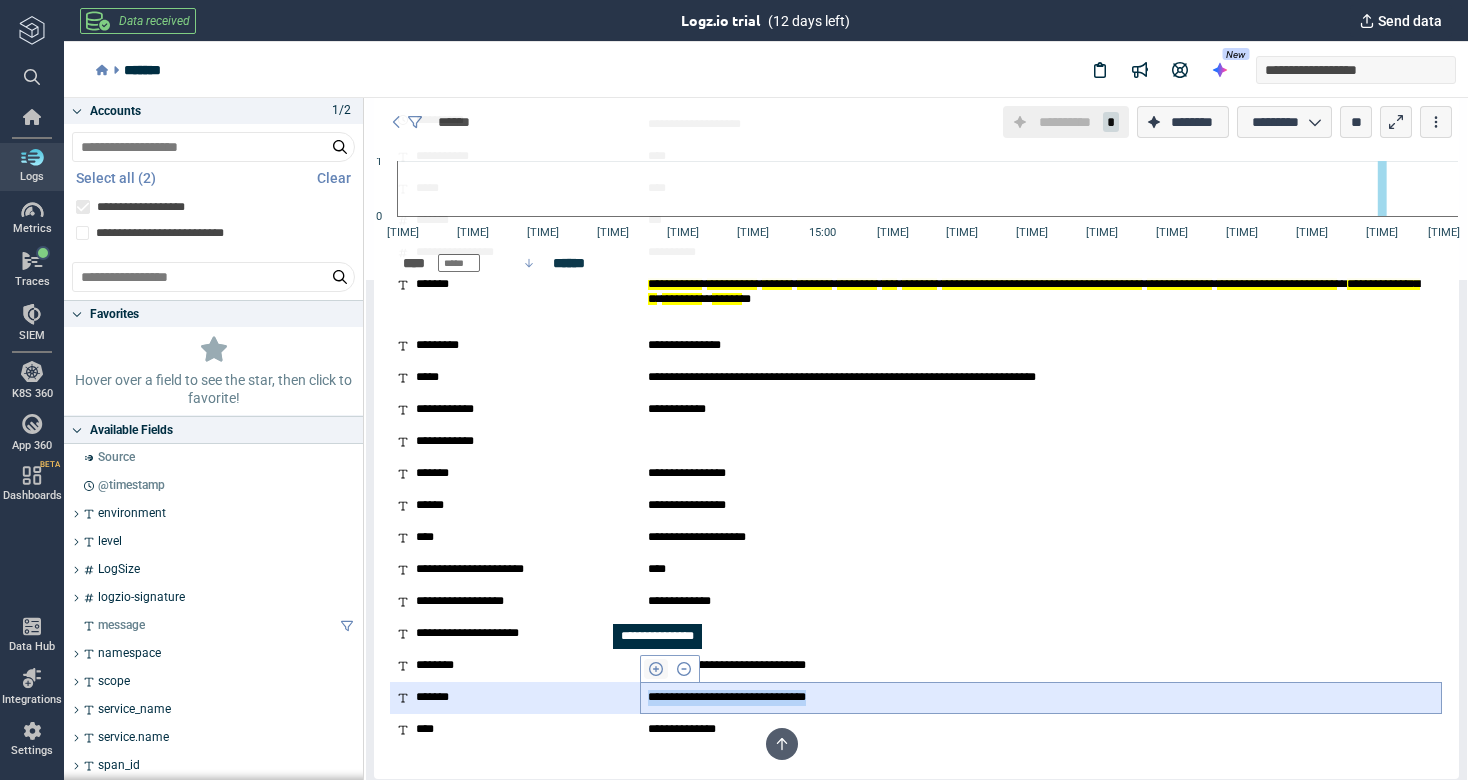 click at bounding box center (656, 669) 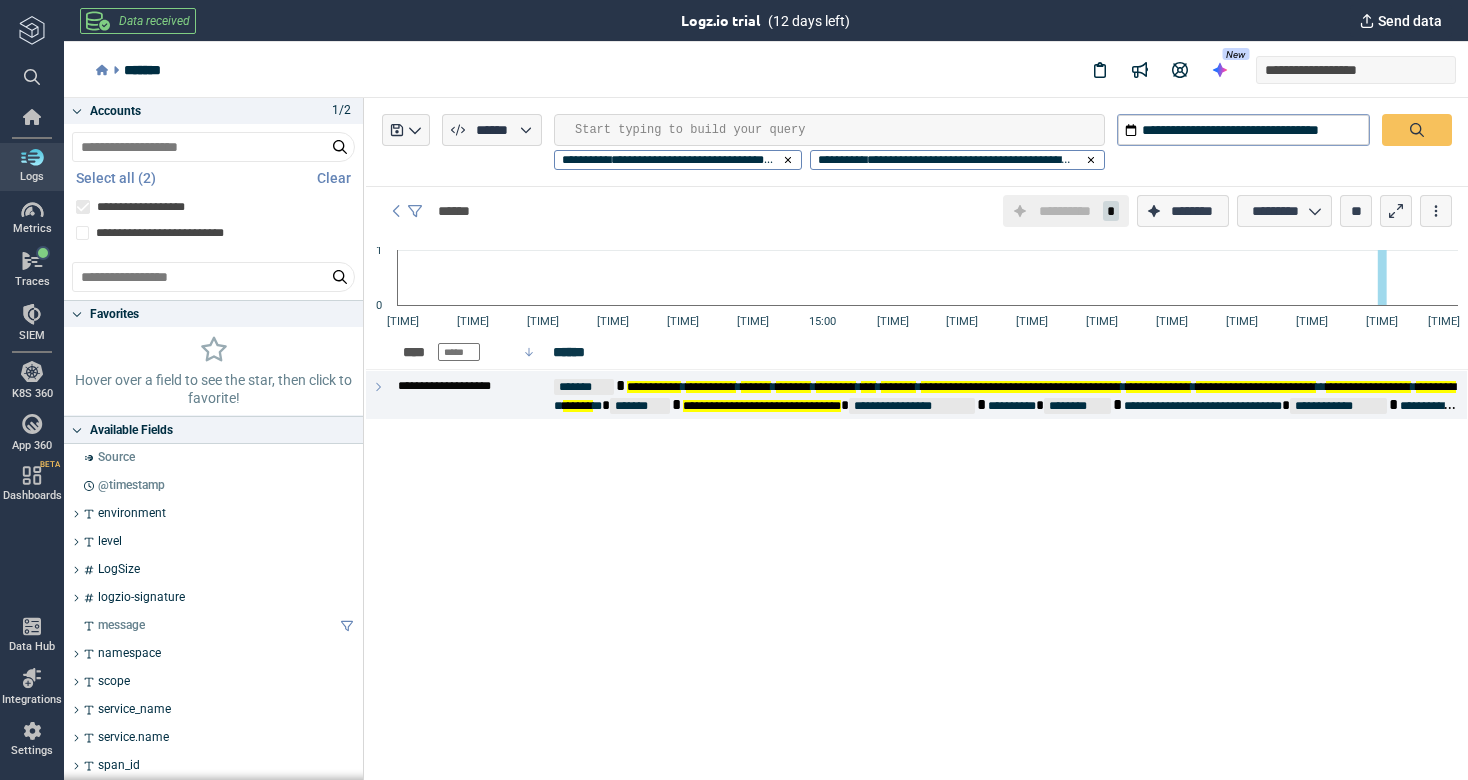 scroll, scrollTop: 0, scrollLeft: 0, axis: both 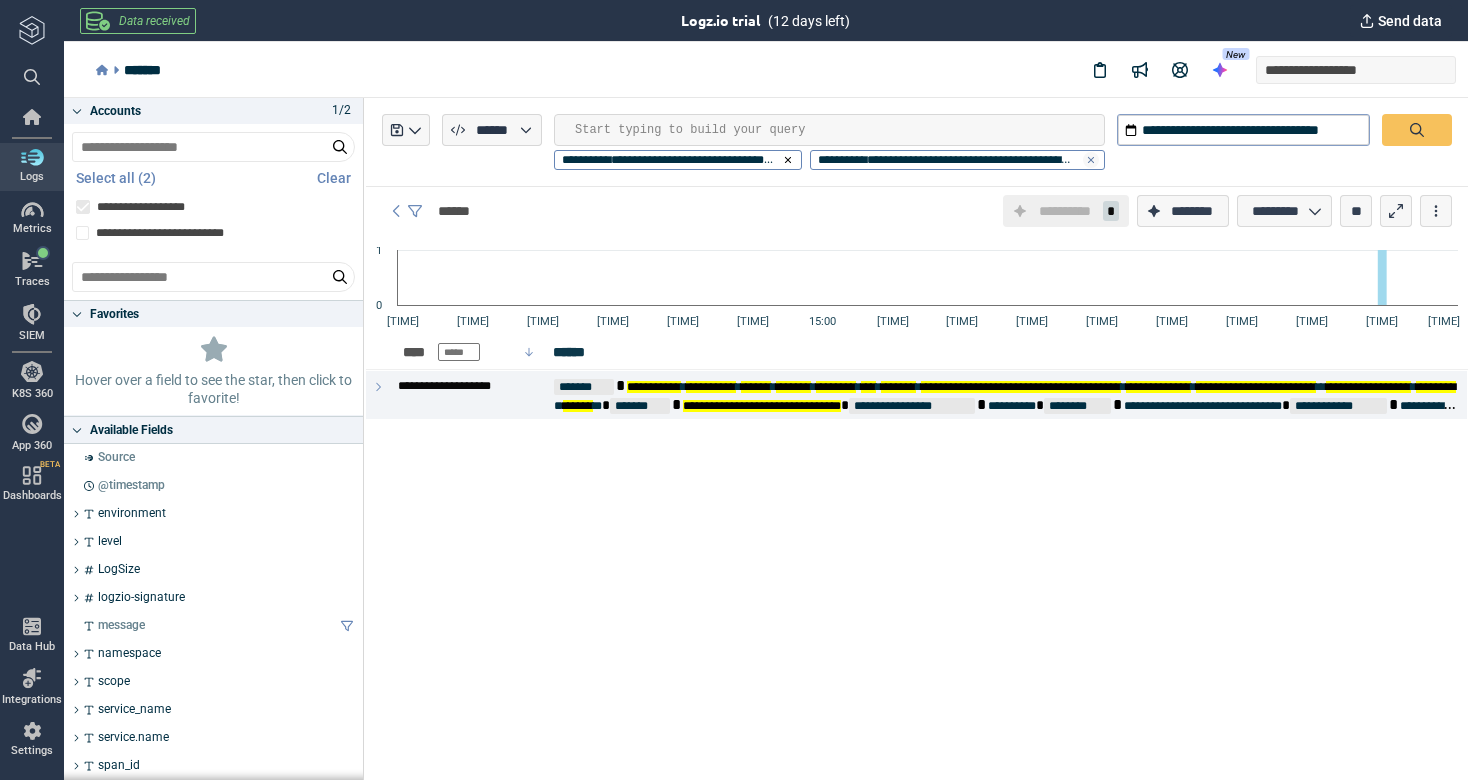 click at bounding box center (1091, 160) 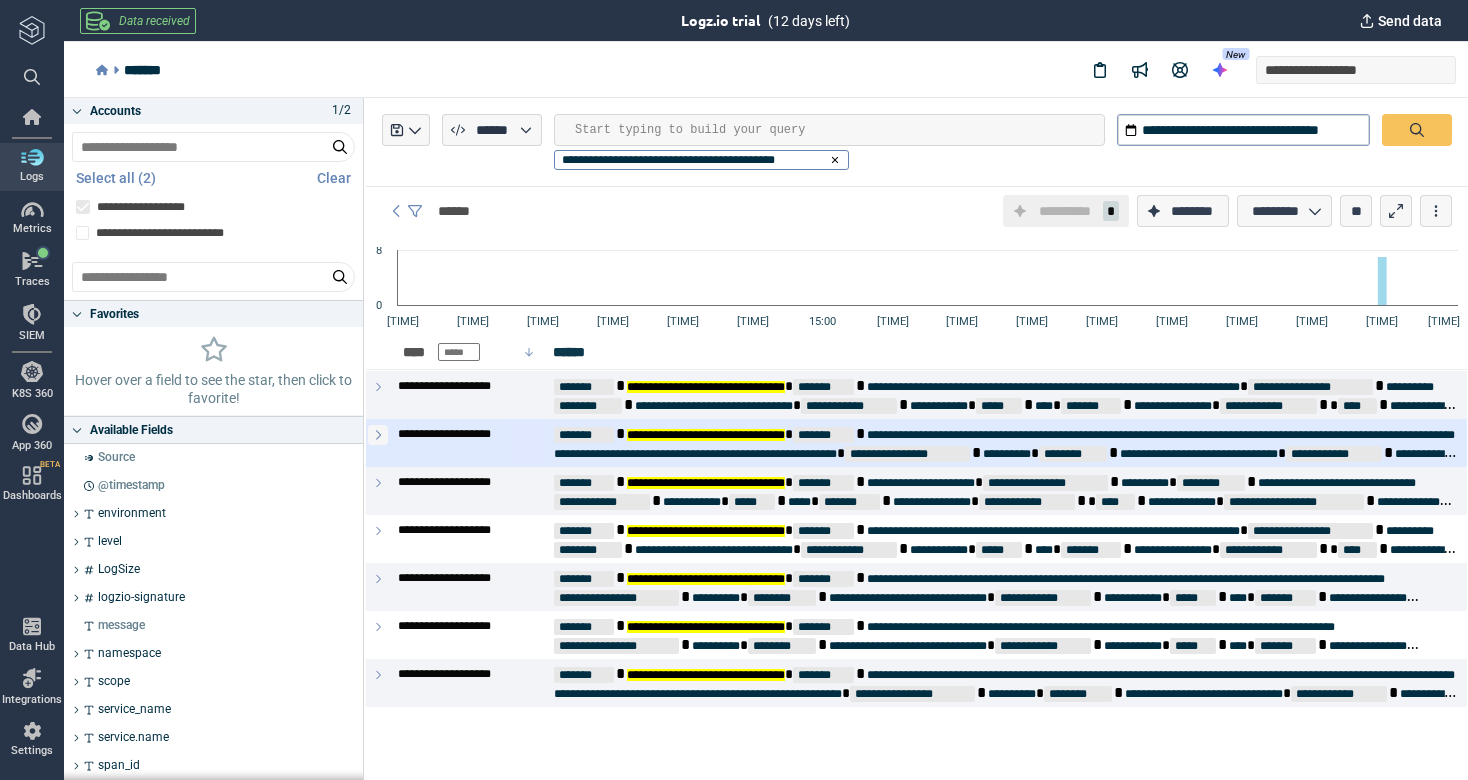 click at bounding box center [378, 434] 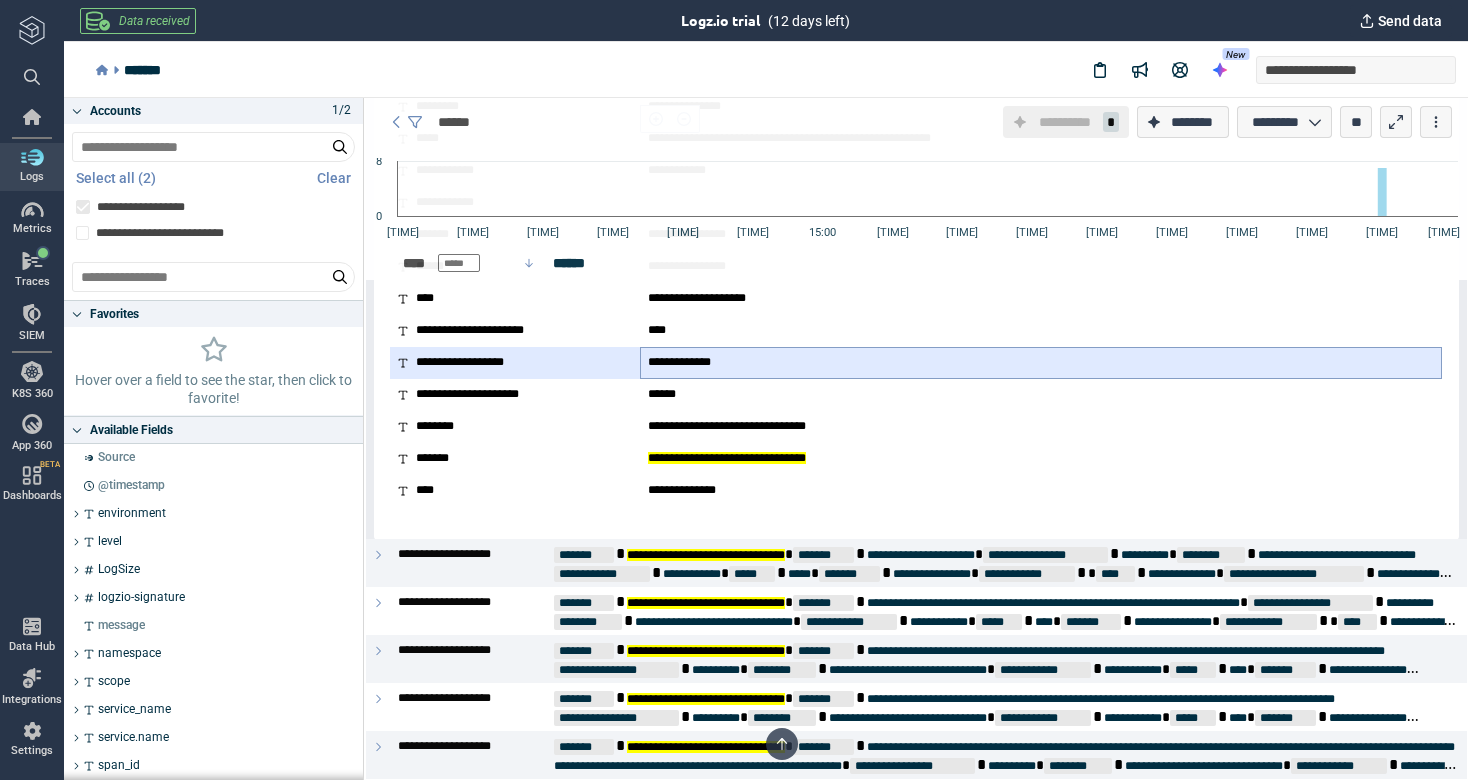 scroll, scrollTop: 761, scrollLeft: 0, axis: vertical 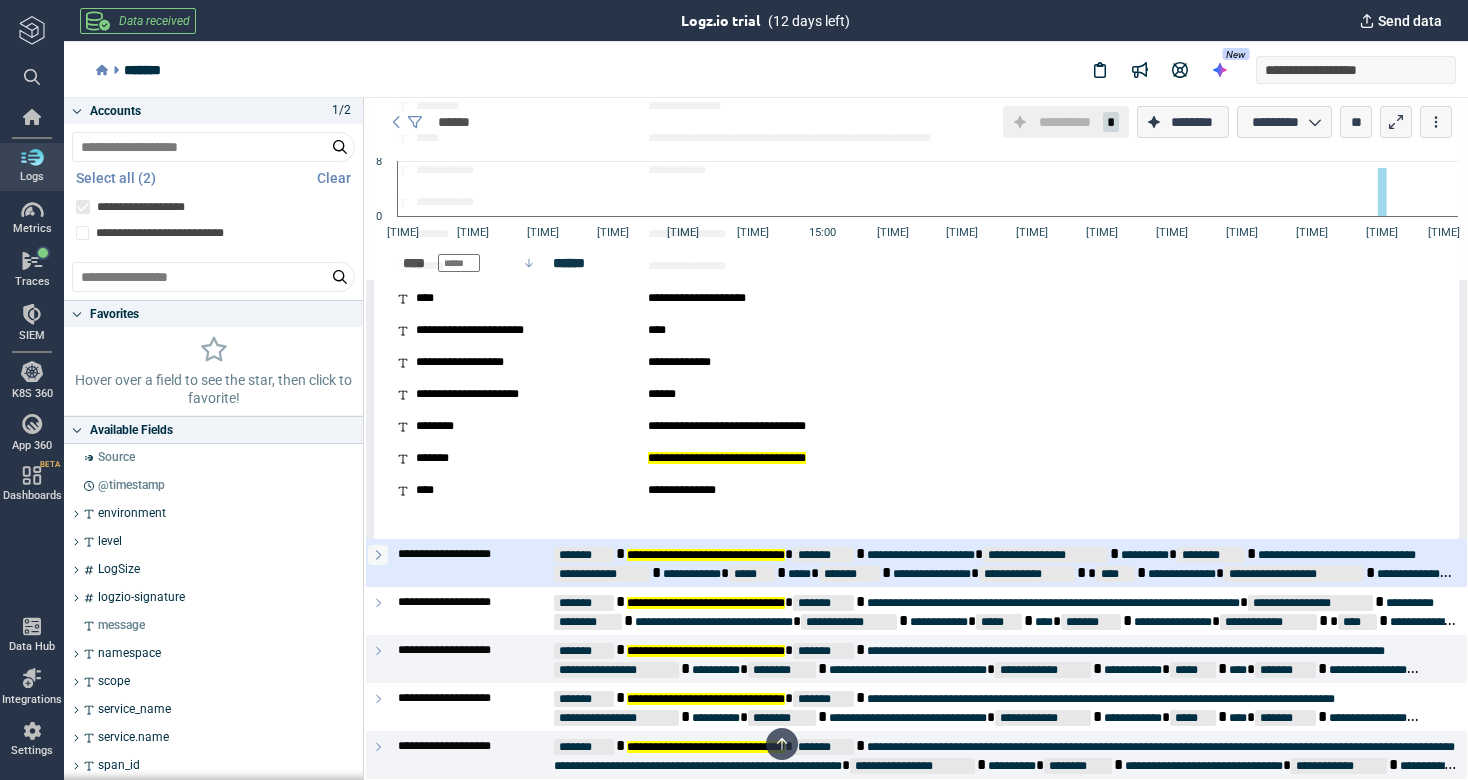 click at bounding box center [378, 555] 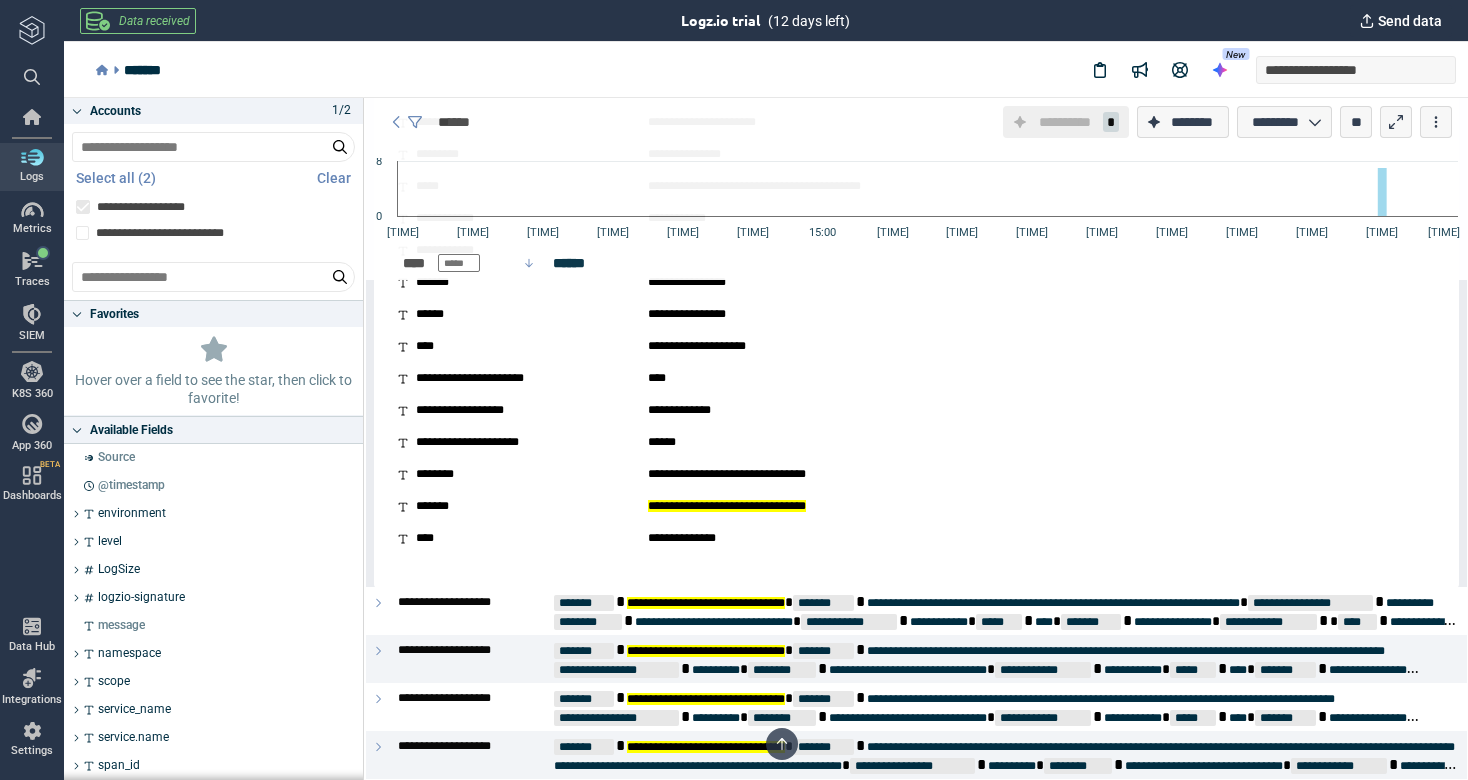 scroll, scrollTop: 1547, scrollLeft: 0, axis: vertical 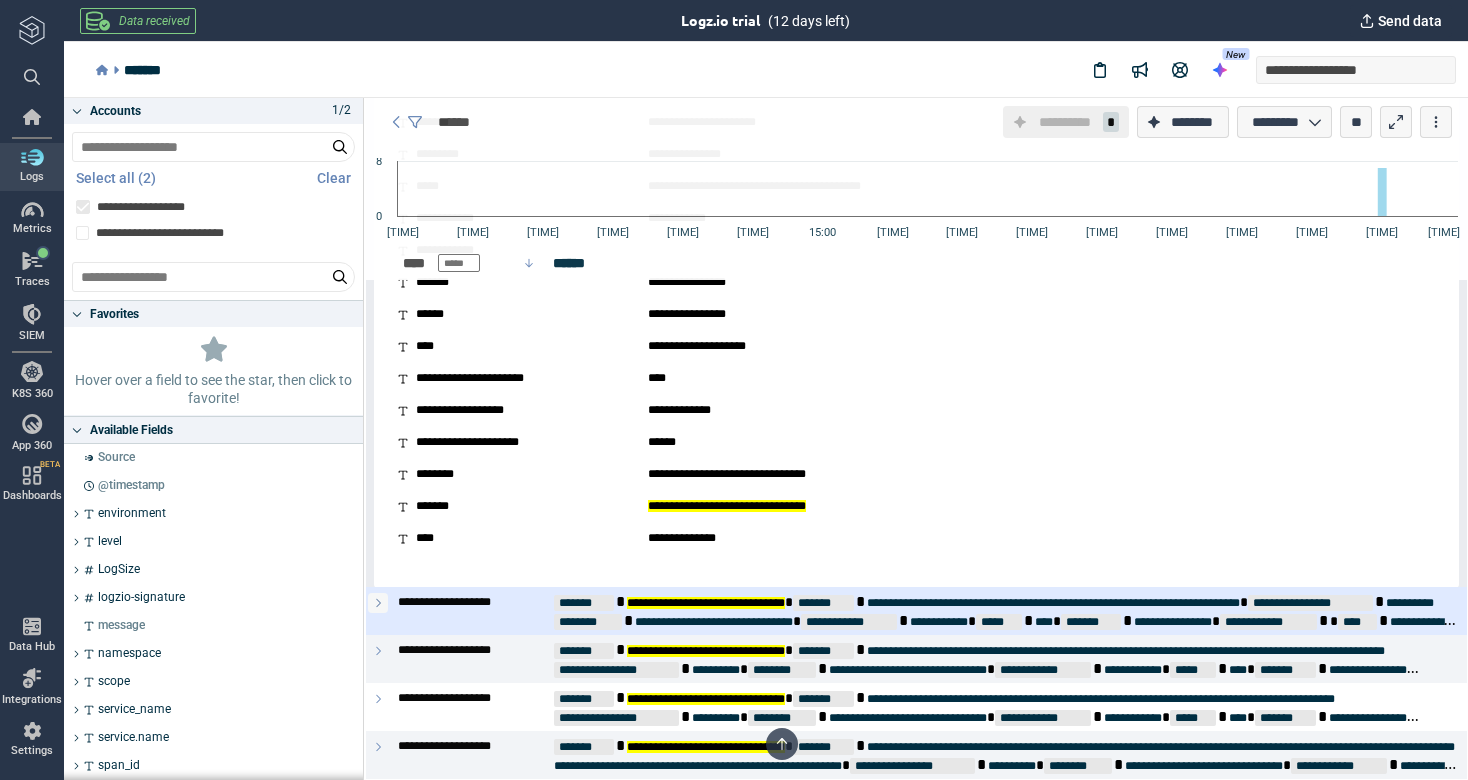 click at bounding box center [378, 603] 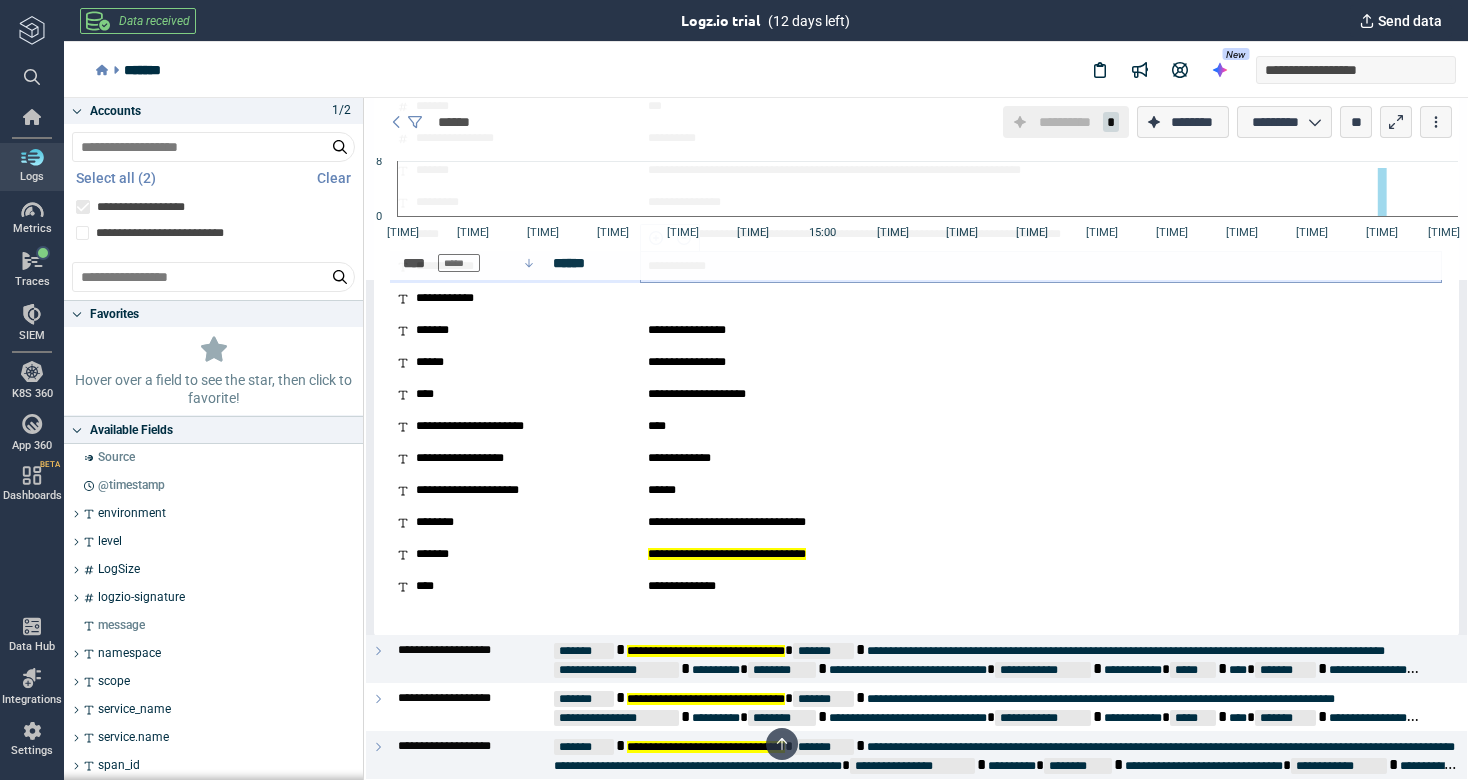 scroll, scrollTop: 2333, scrollLeft: 0, axis: vertical 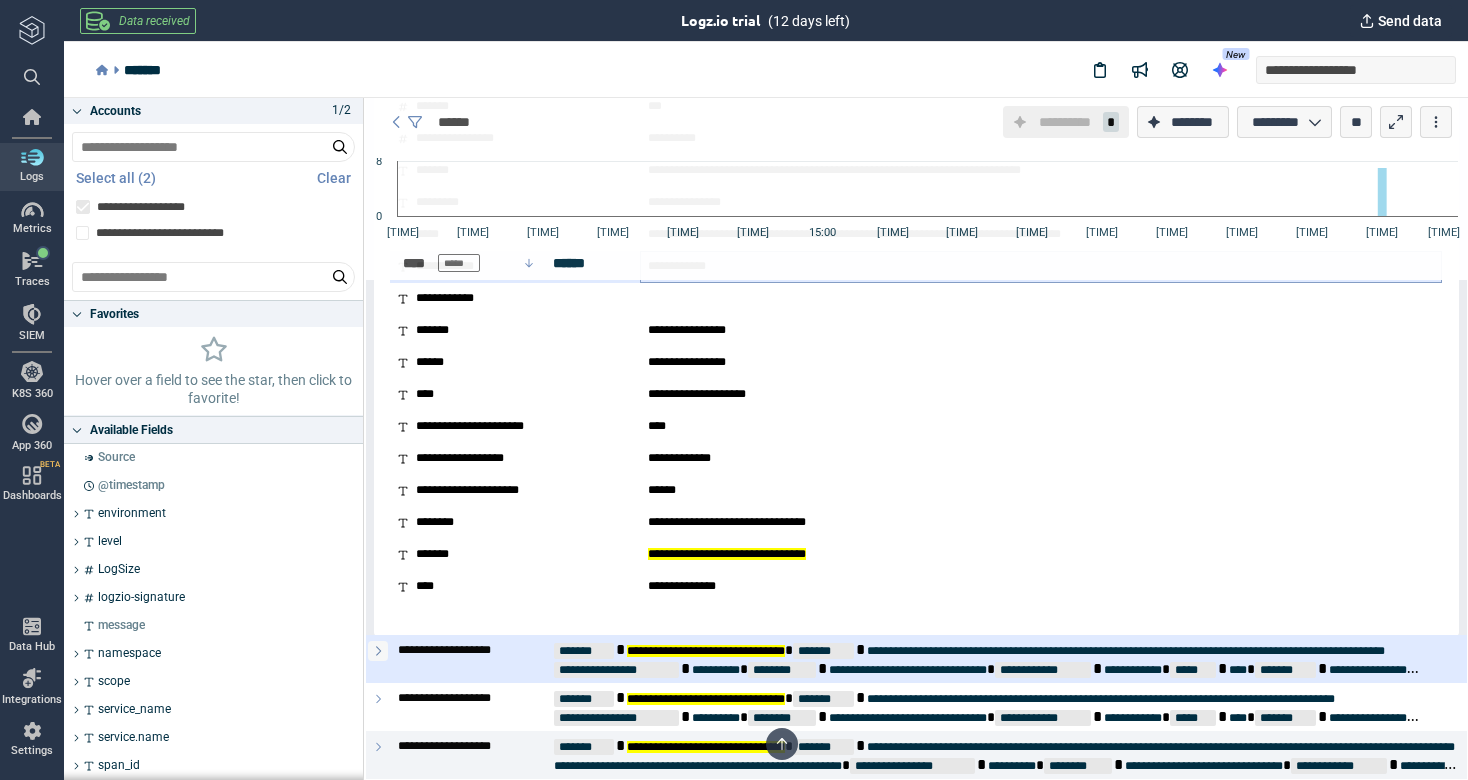 click at bounding box center (378, 651) 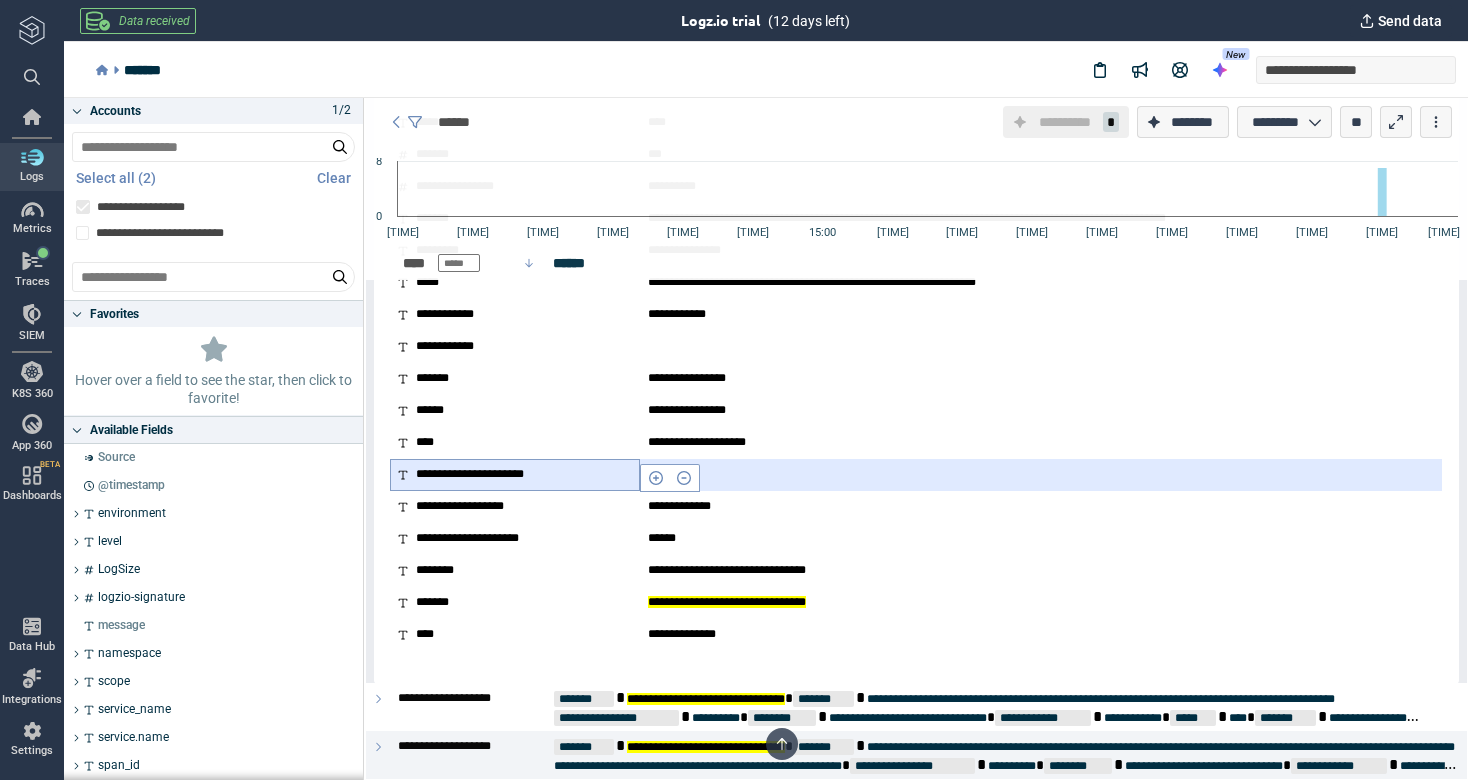 scroll, scrollTop: 3119, scrollLeft: 0, axis: vertical 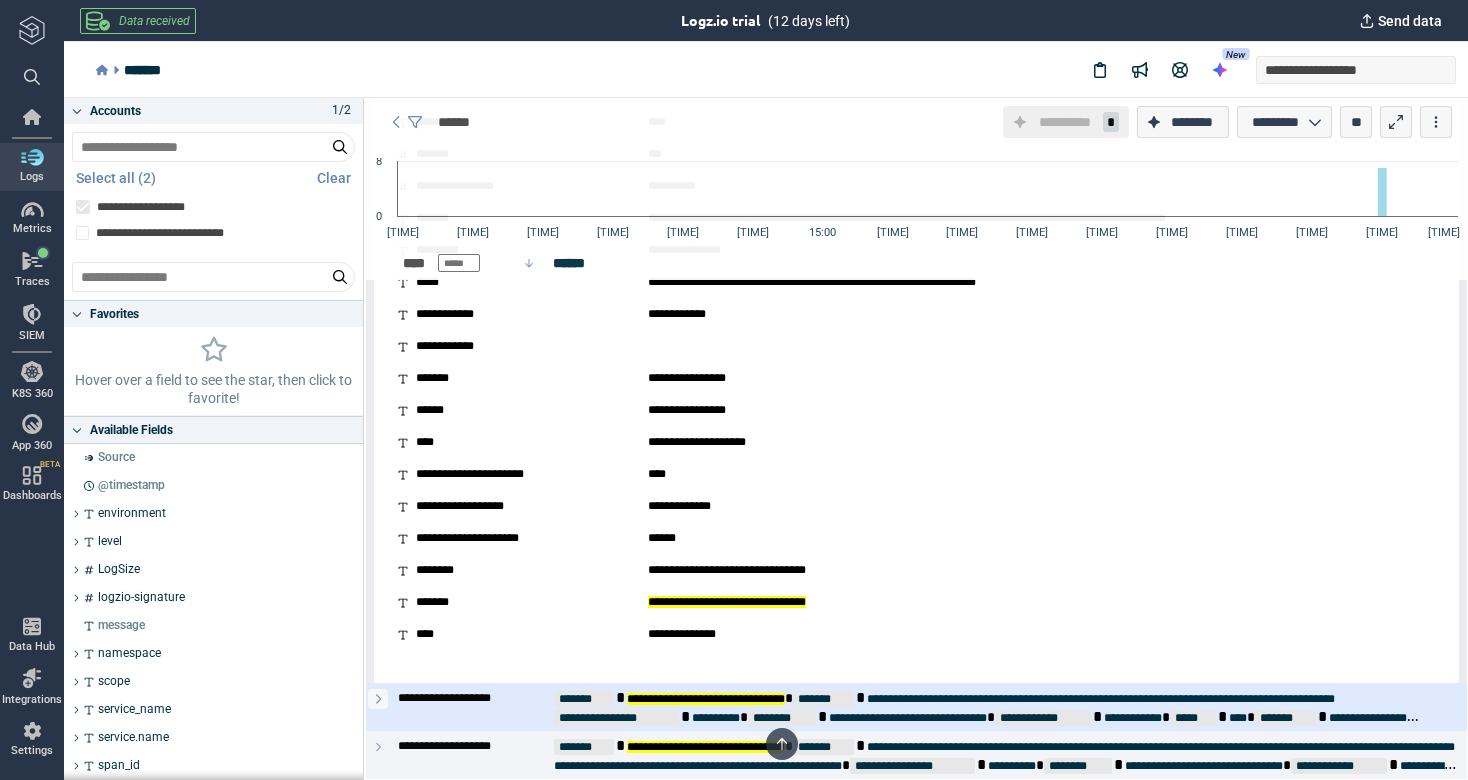click at bounding box center [378, 699] 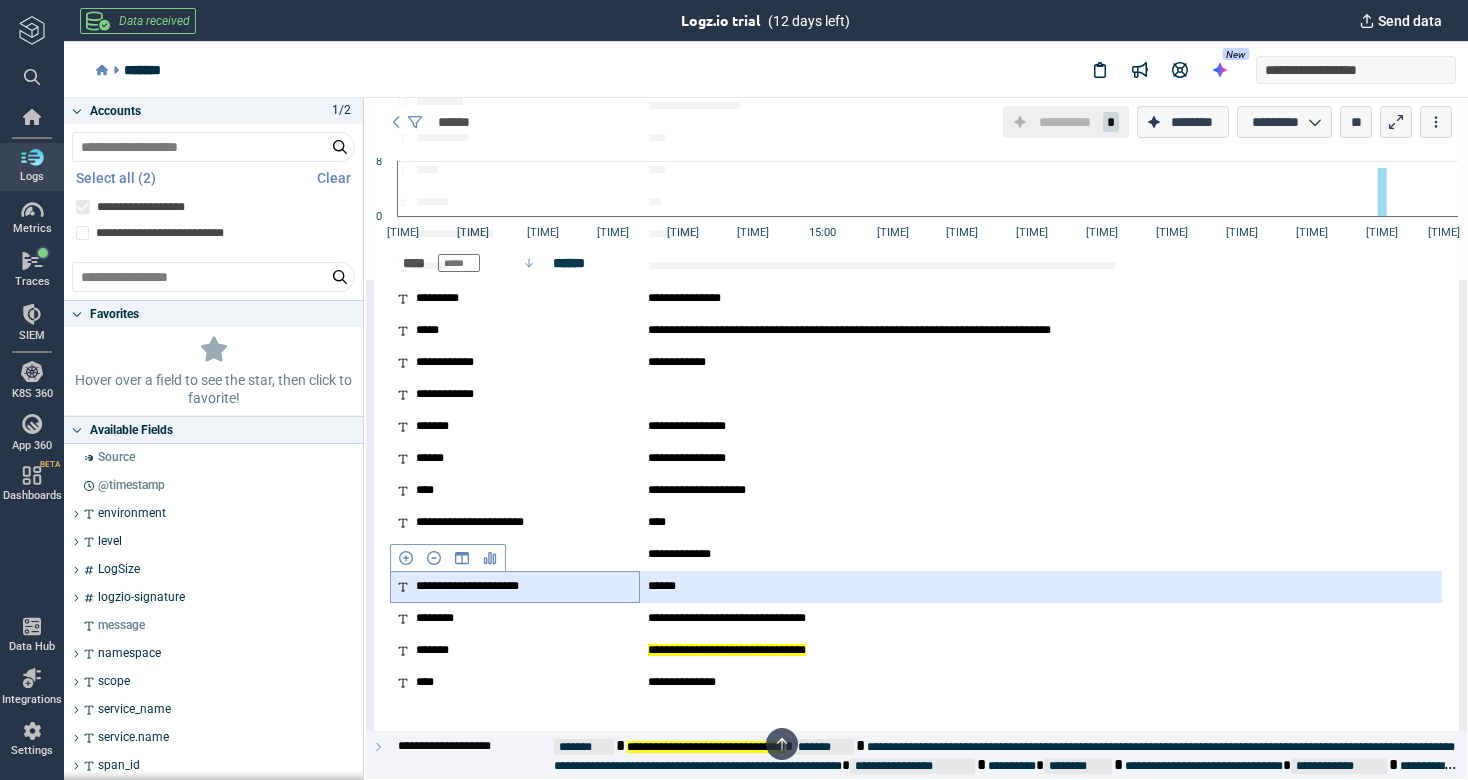 scroll, scrollTop: 3905, scrollLeft: 0, axis: vertical 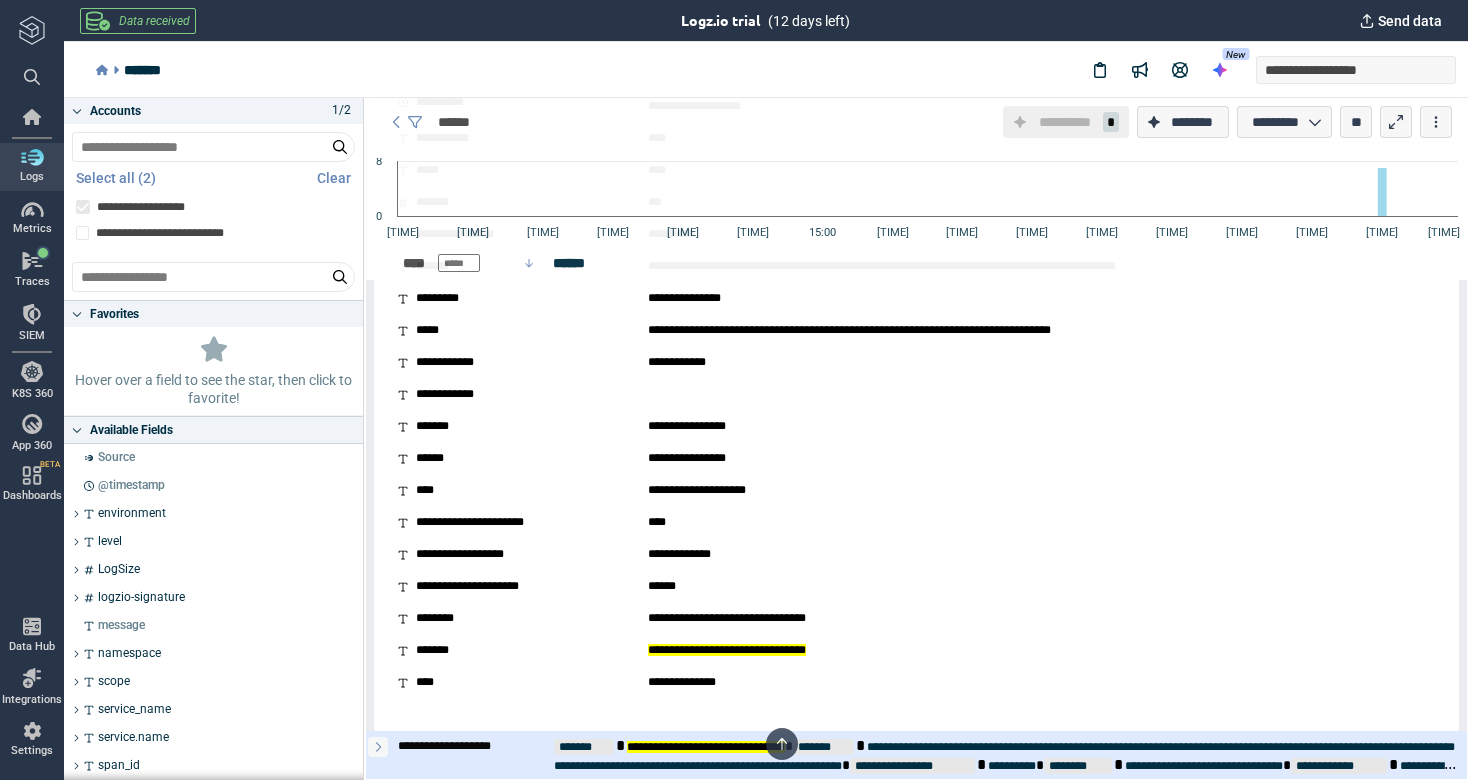 click at bounding box center (378, 747) 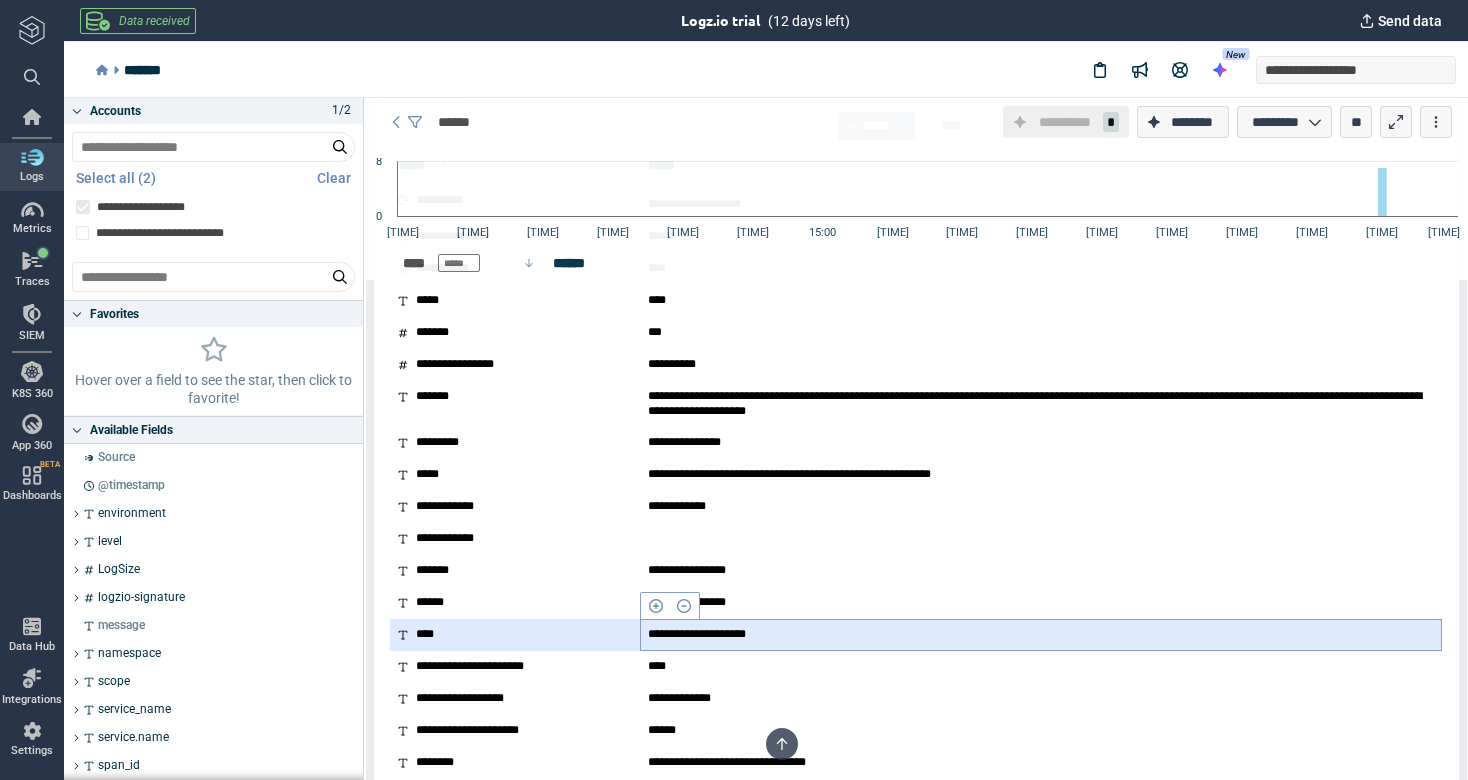scroll, scrollTop: 423, scrollLeft: 0, axis: vertical 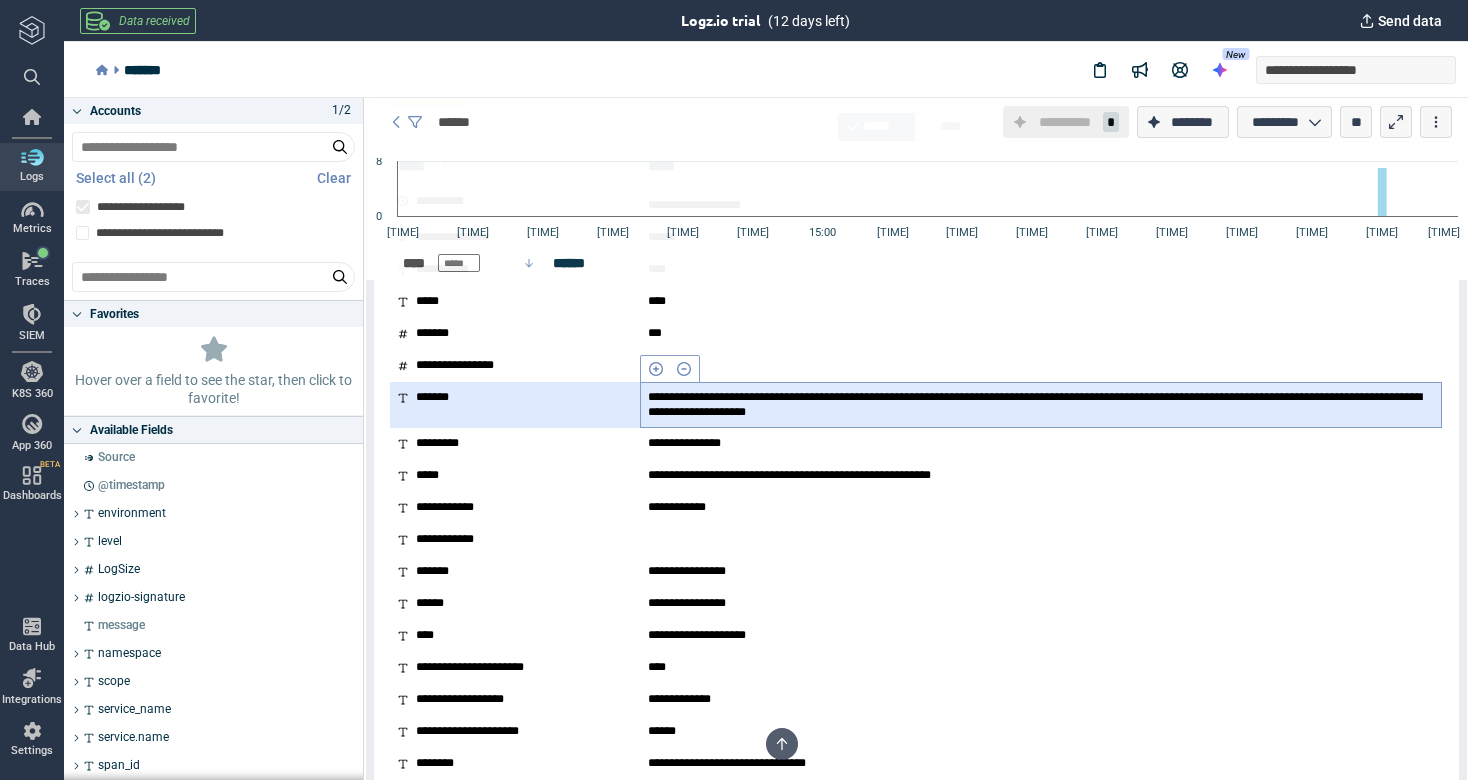 click on "**********" at bounding box center [1041, 405] 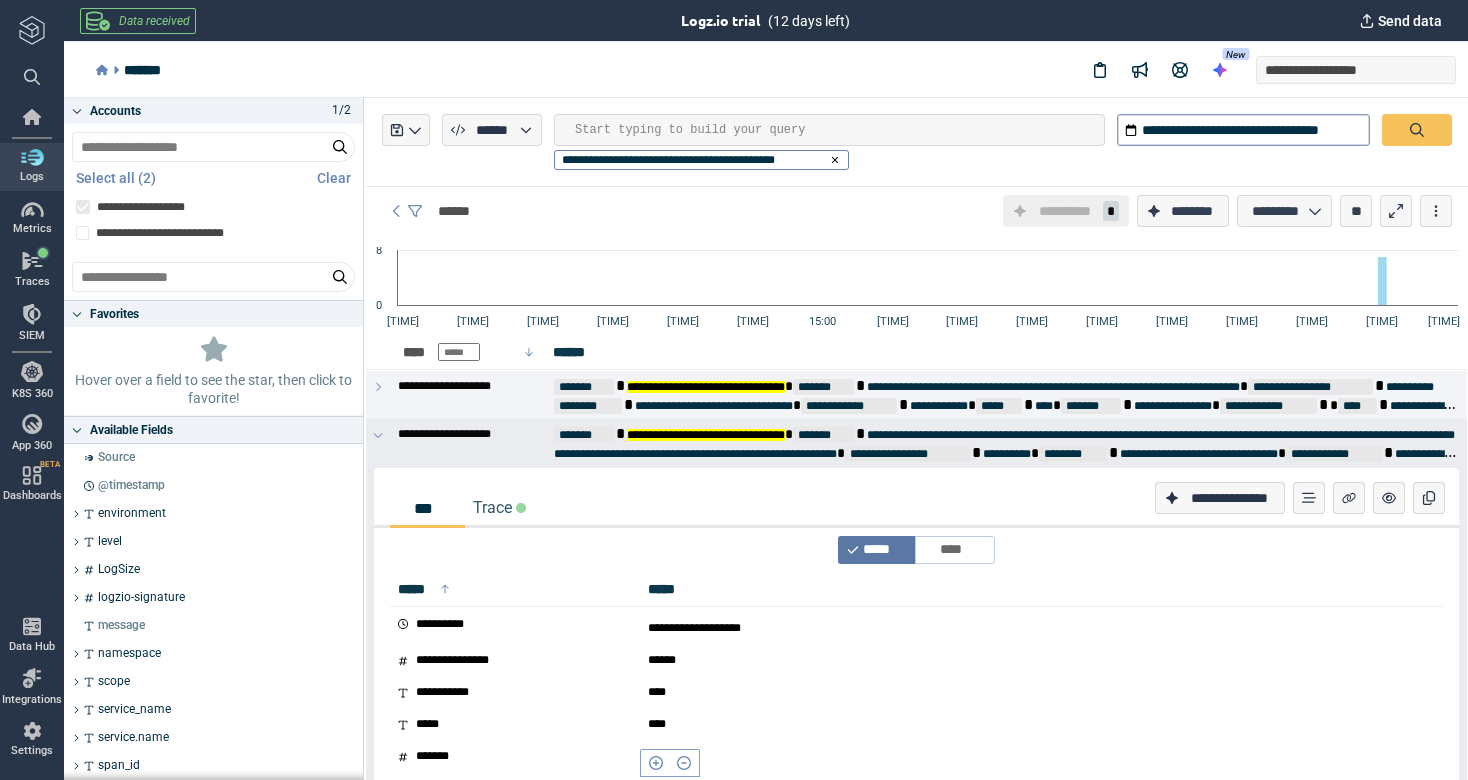 scroll, scrollTop: 0, scrollLeft: 0, axis: both 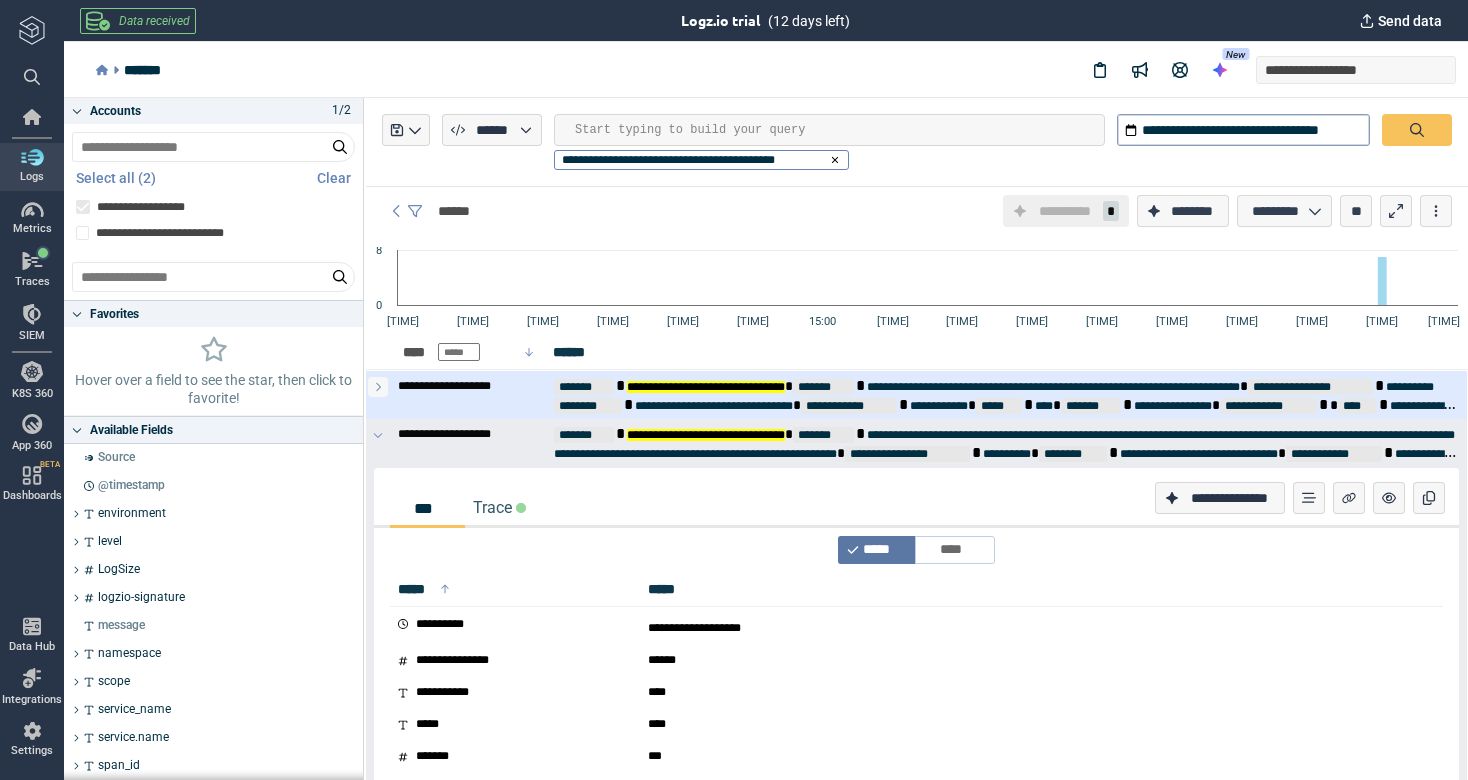 click at bounding box center [378, 387] 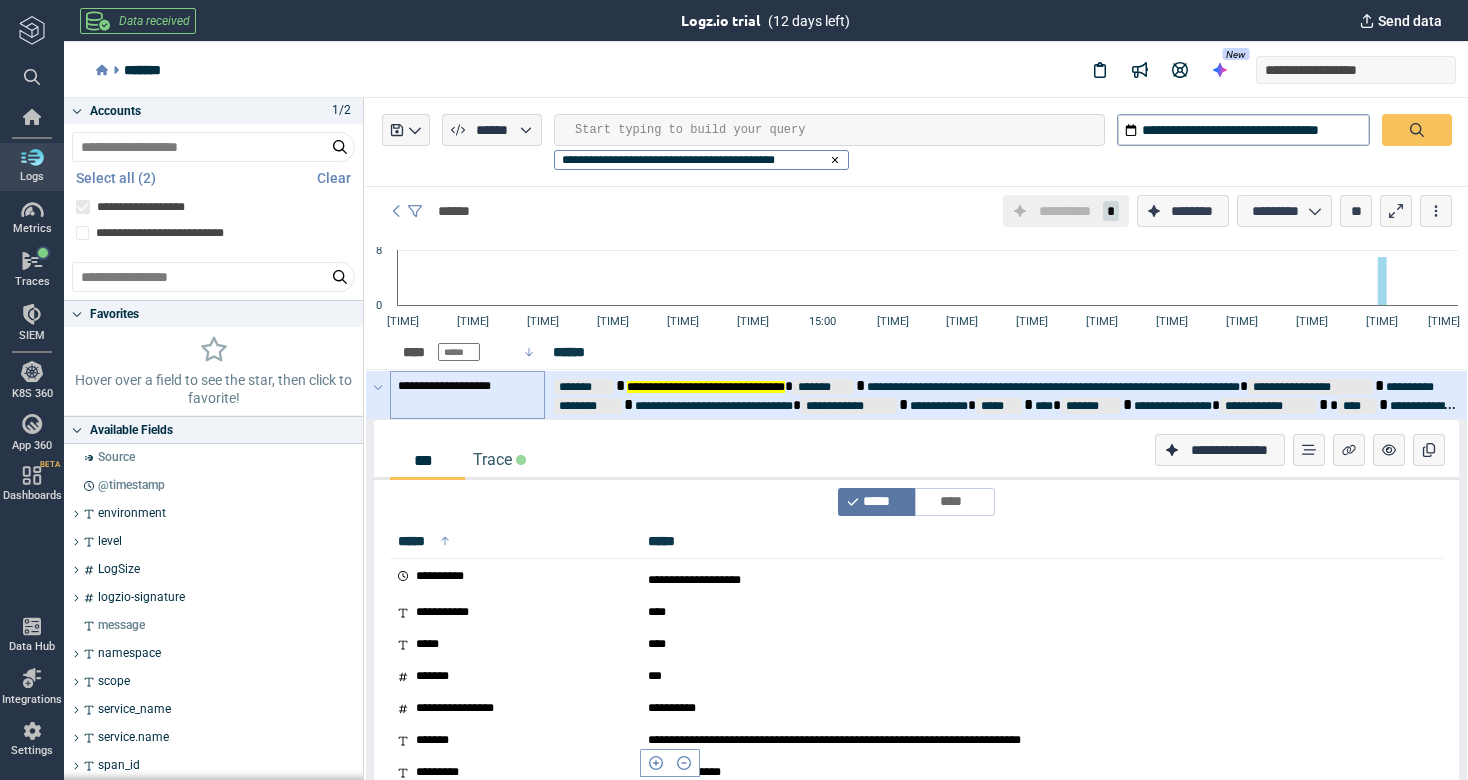 scroll, scrollTop: 0, scrollLeft: 0, axis: both 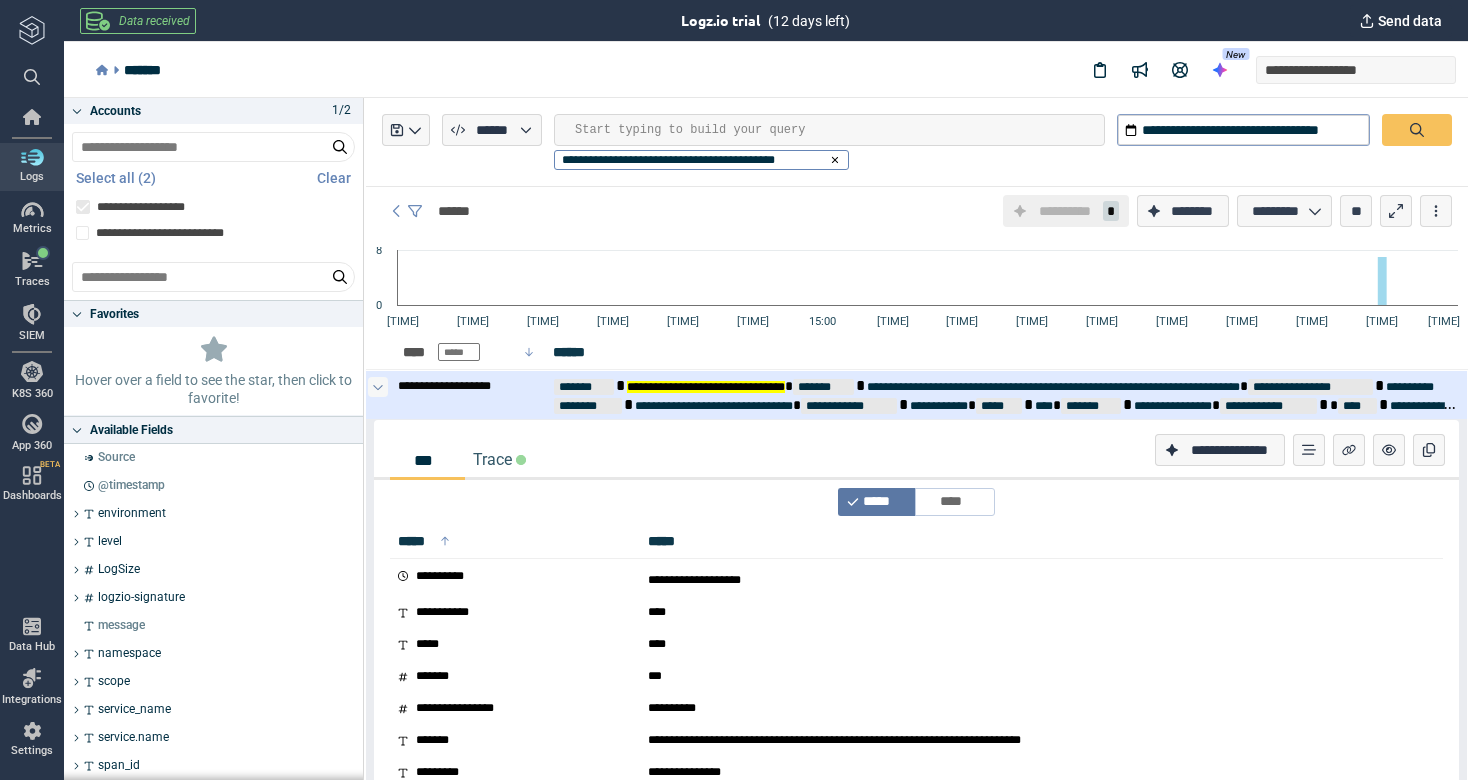 click at bounding box center [378, 387] 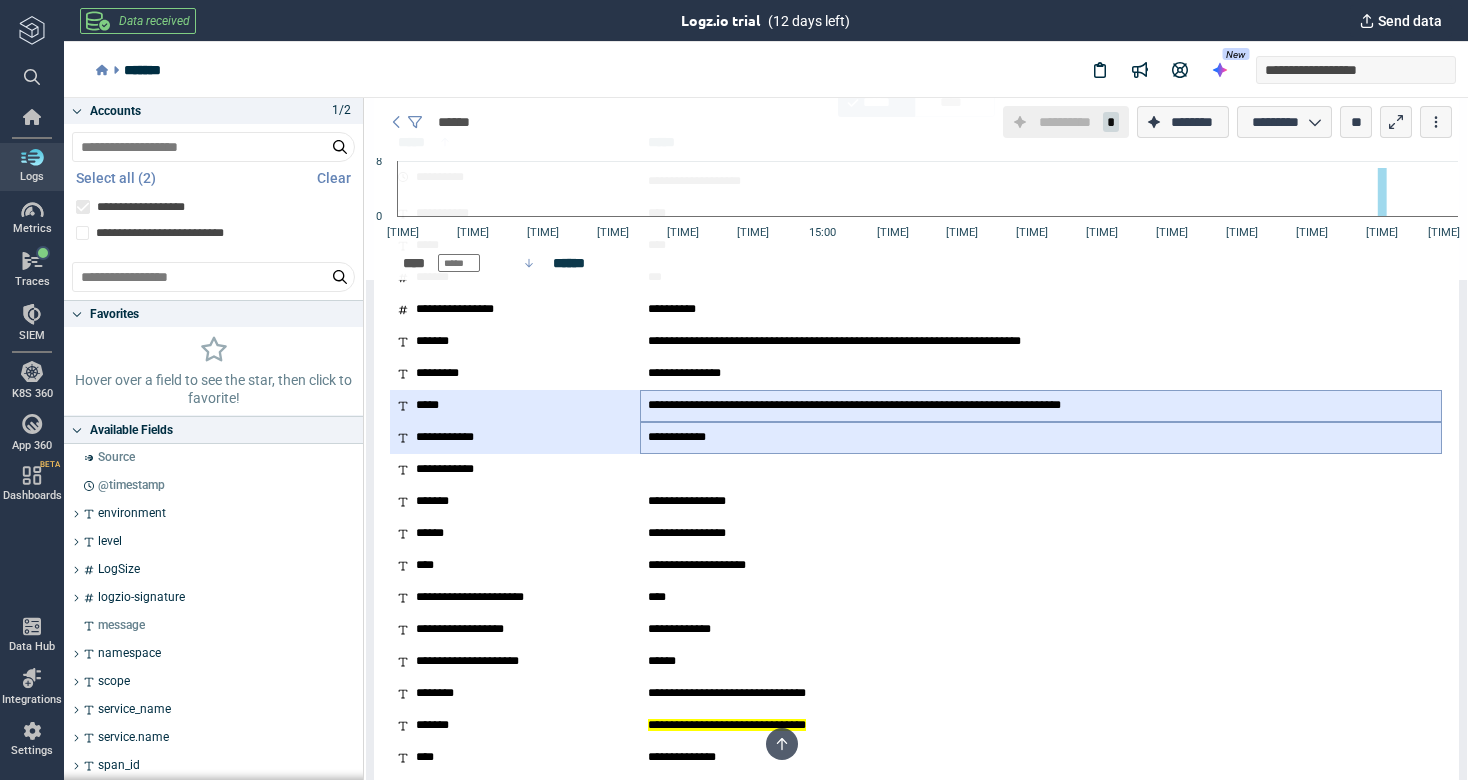 scroll, scrollTop: 2170, scrollLeft: 0, axis: vertical 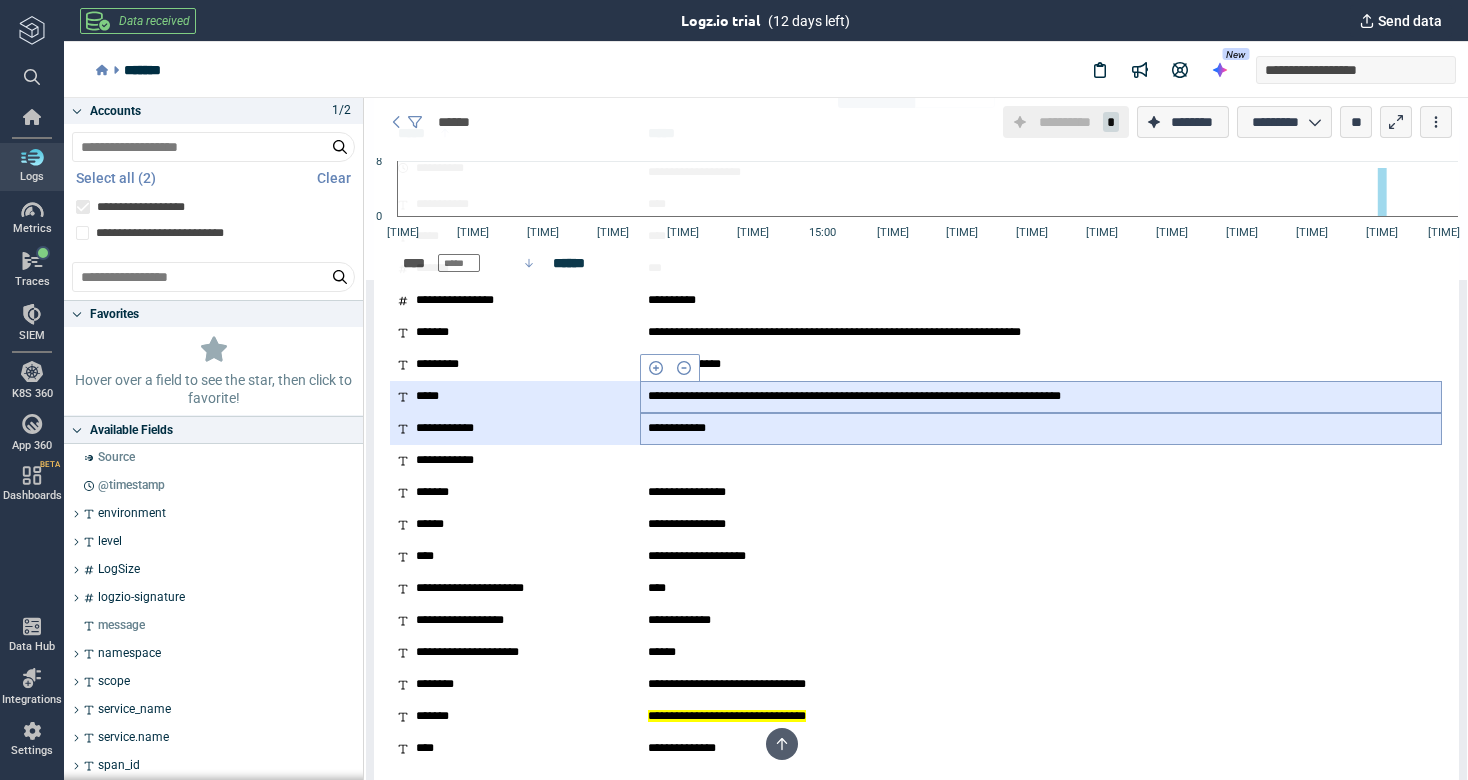 click on "**********" at bounding box center (947, 396) 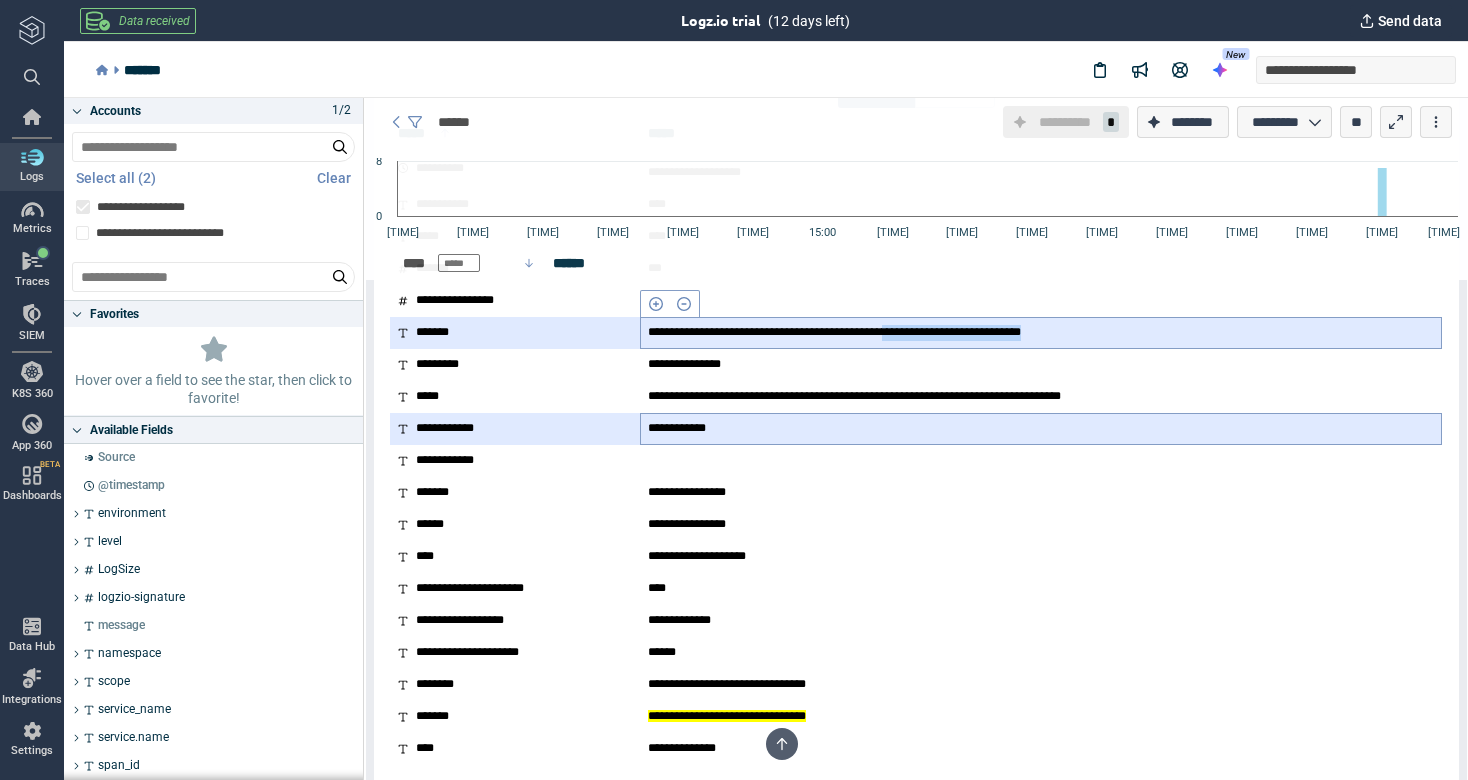drag, startPoint x: 987, startPoint y: 333, endPoint x: 1203, endPoint y: 333, distance: 216 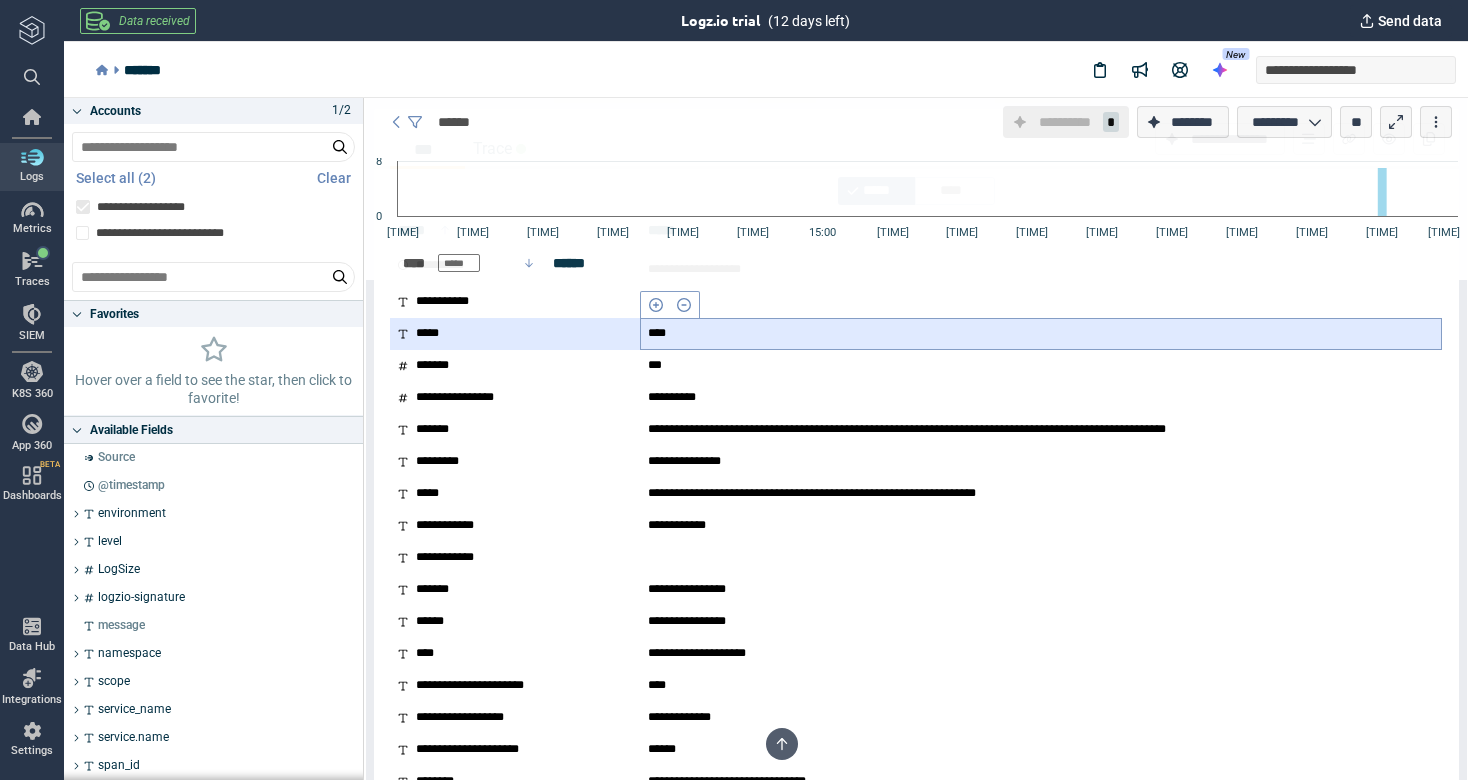 scroll, scrollTop: 2908, scrollLeft: 0, axis: vertical 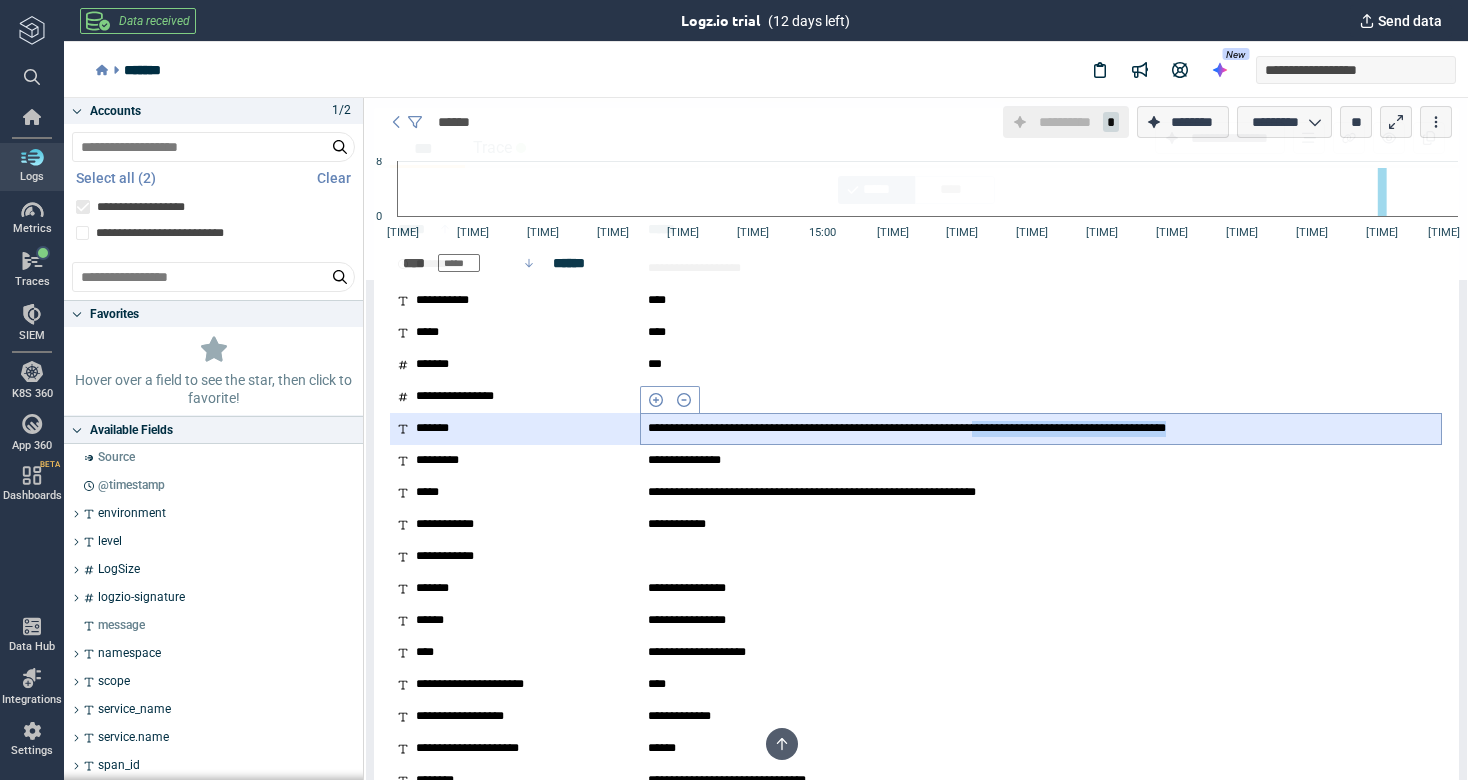 drag, startPoint x: 1115, startPoint y: 428, endPoint x: 1396, endPoint y: 428, distance: 281 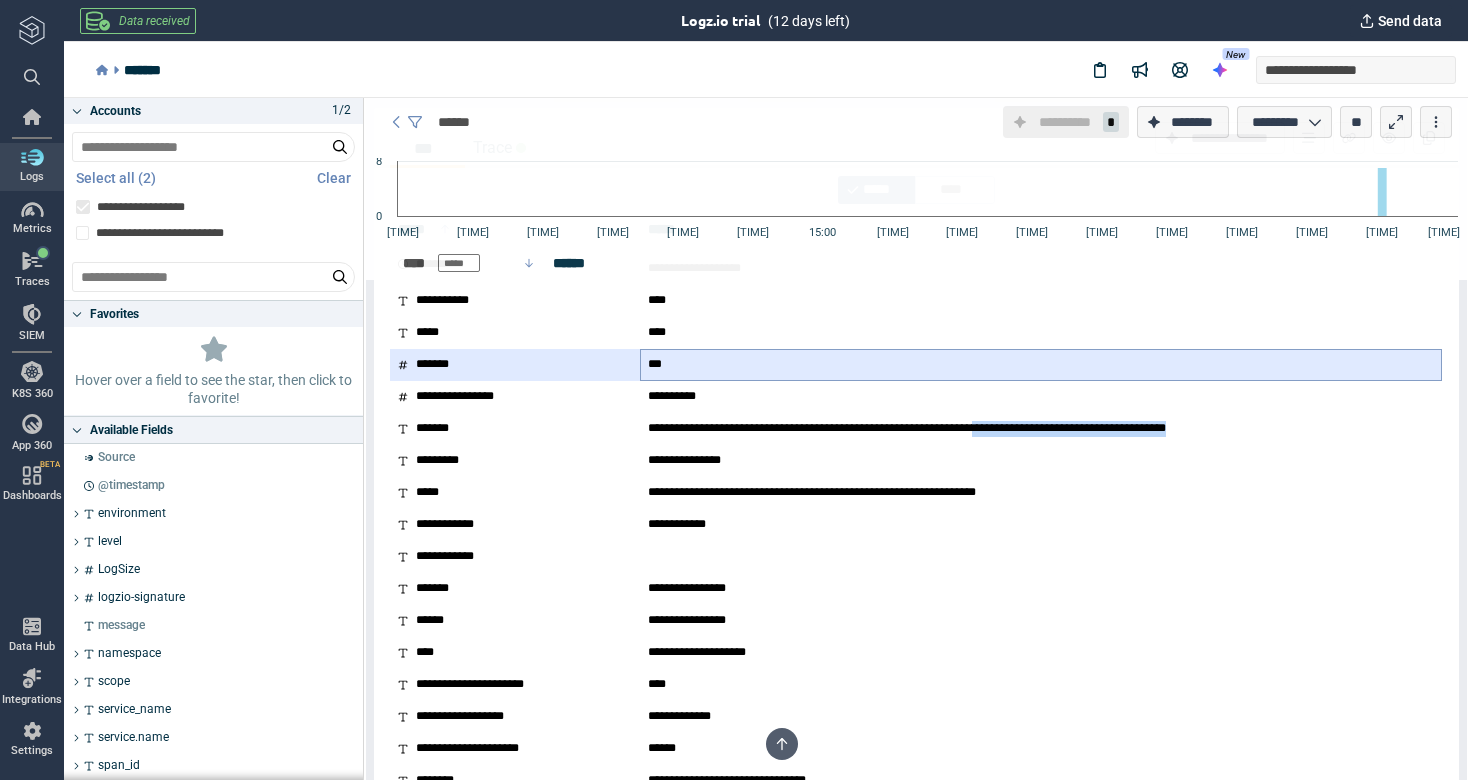 copy on "**********" 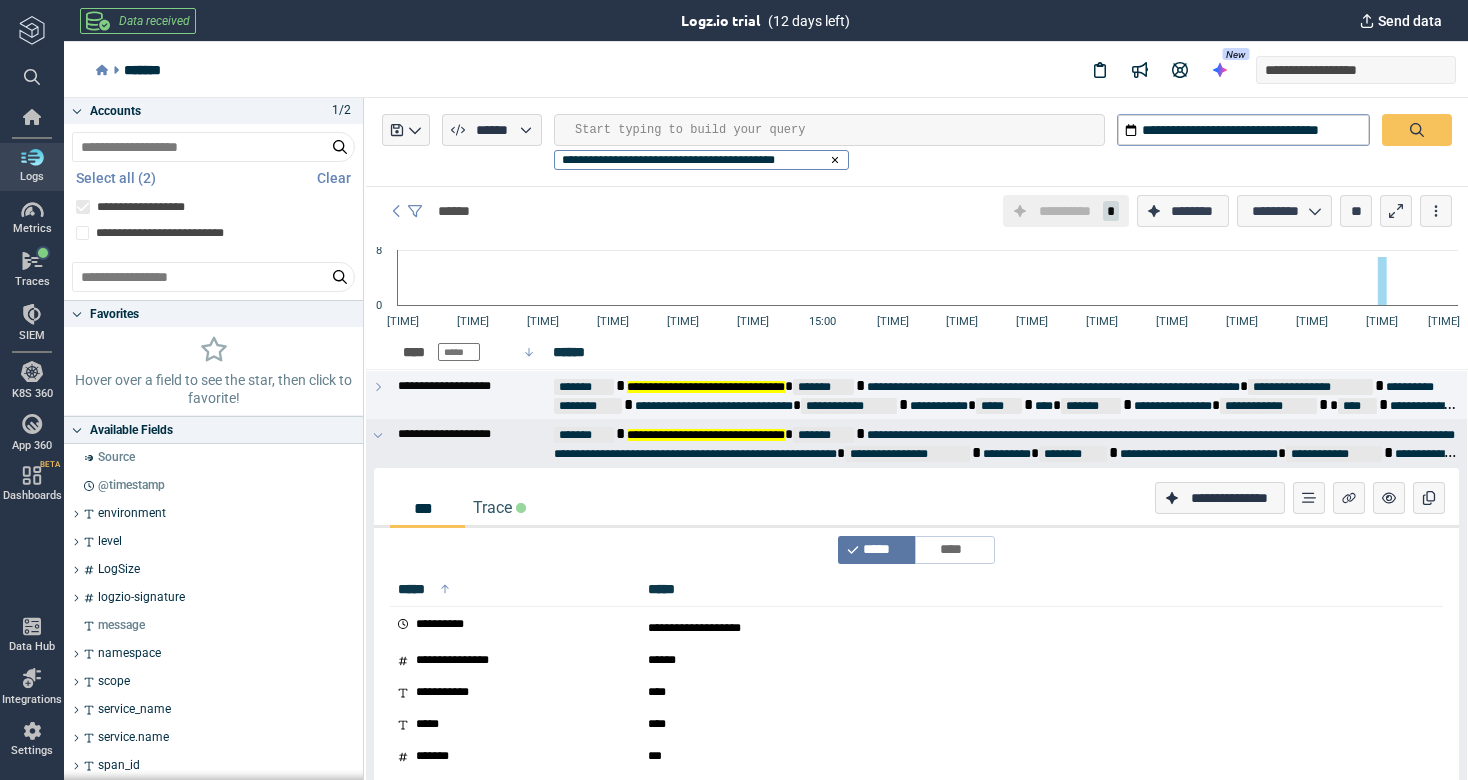 scroll, scrollTop: 0, scrollLeft: 0, axis: both 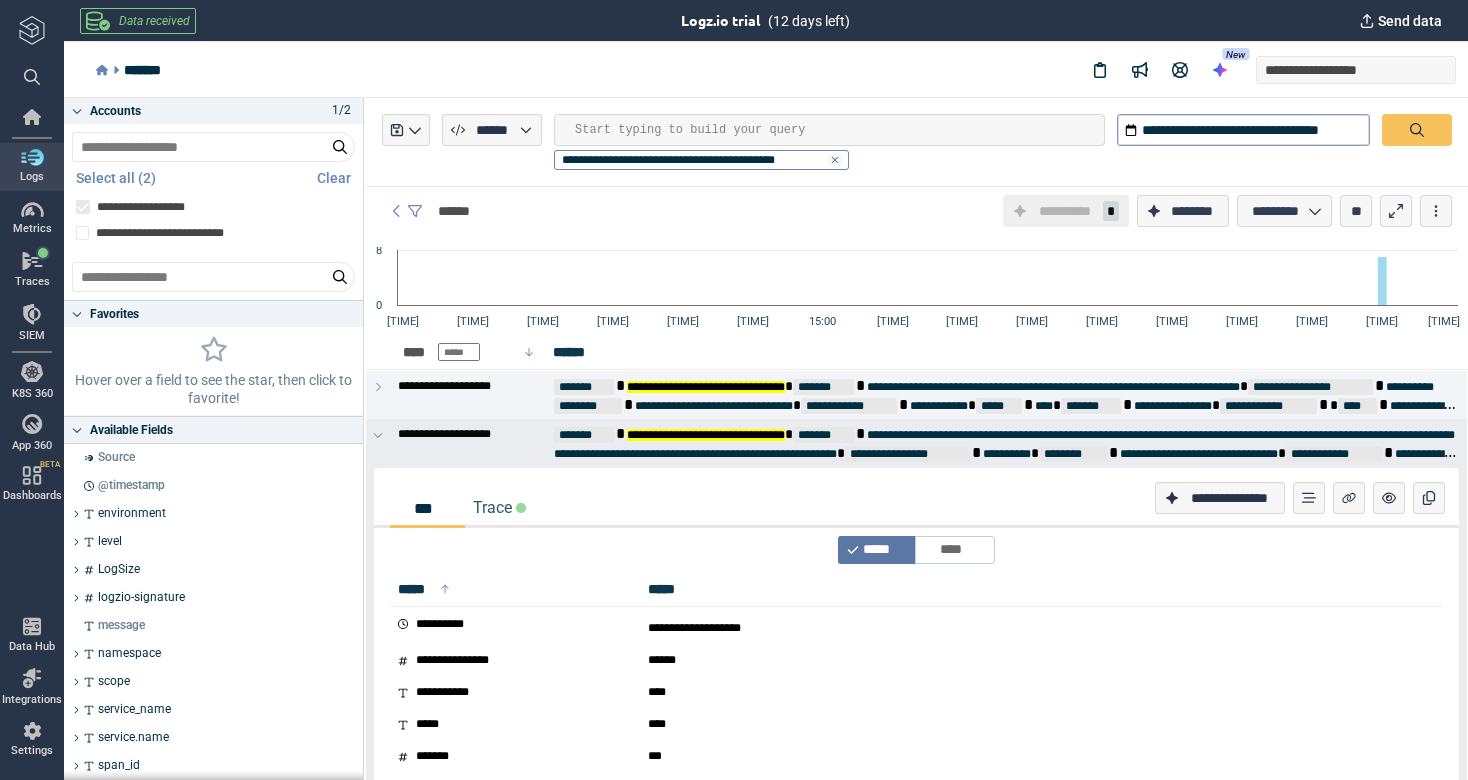 click at bounding box center (834, 160) 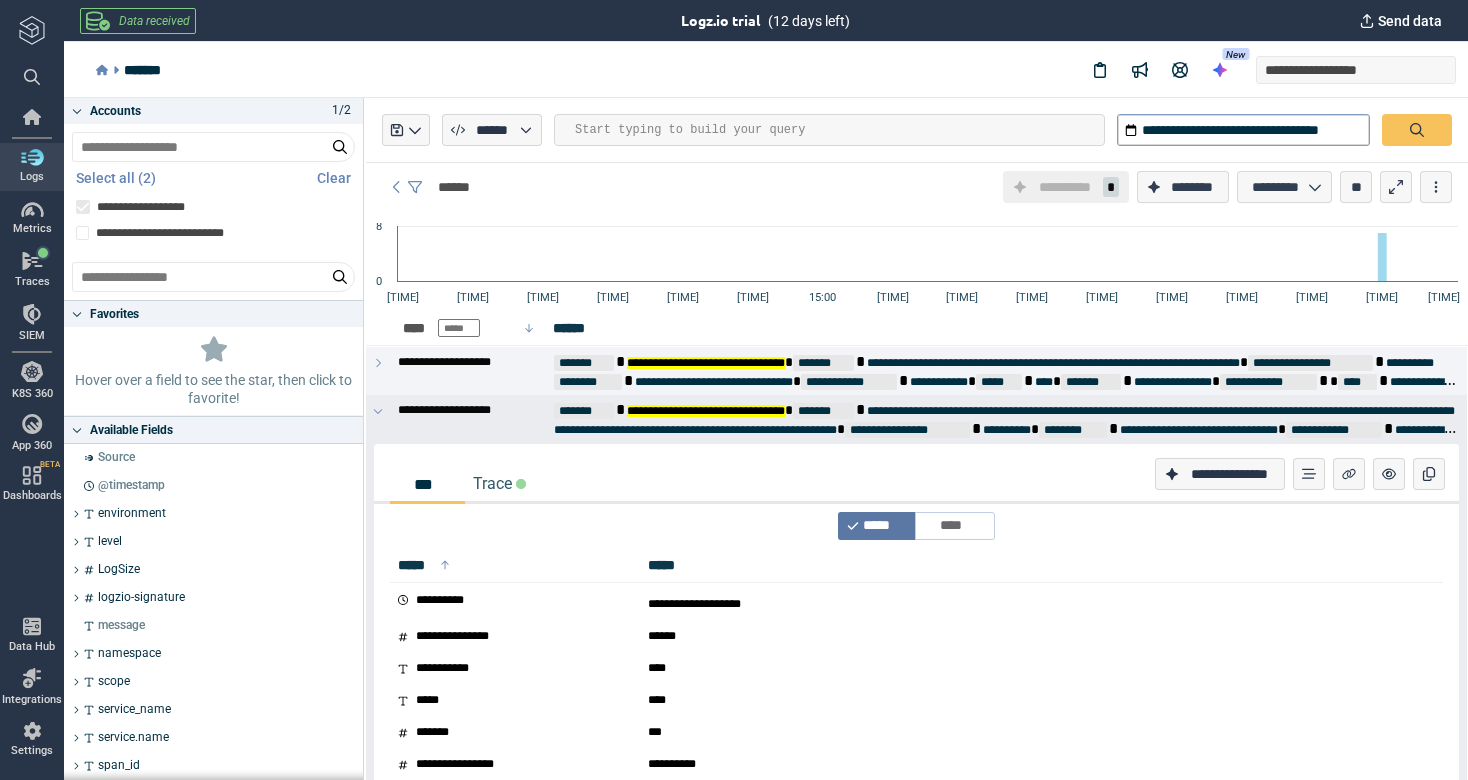 click on "Start typing to build your query No suggestions. Insert (Tab) Show More (⌃Space)" at bounding box center (829, 130) 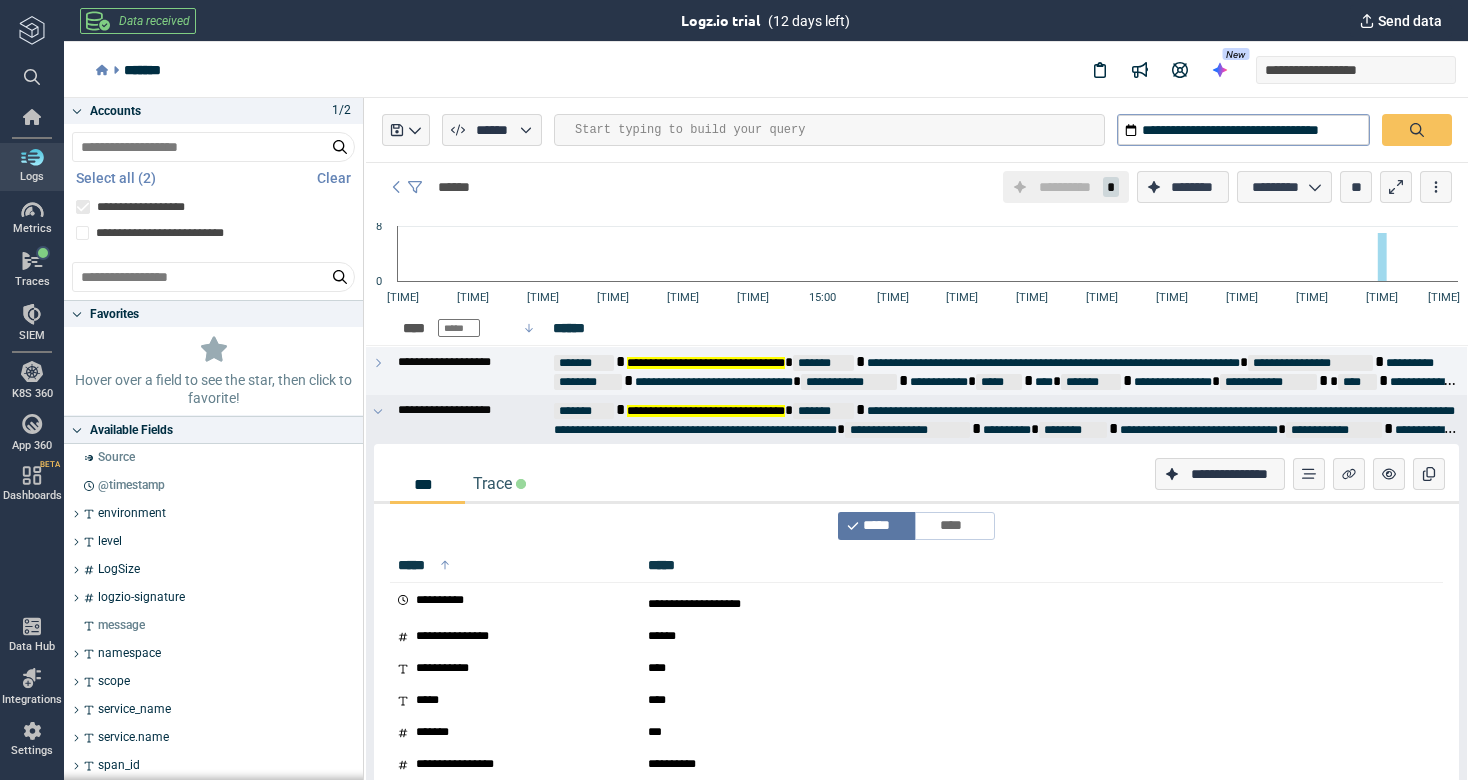 click at bounding box center (839, 130) 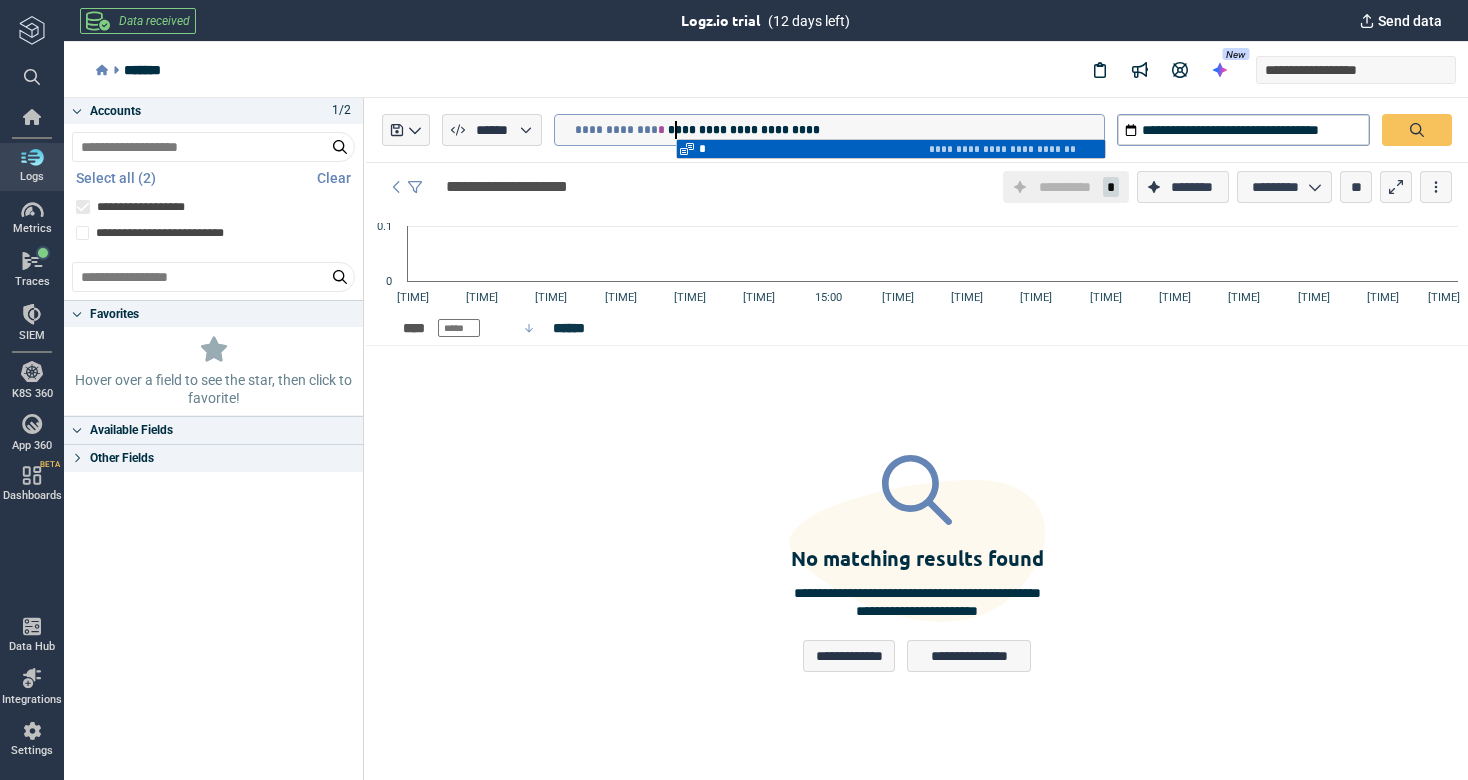 click on "*" at bounding box center [663, 130] 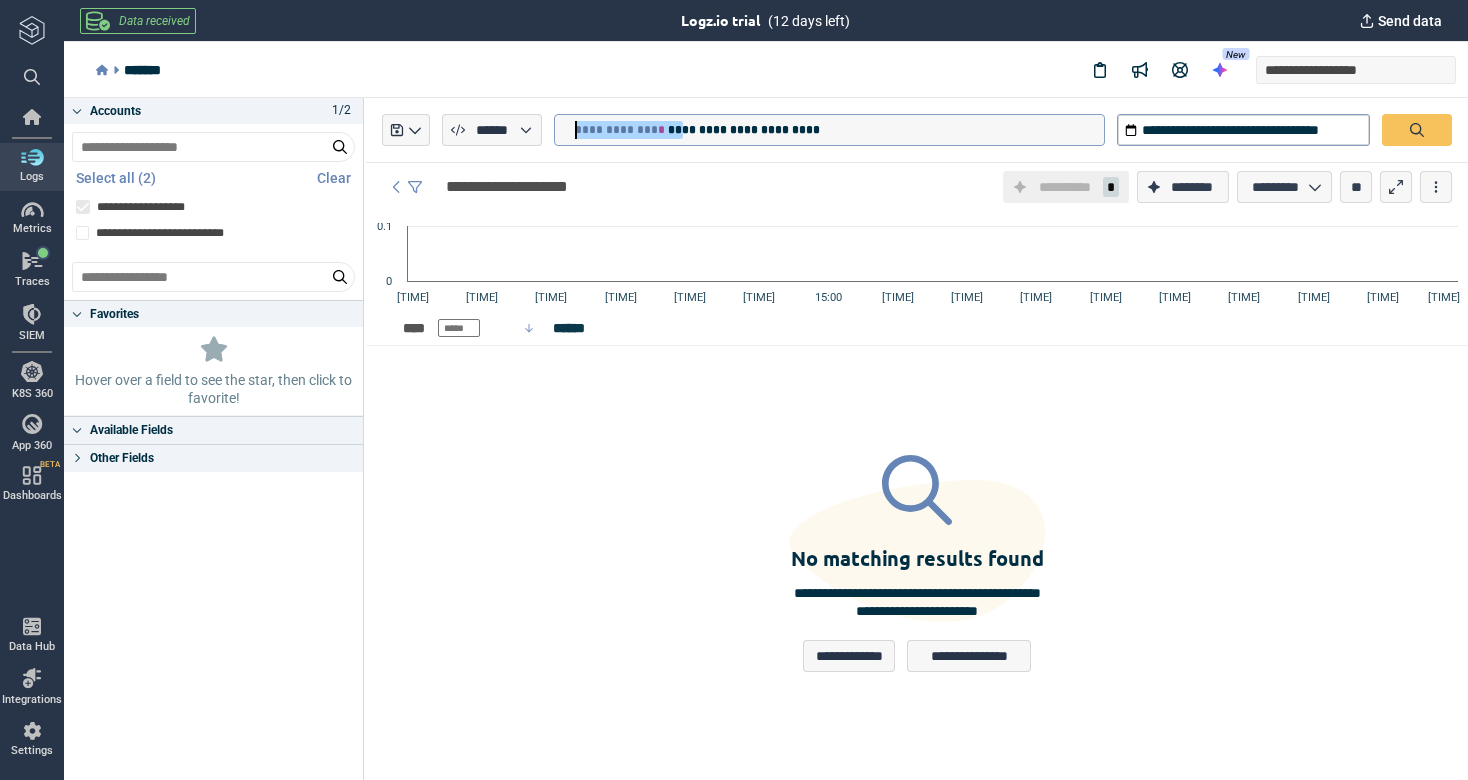 drag, startPoint x: 686, startPoint y: 128, endPoint x: 561, endPoint y: 133, distance: 125.09996 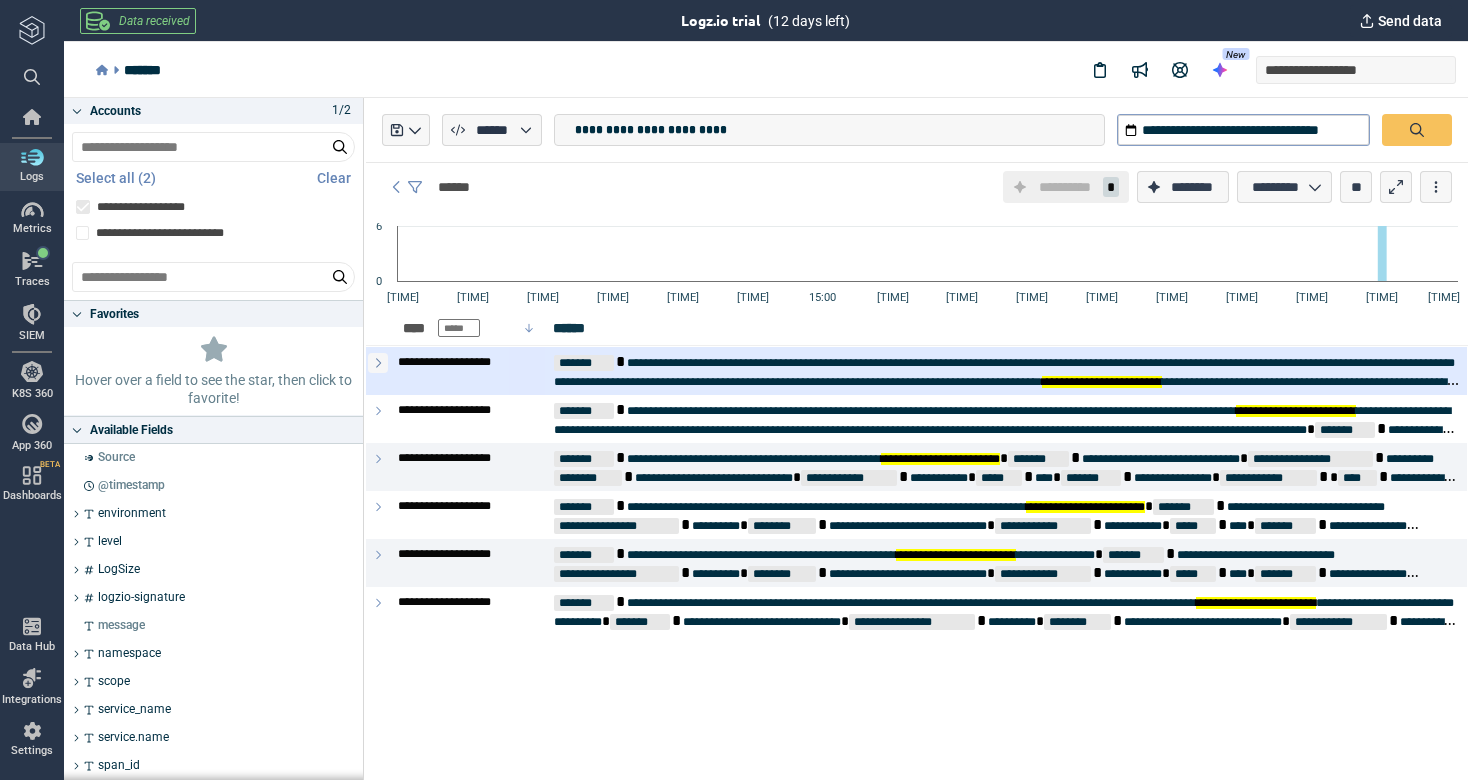 click at bounding box center (378, 363) 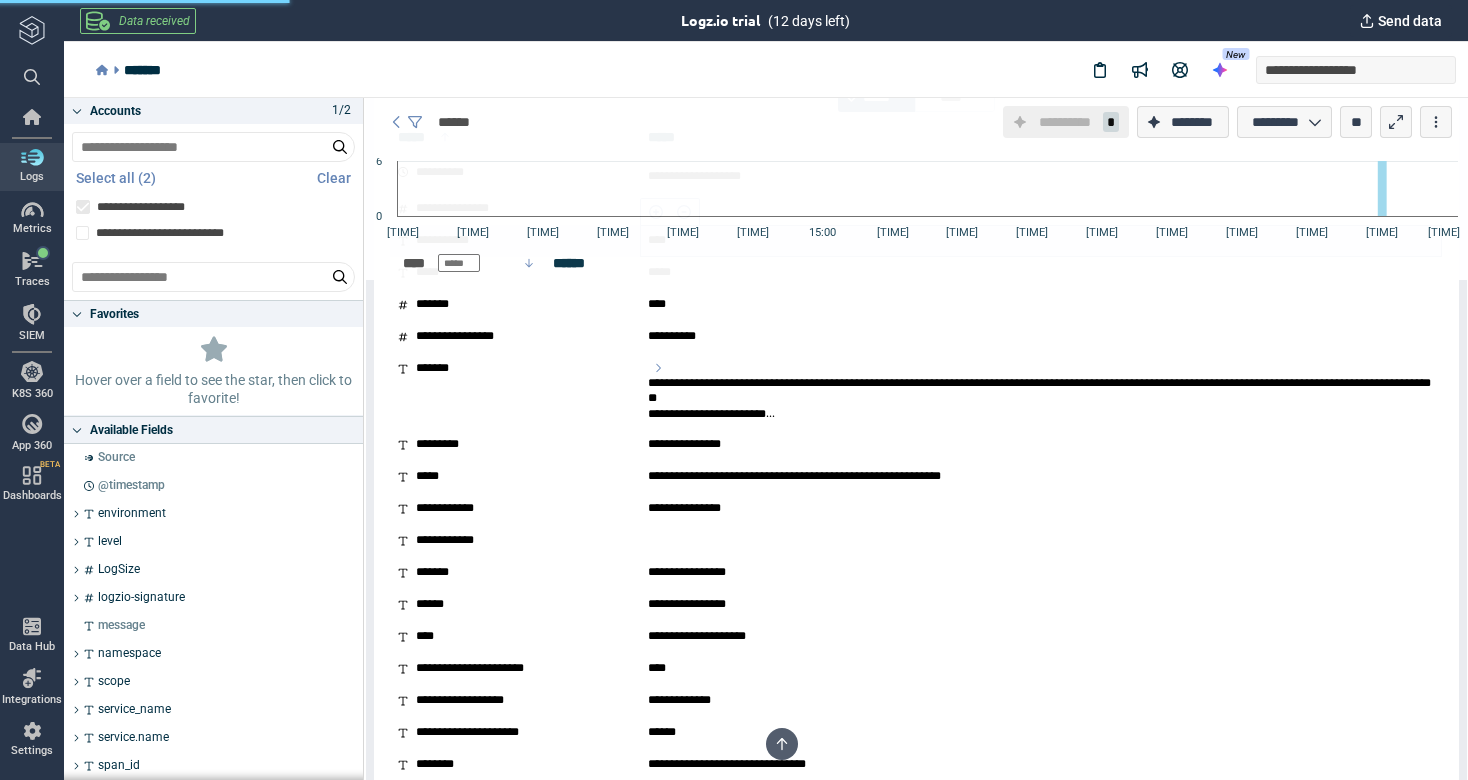 scroll, scrollTop: 378, scrollLeft: 0, axis: vertical 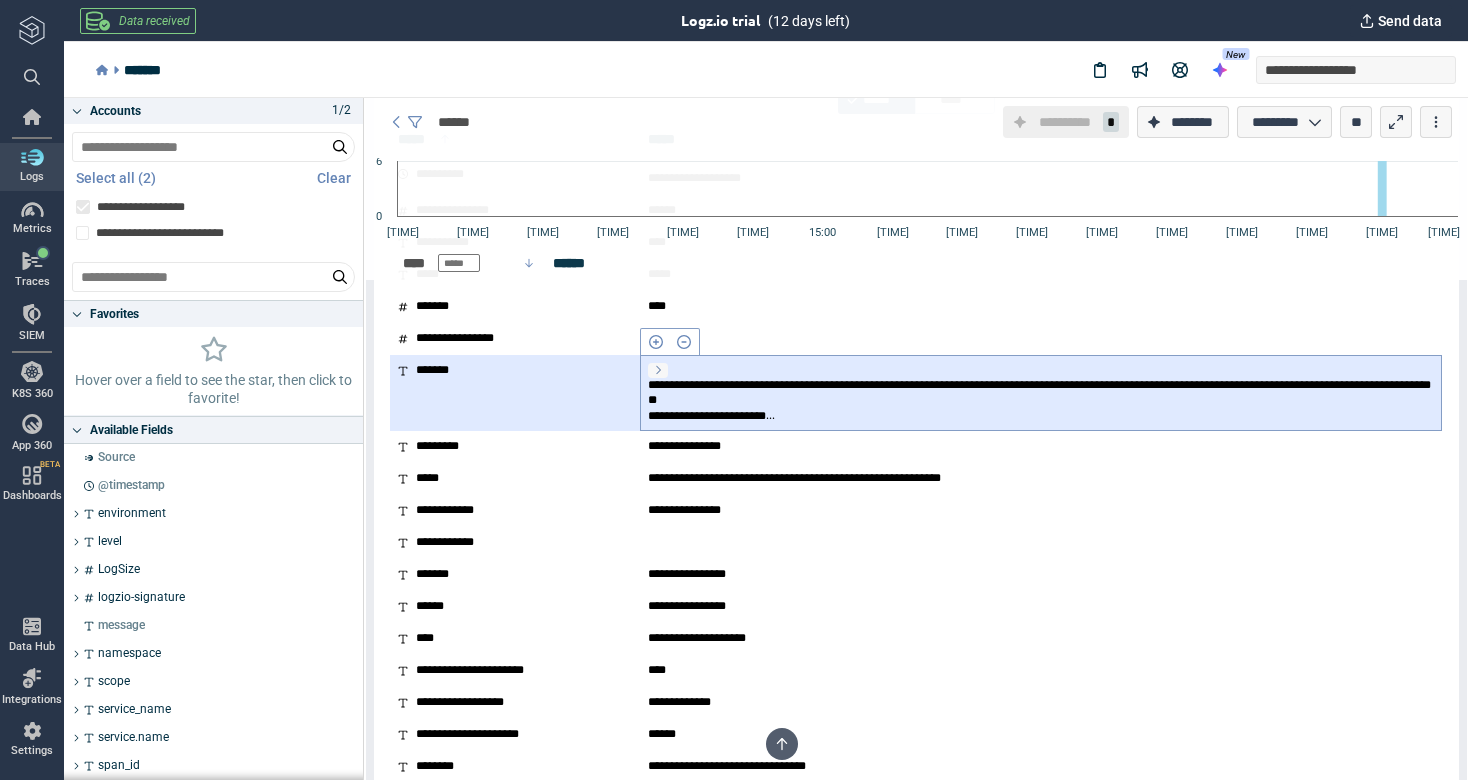 click at bounding box center (658, 370) 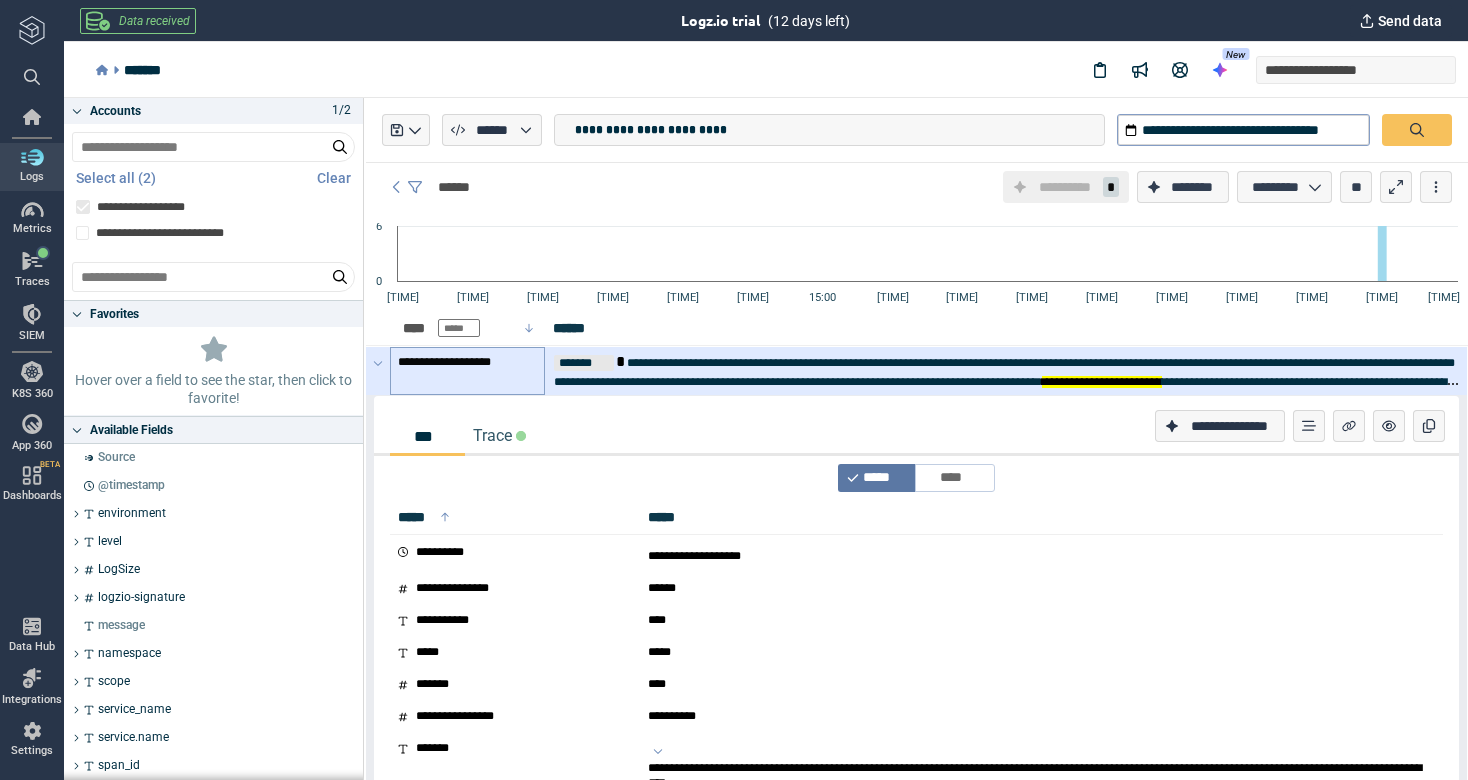 scroll, scrollTop: 0, scrollLeft: 0, axis: both 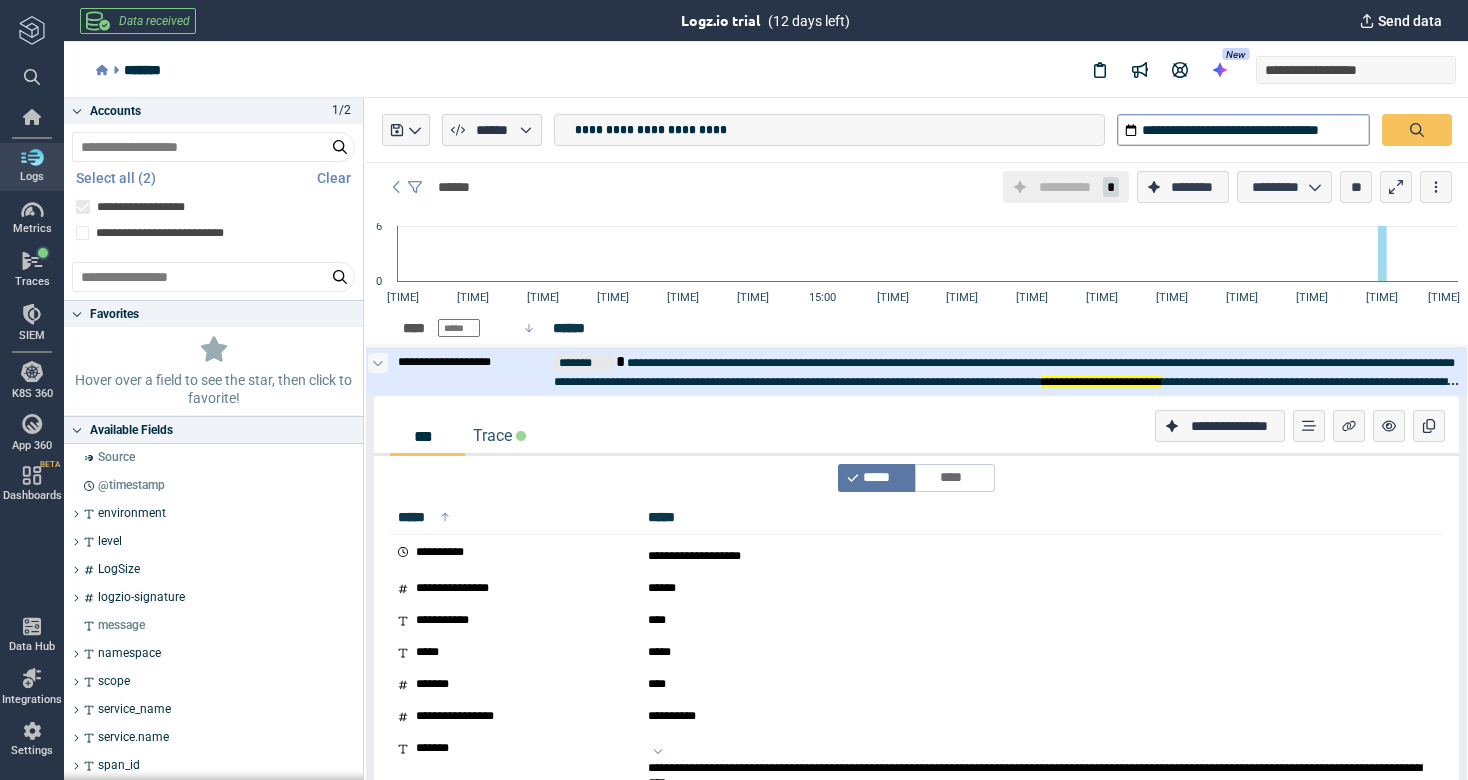 click at bounding box center [378, 363] 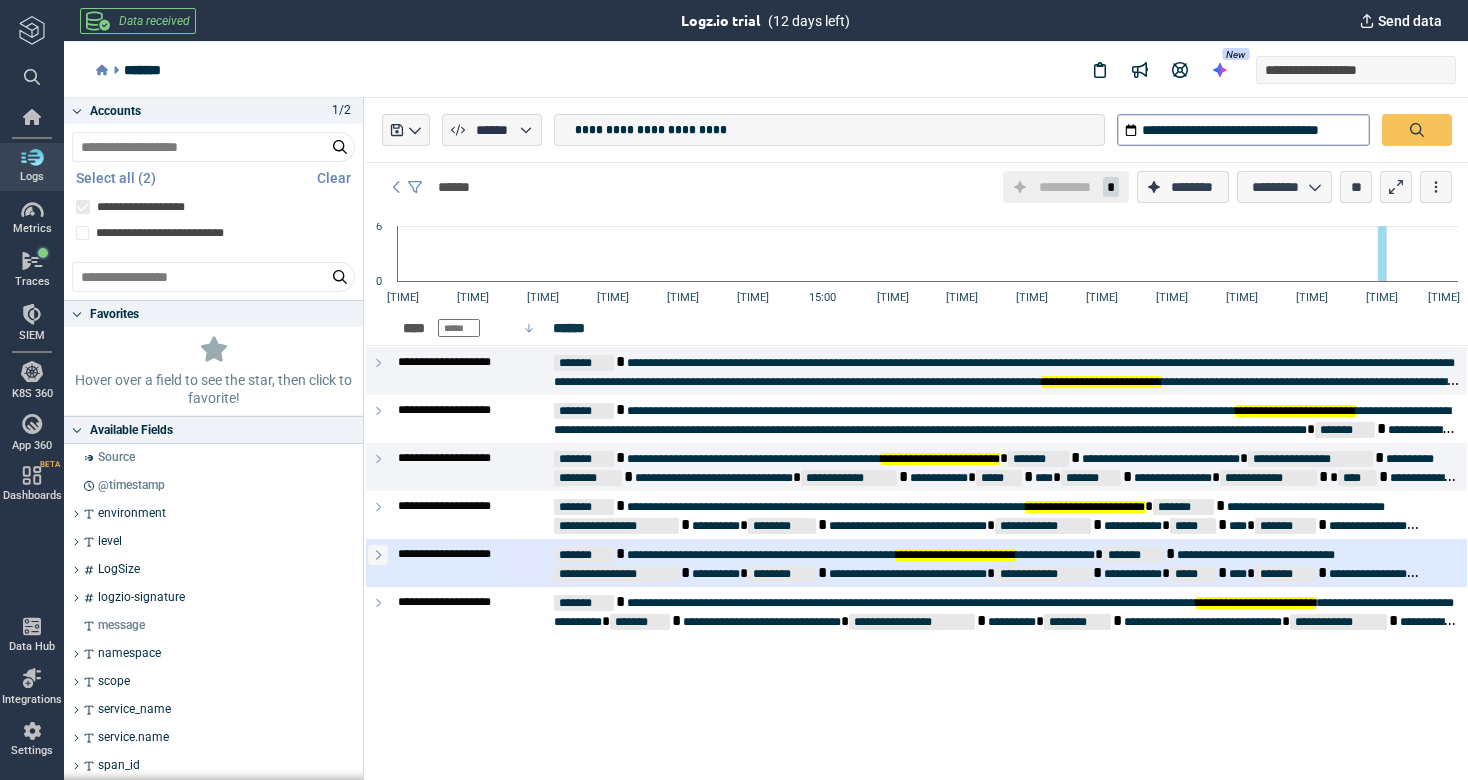 click at bounding box center [378, 555] 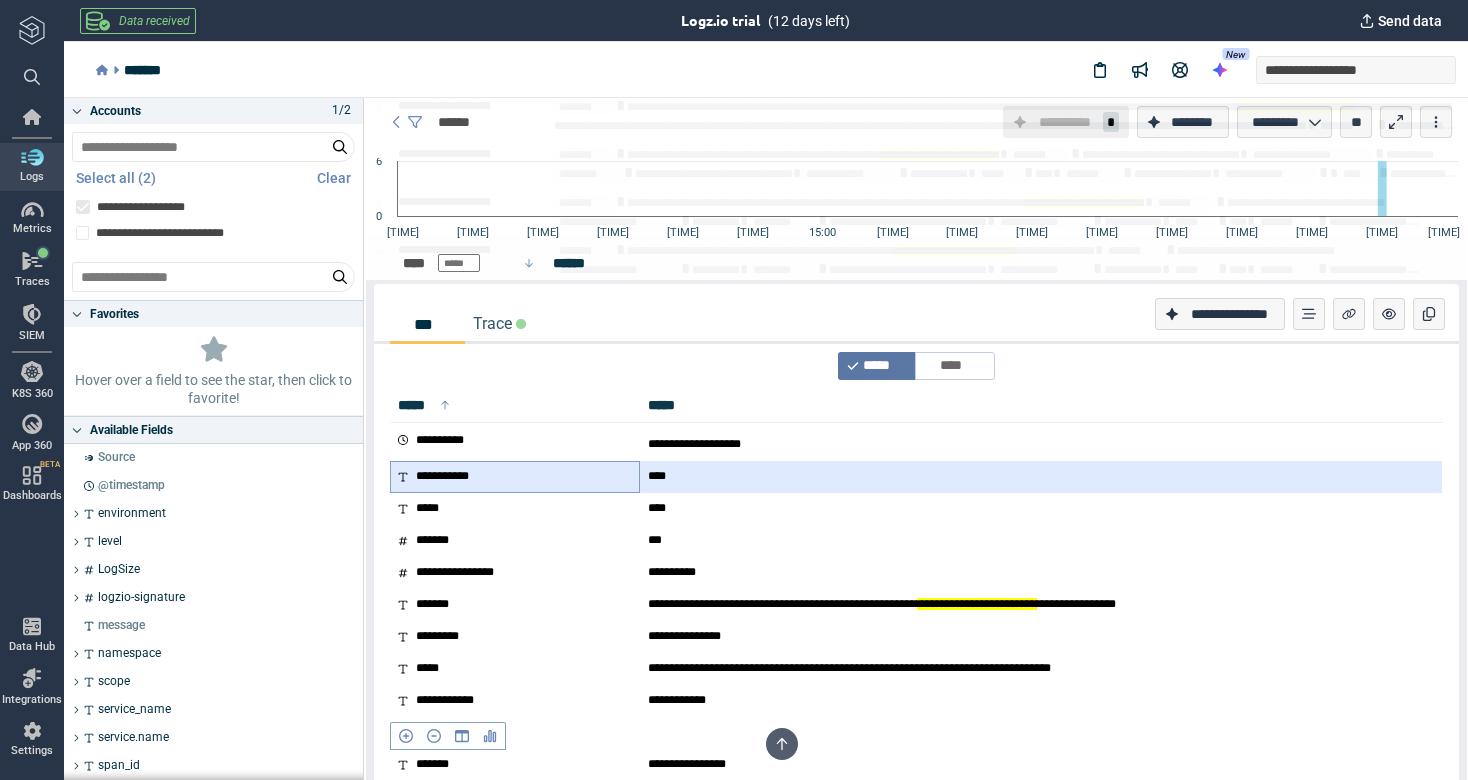 scroll, scrollTop: 234, scrollLeft: 0, axis: vertical 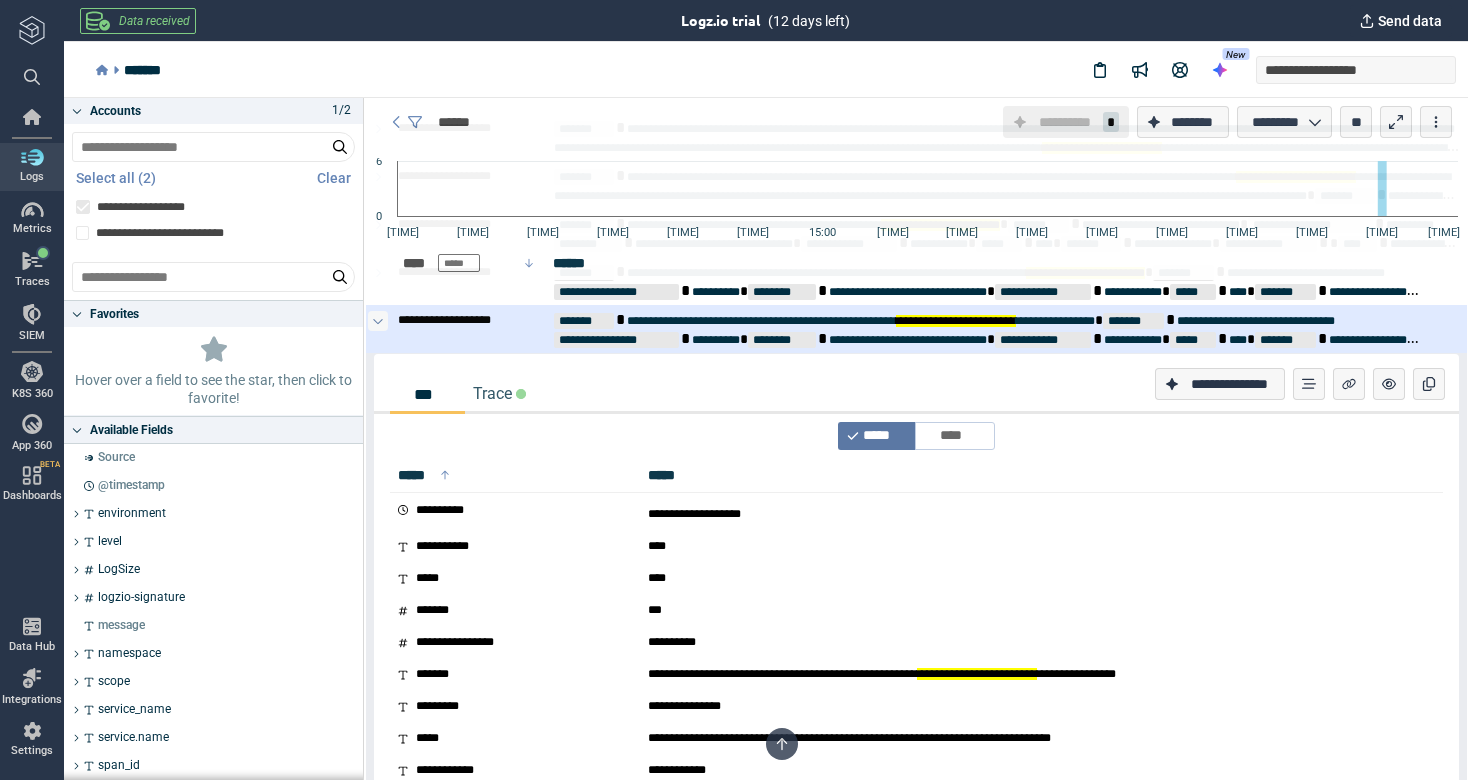 click at bounding box center [378, 321] 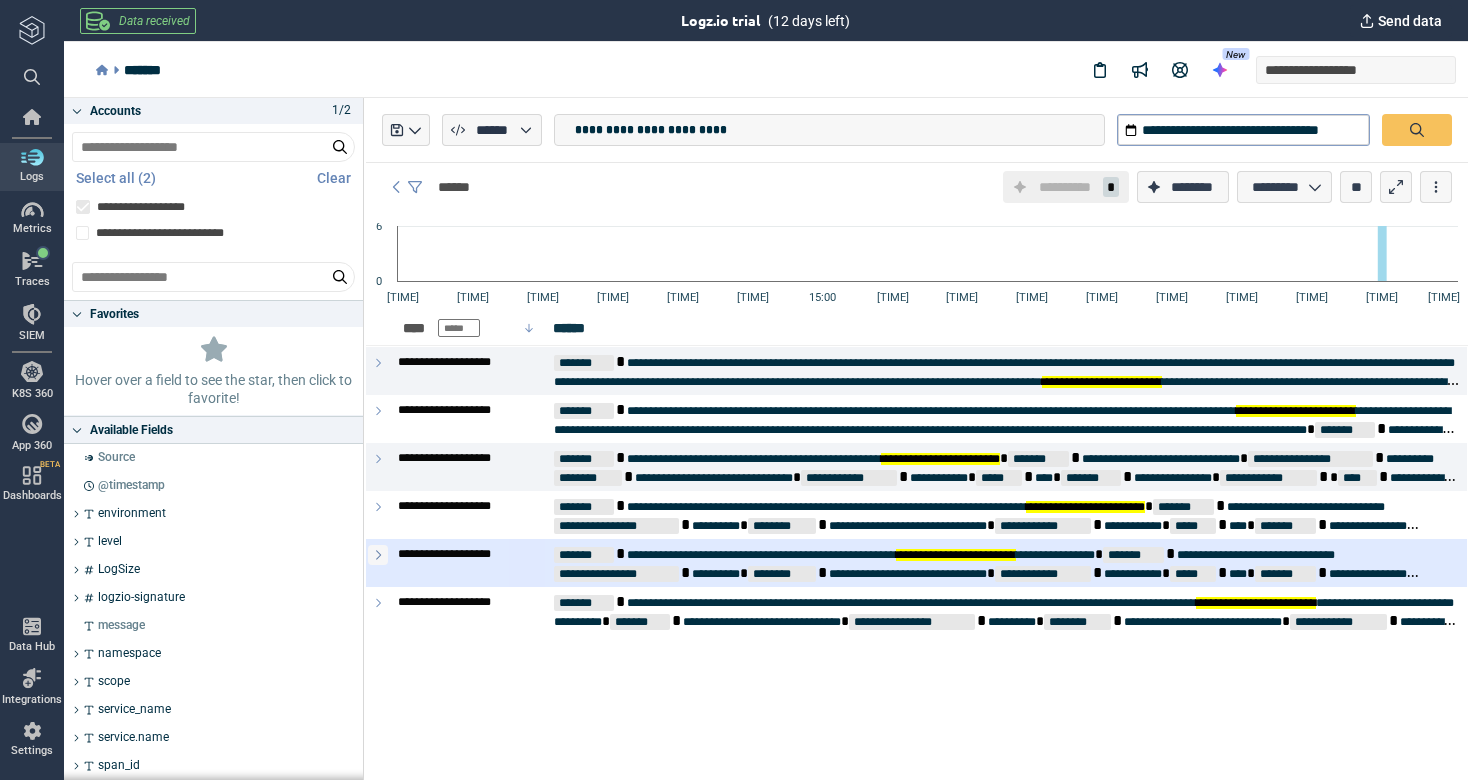scroll, scrollTop: 0, scrollLeft: 0, axis: both 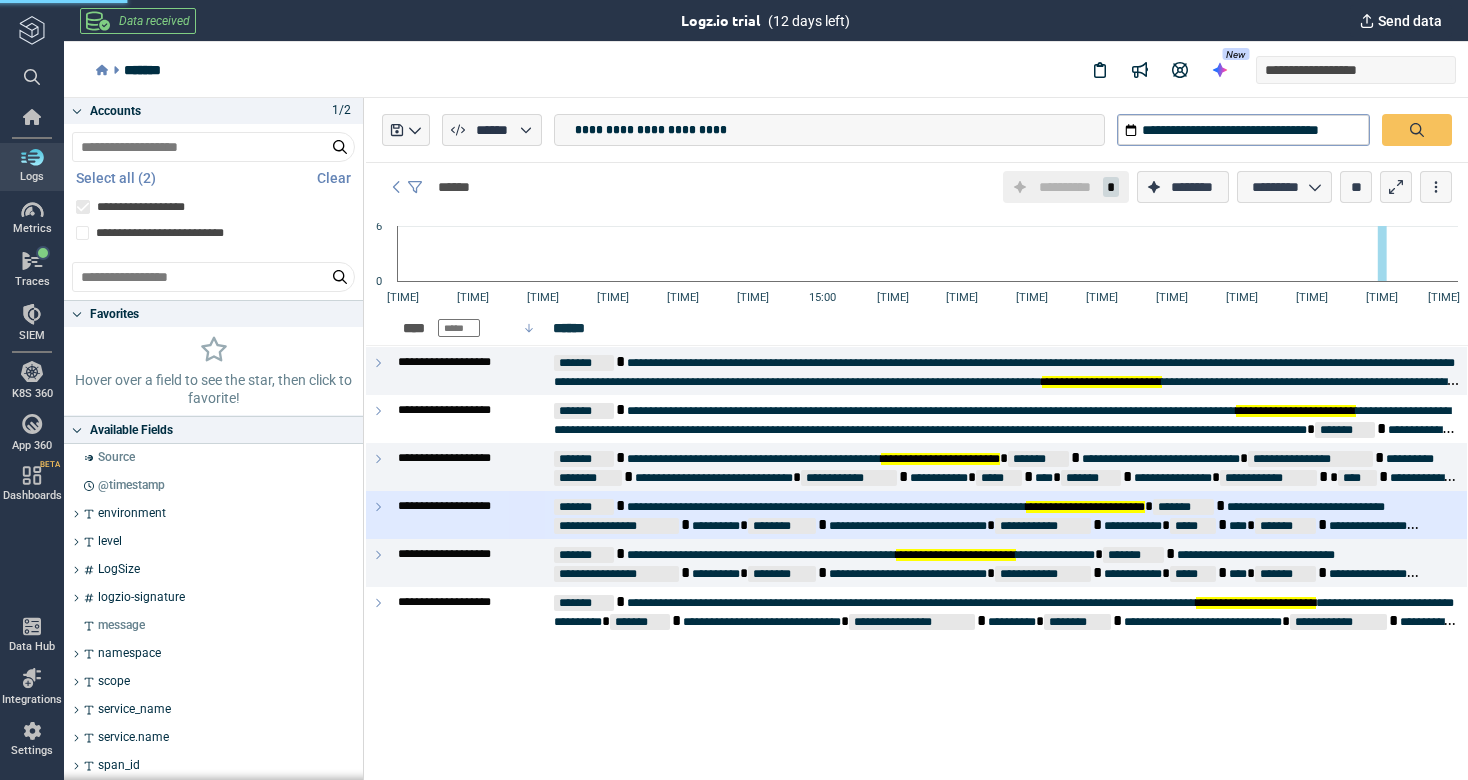 click at bounding box center [378, 515] 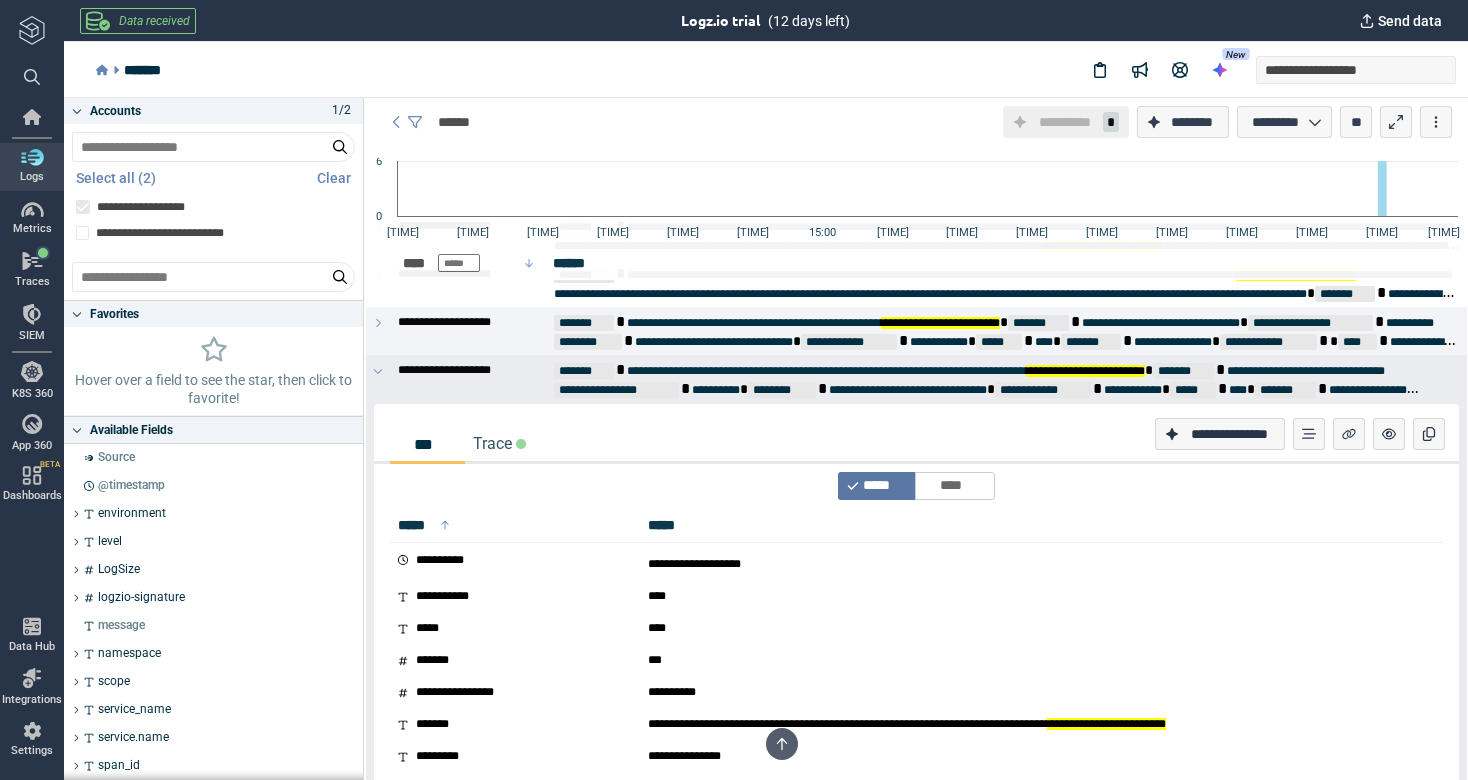 scroll, scrollTop: 66, scrollLeft: 0, axis: vertical 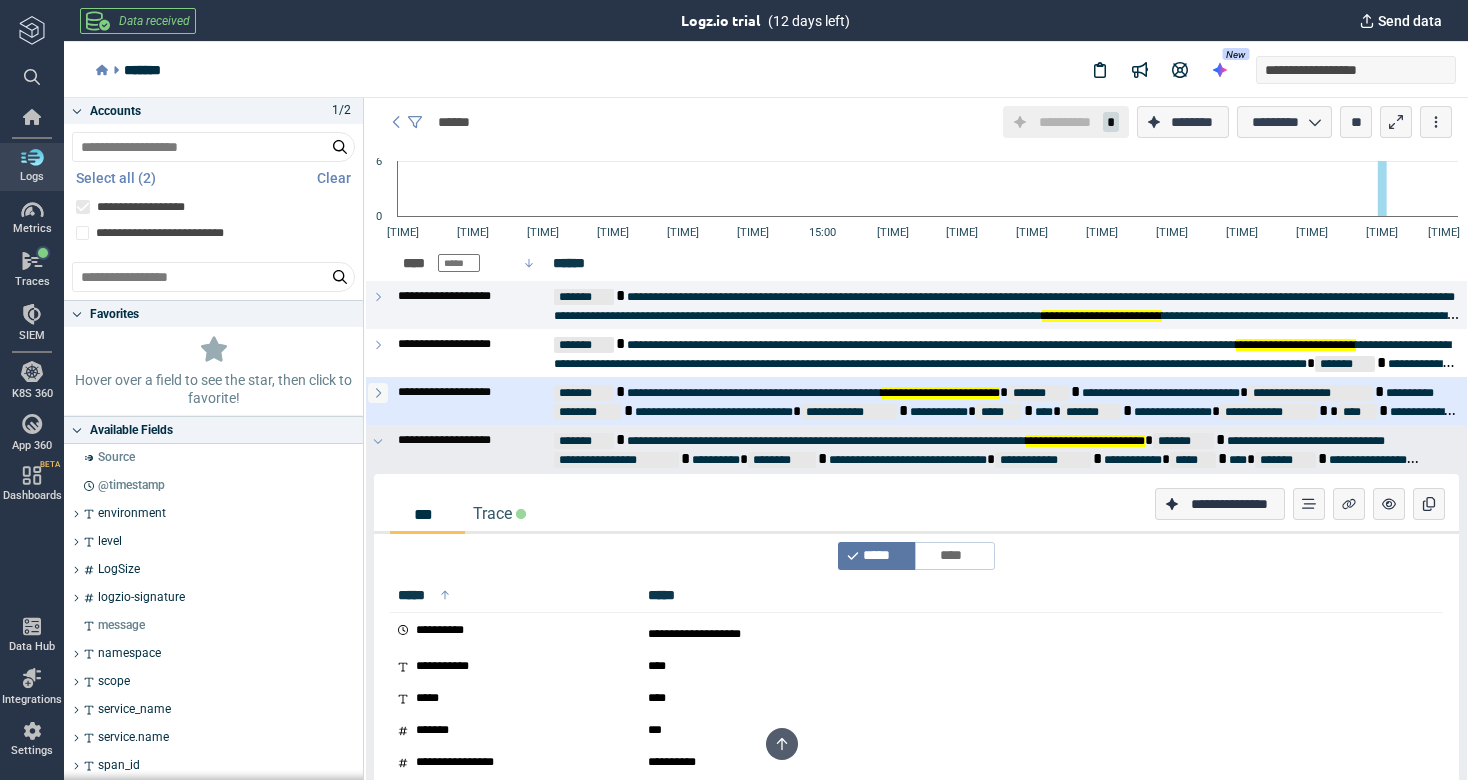 click at bounding box center (378, 393) 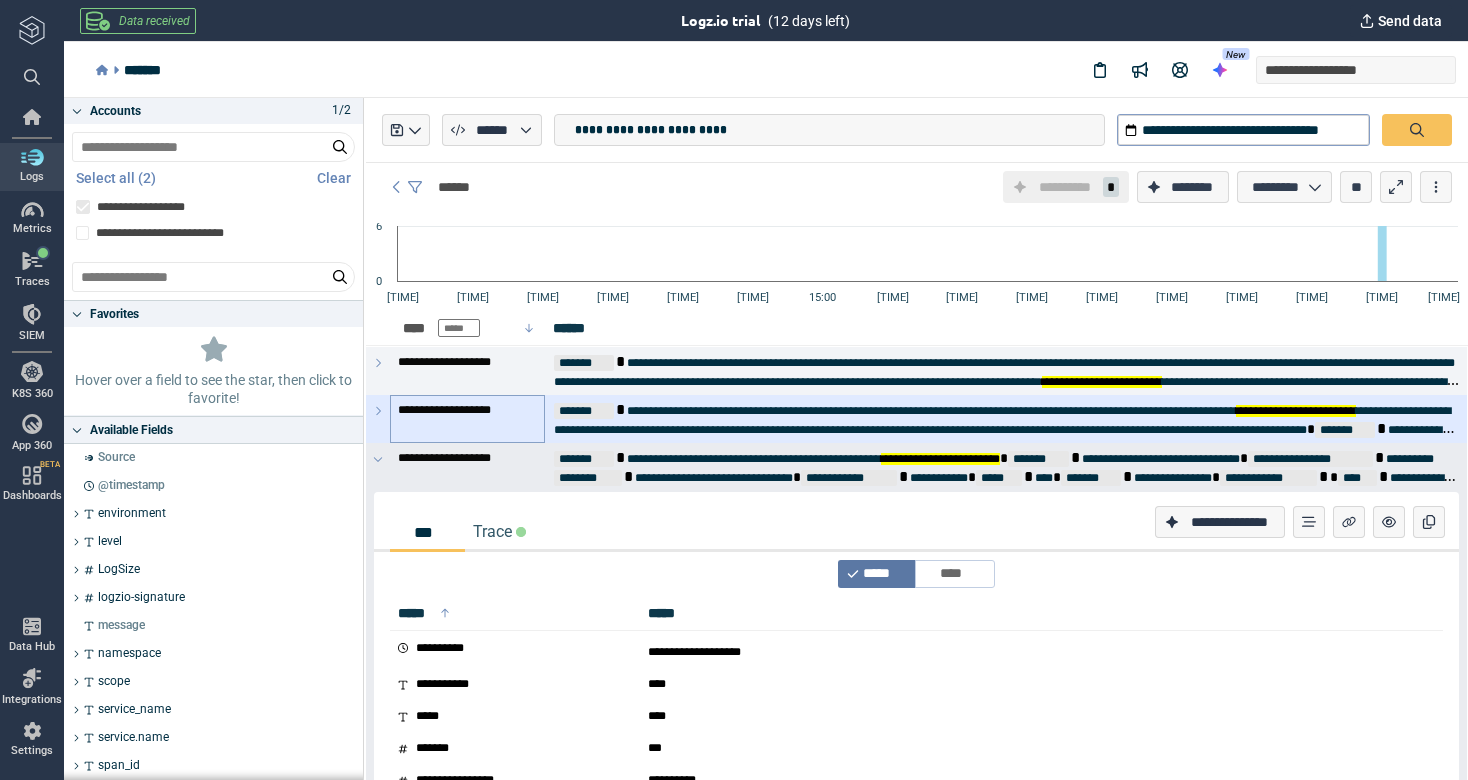 scroll, scrollTop: 0, scrollLeft: 0, axis: both 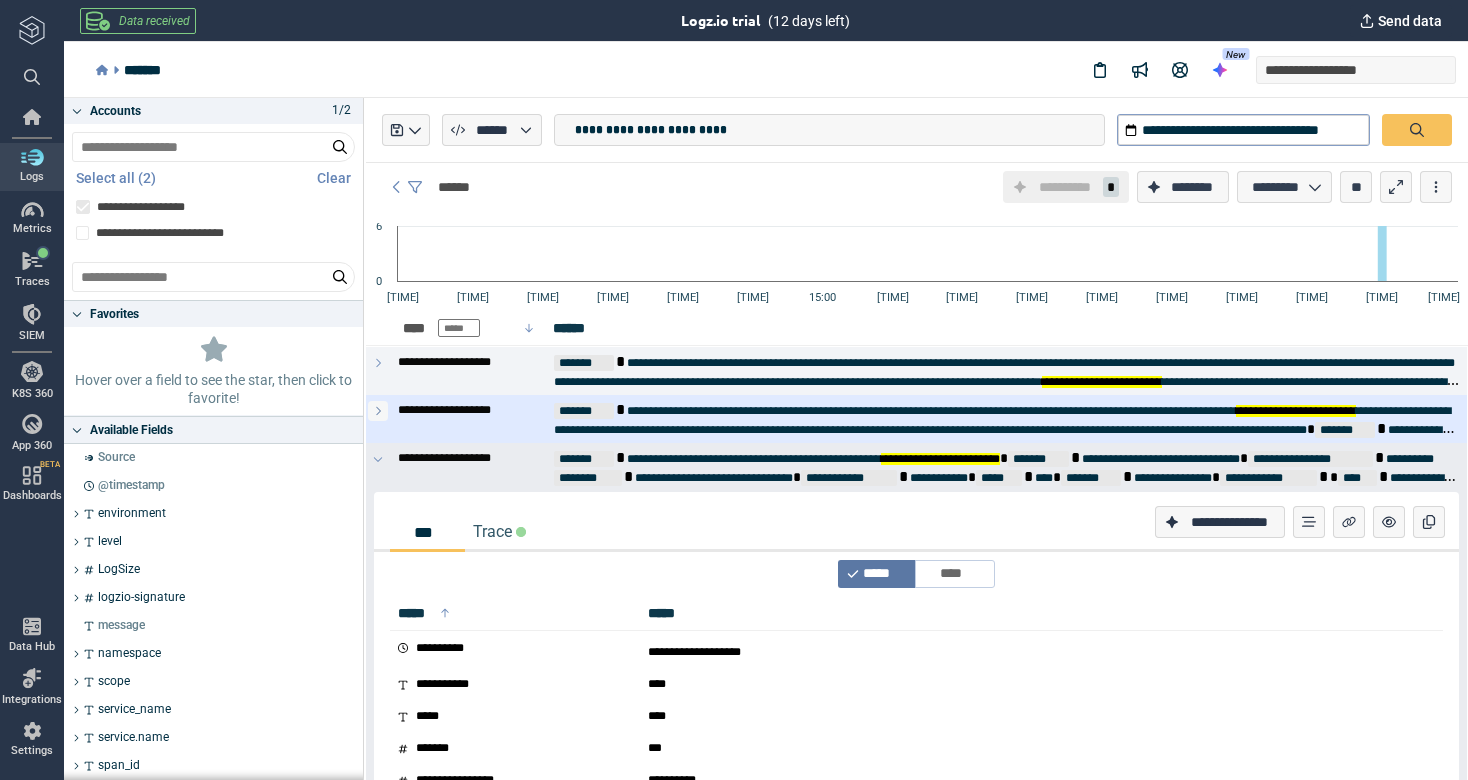 click at bounding box center [378, 411] 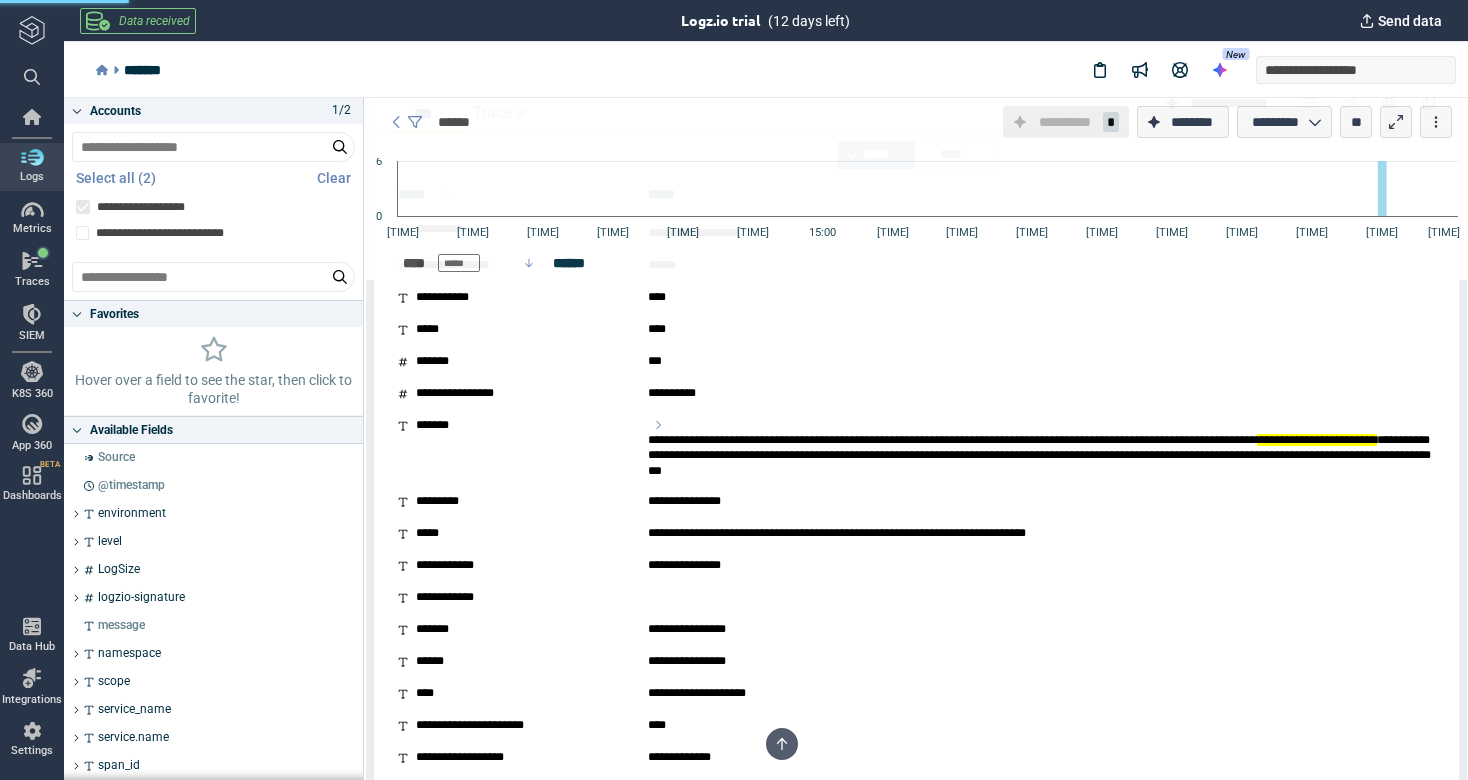 scroll, scrollTop: 376, scrollLeft: 0, axis: vertical 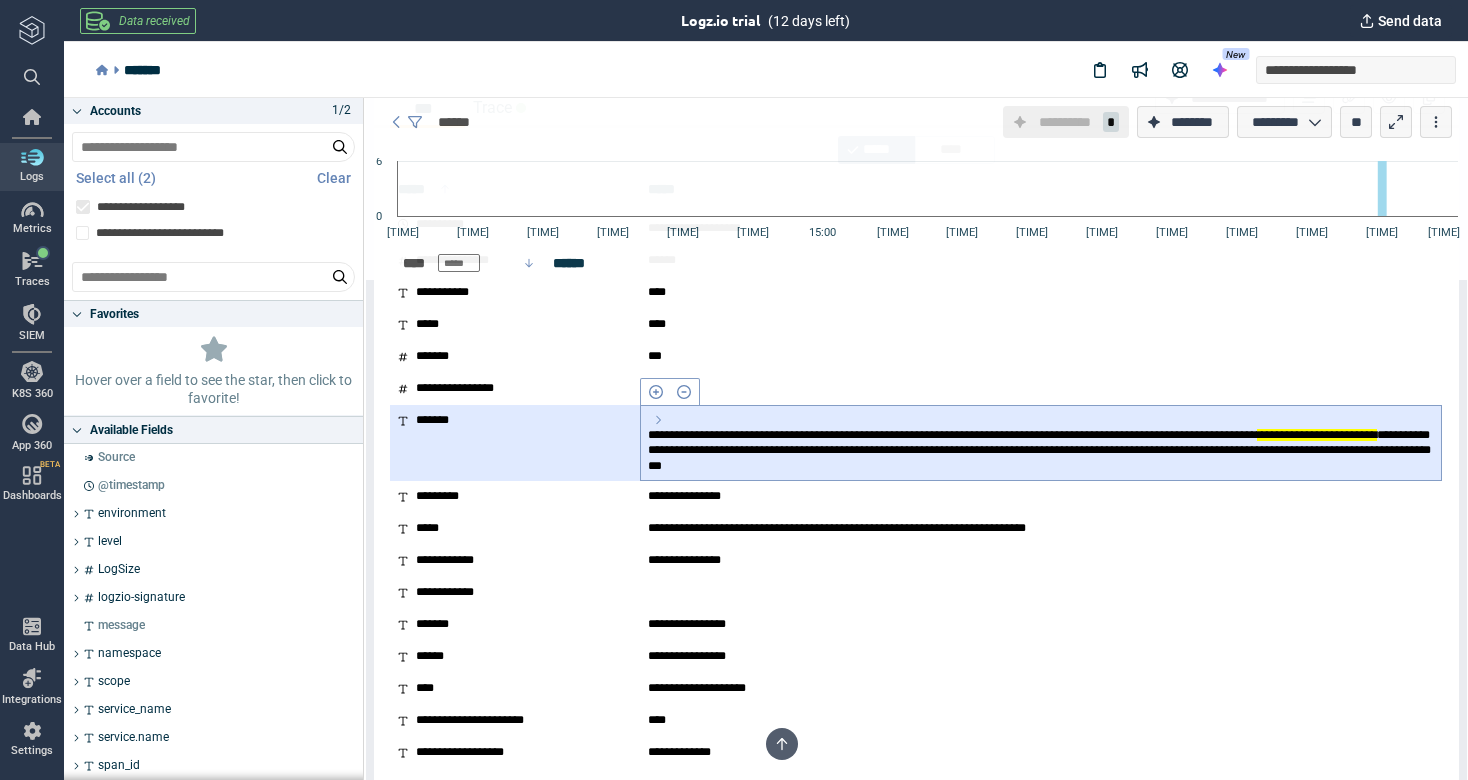 click on "**********" at bounding box center [1041, 450] 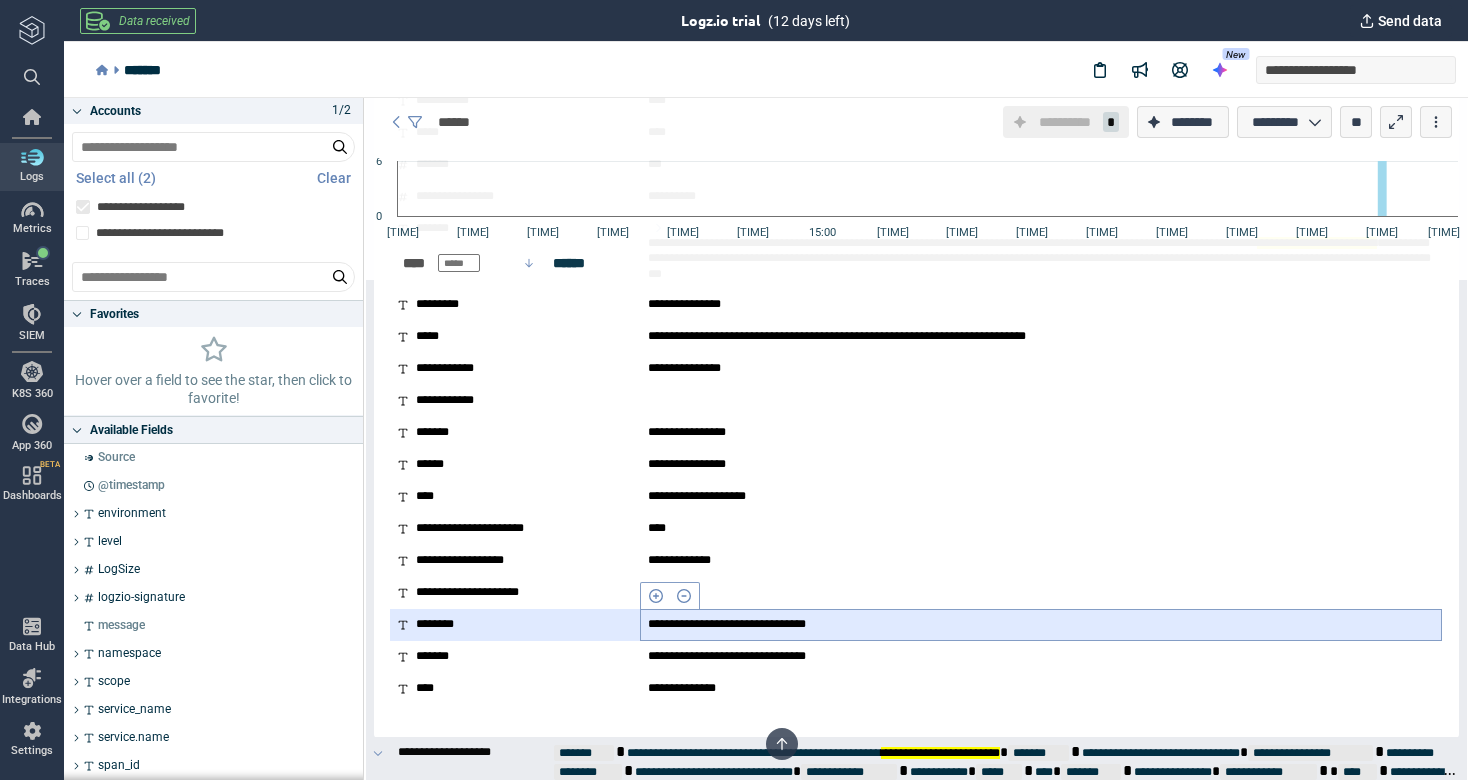 scroll, scrollTop: 567, scrollLeft: 0, axis: vertical 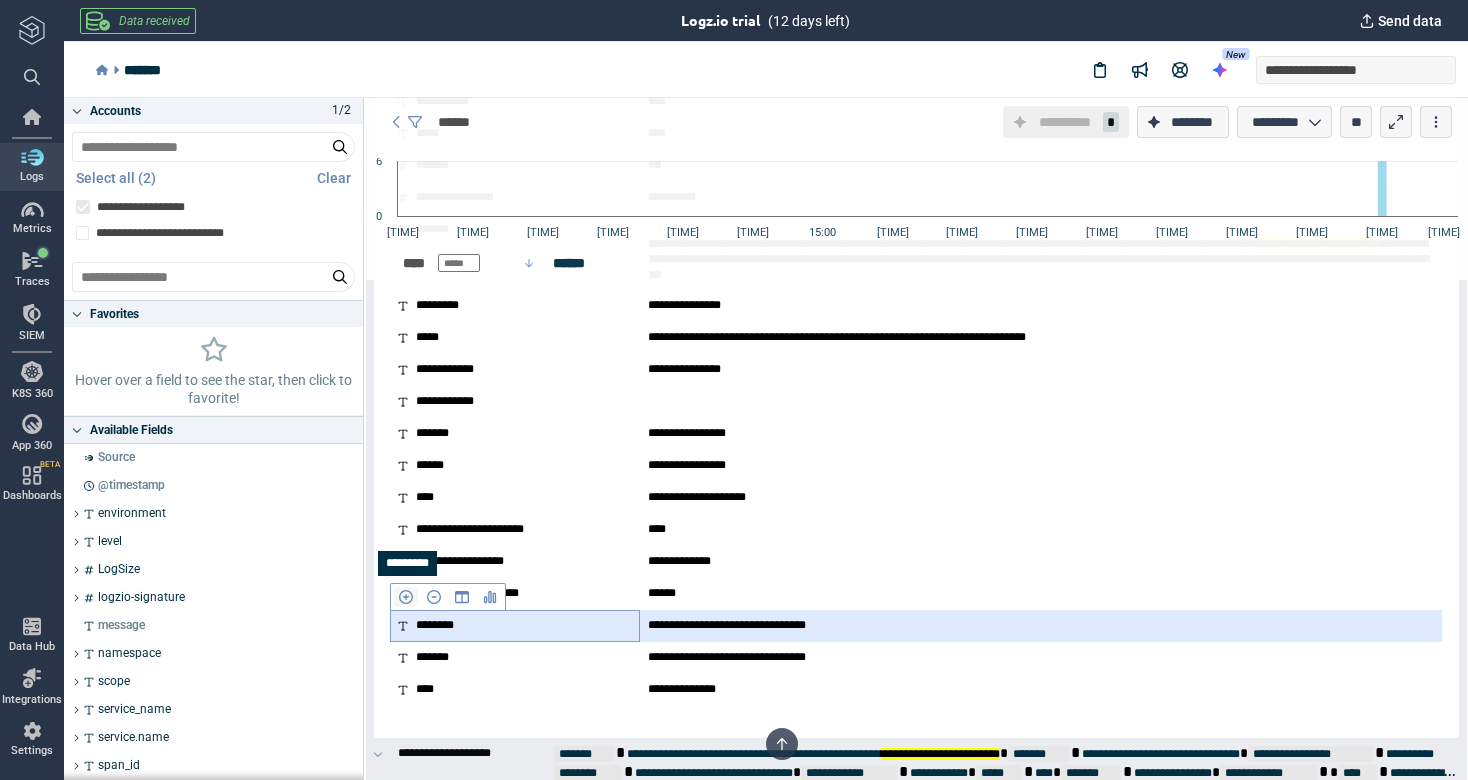 click at bounding box center (406, 597) 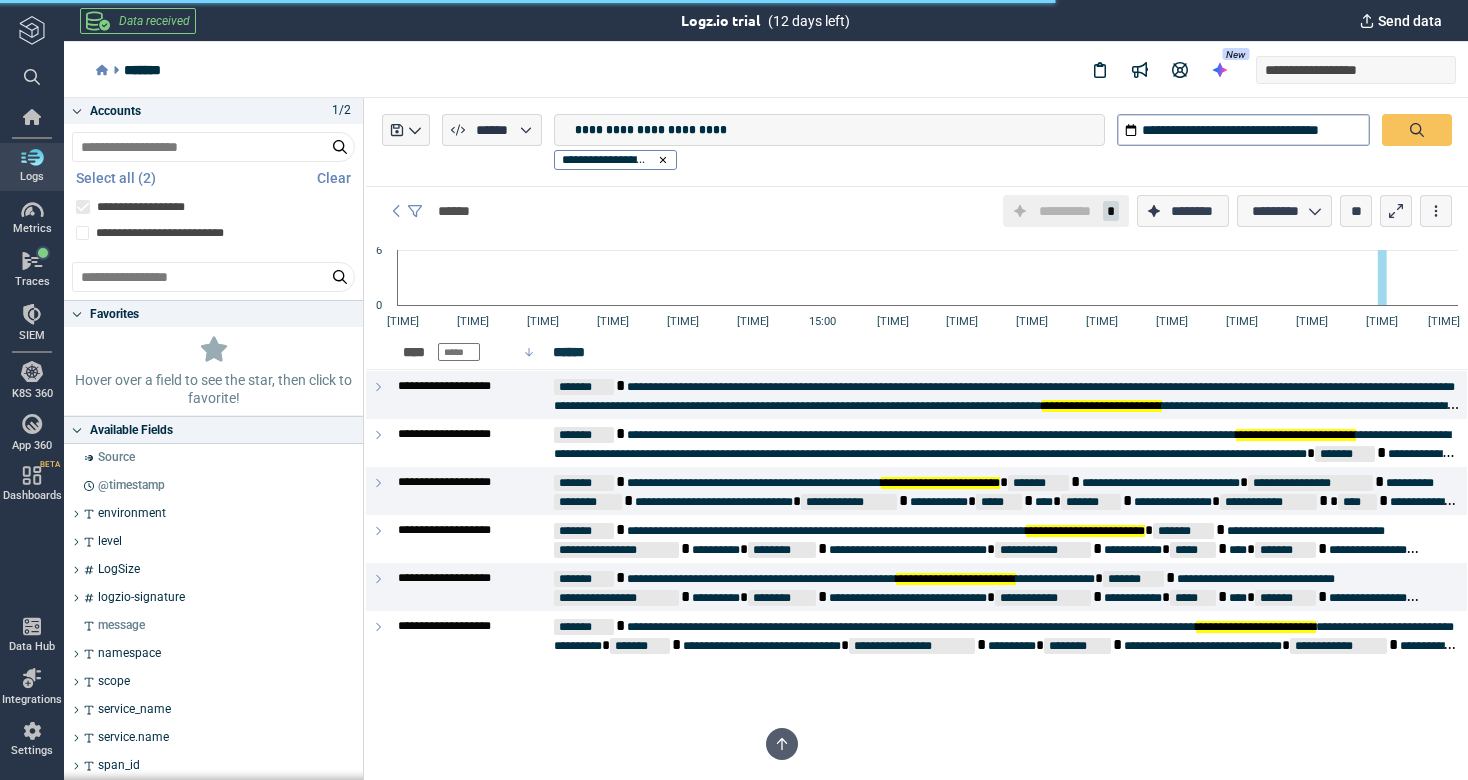 scroll, scrollTop: 0, scrollLeft: 0, axis: both 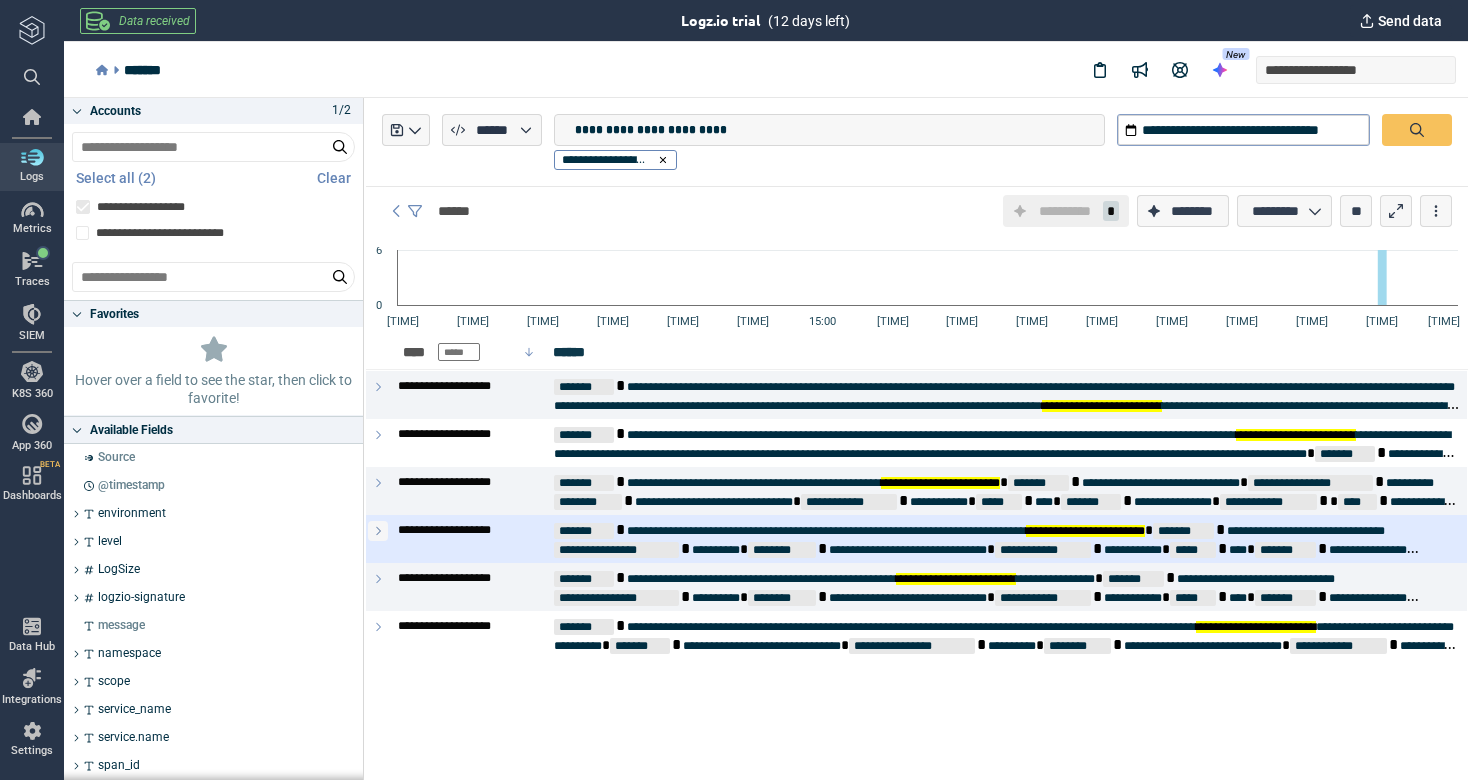 click at bounding box center [378, 531] 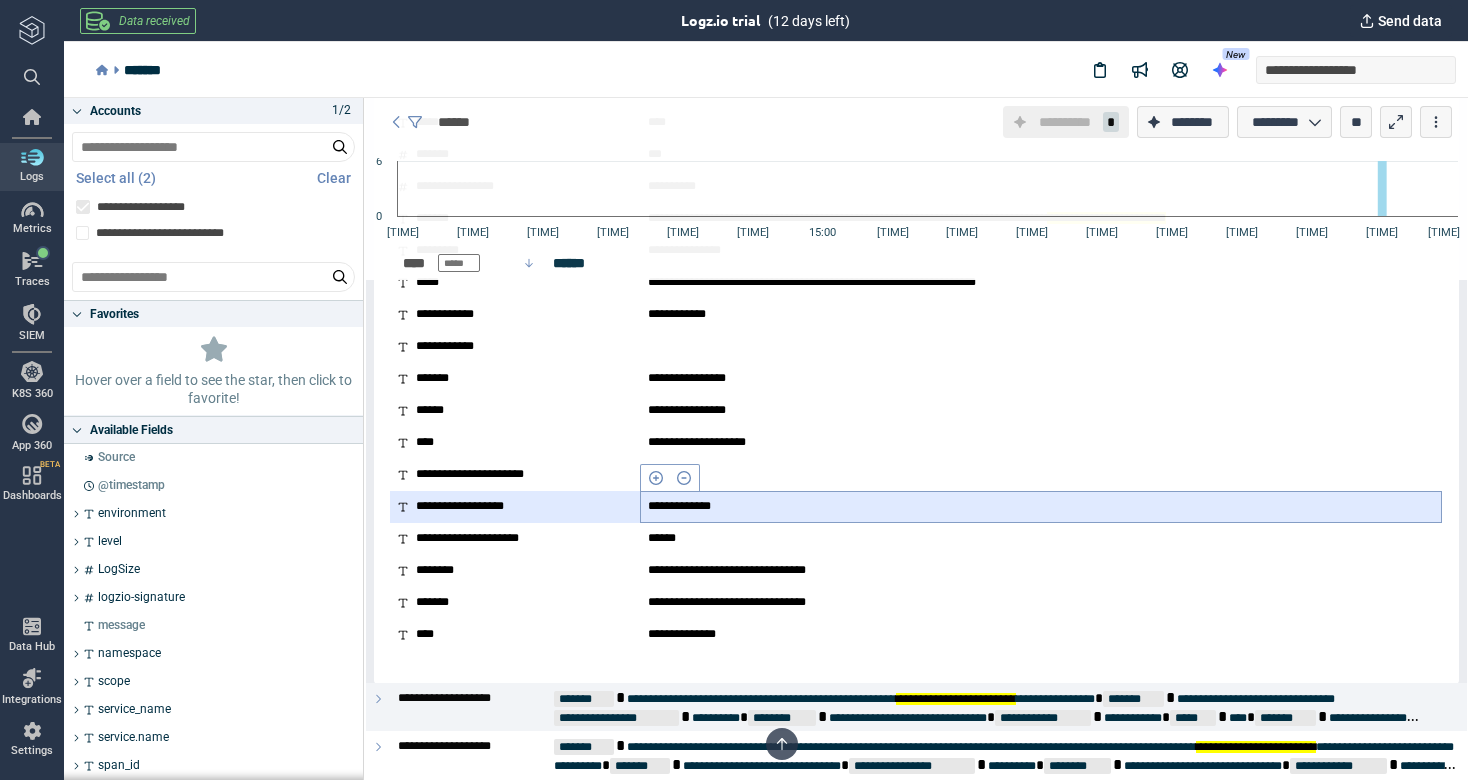 scroll, scrollTop: 667, scrollLeft: 0, axis: vertical 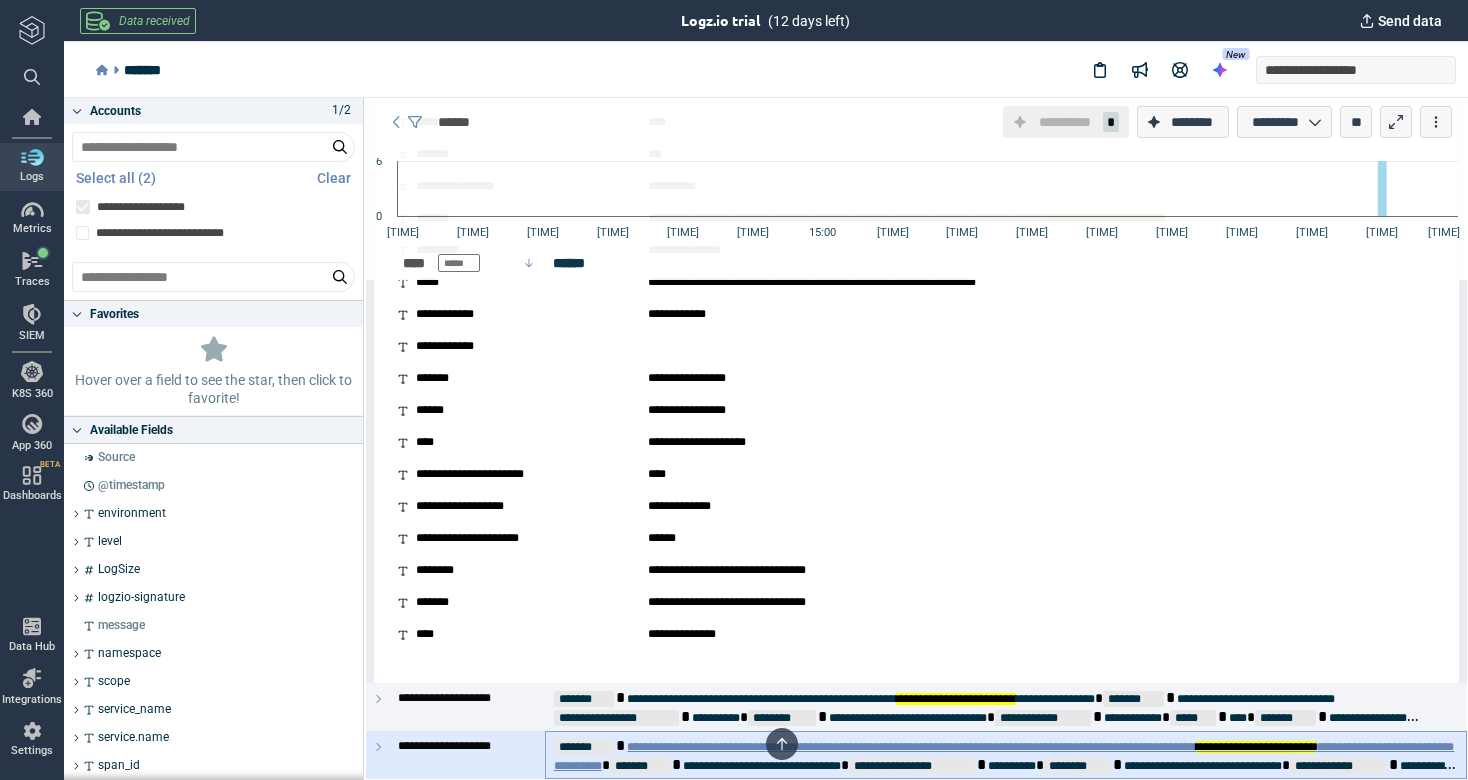 click on "**********" at bounding box center [1004, 756] 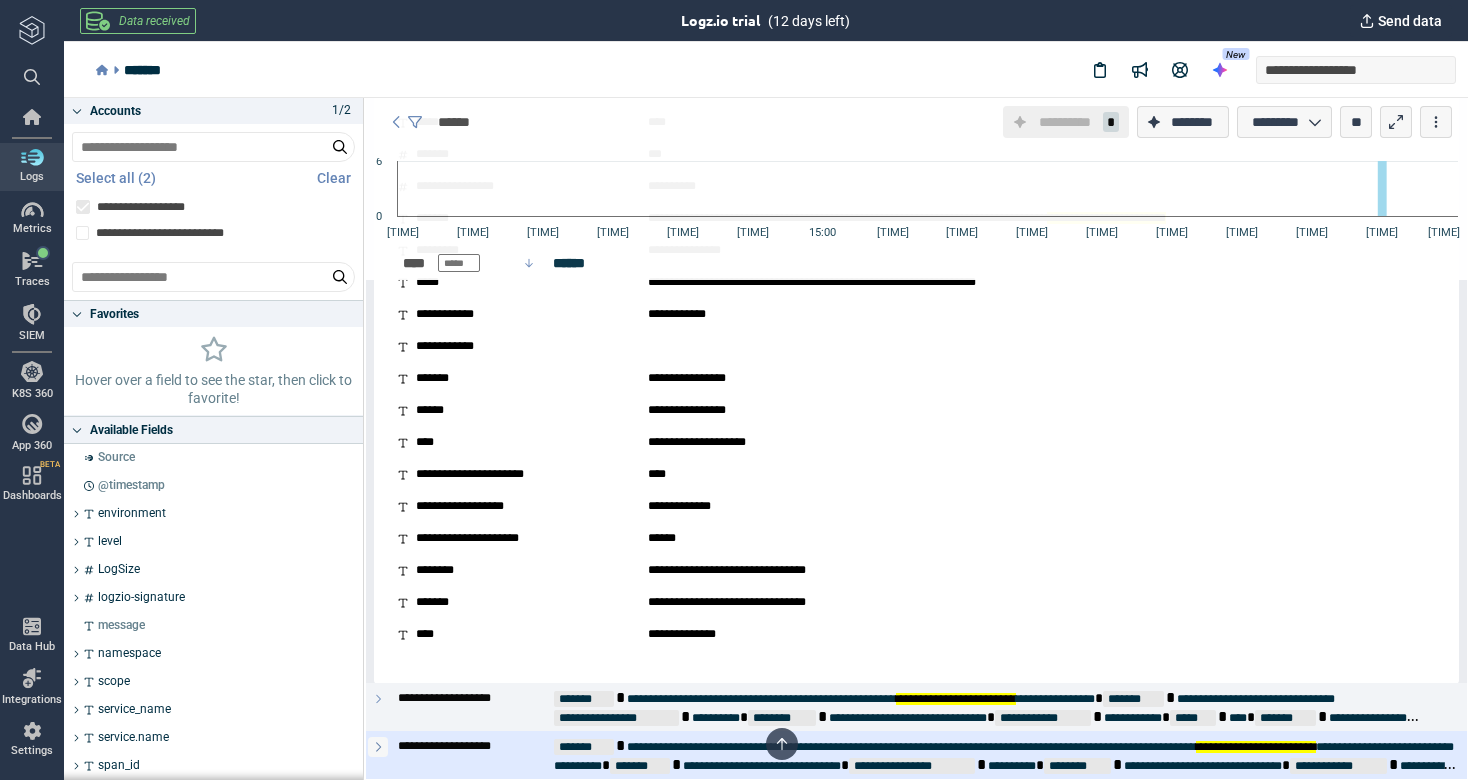 click at bounding box center [378, 747] 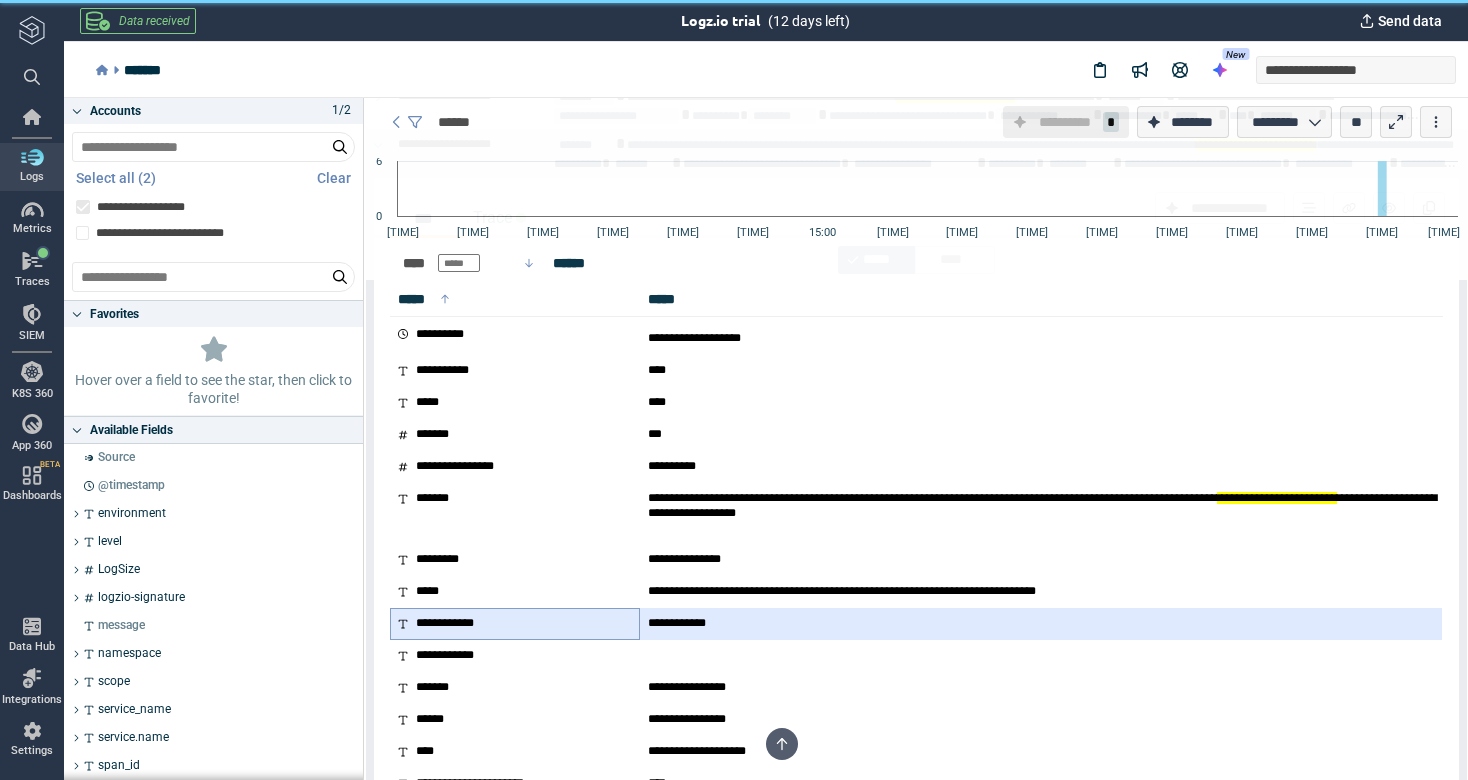 scroll, scrollTop: 1255, scrollLeft: 0, axis: vertical 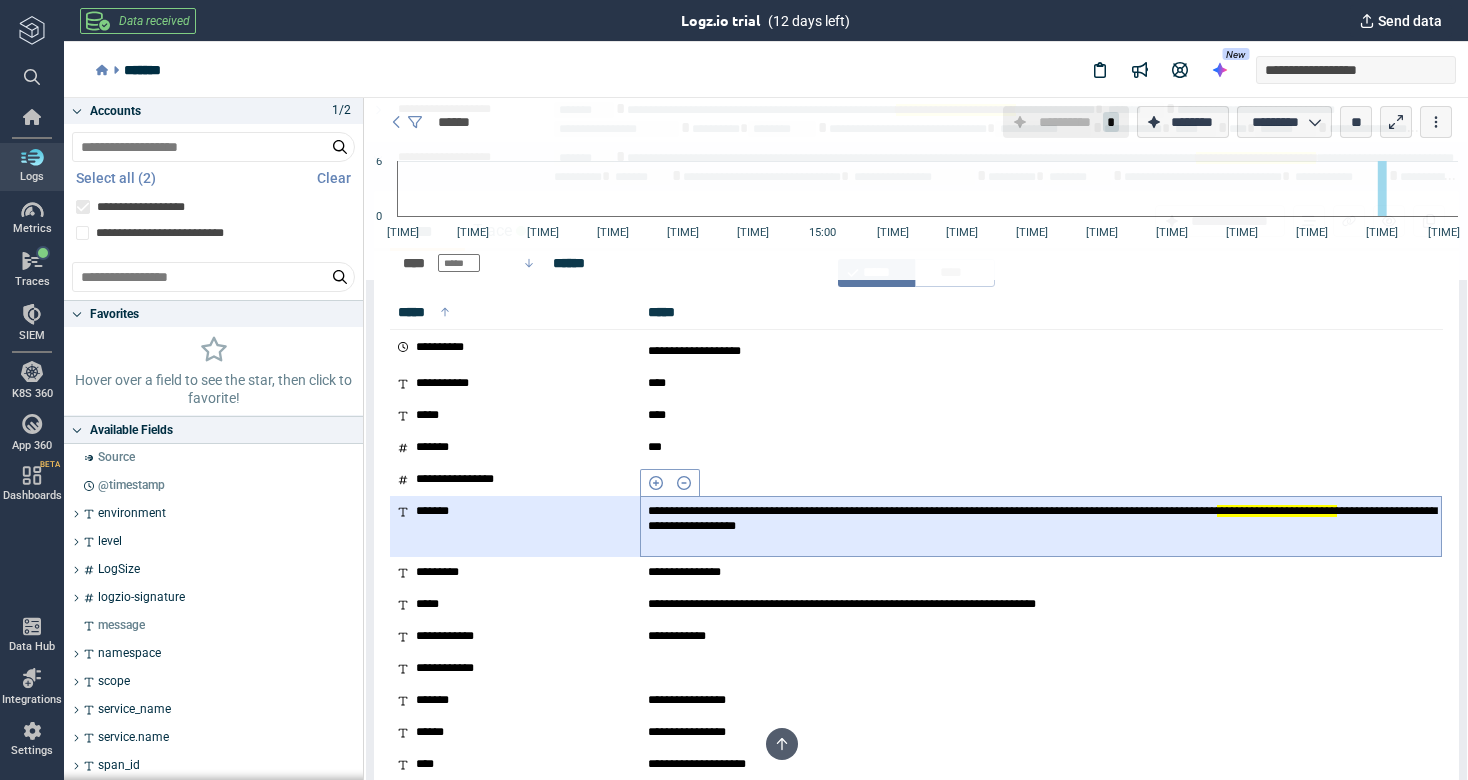 click on "**********" at bounding box center [1041, 526] 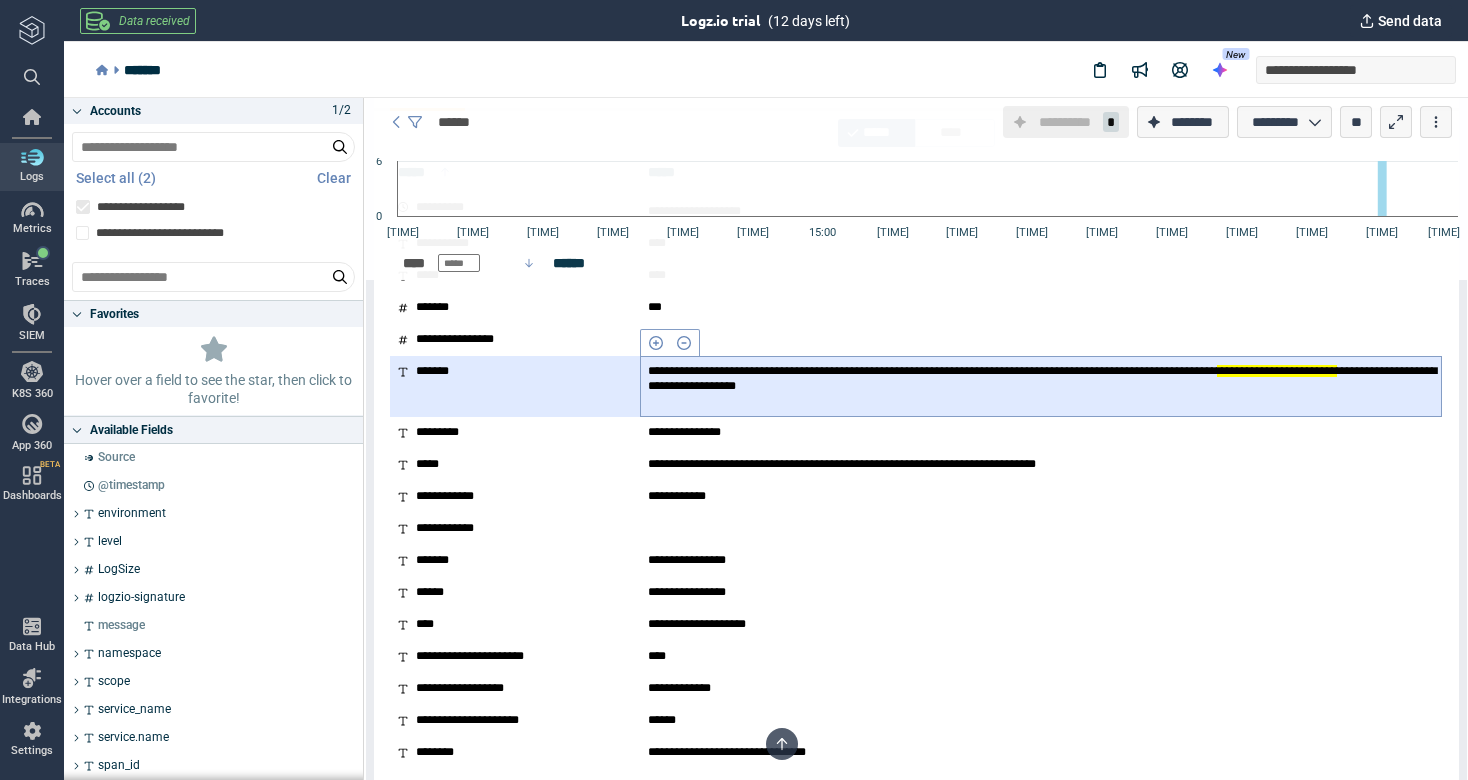 scroll, scrollTop: 1389, scrollLeft: 0, axis: vertical 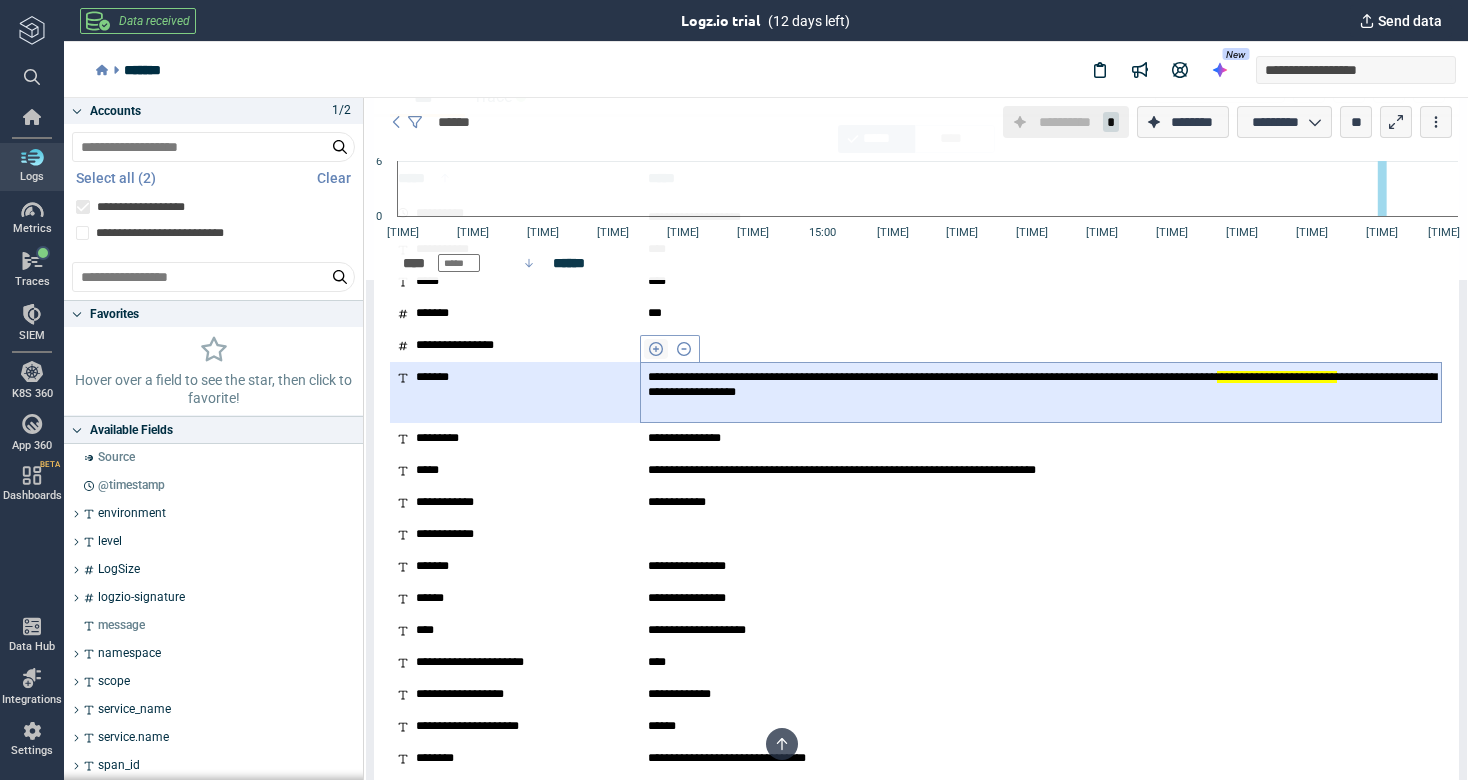 click at bounding box center (656, 349) 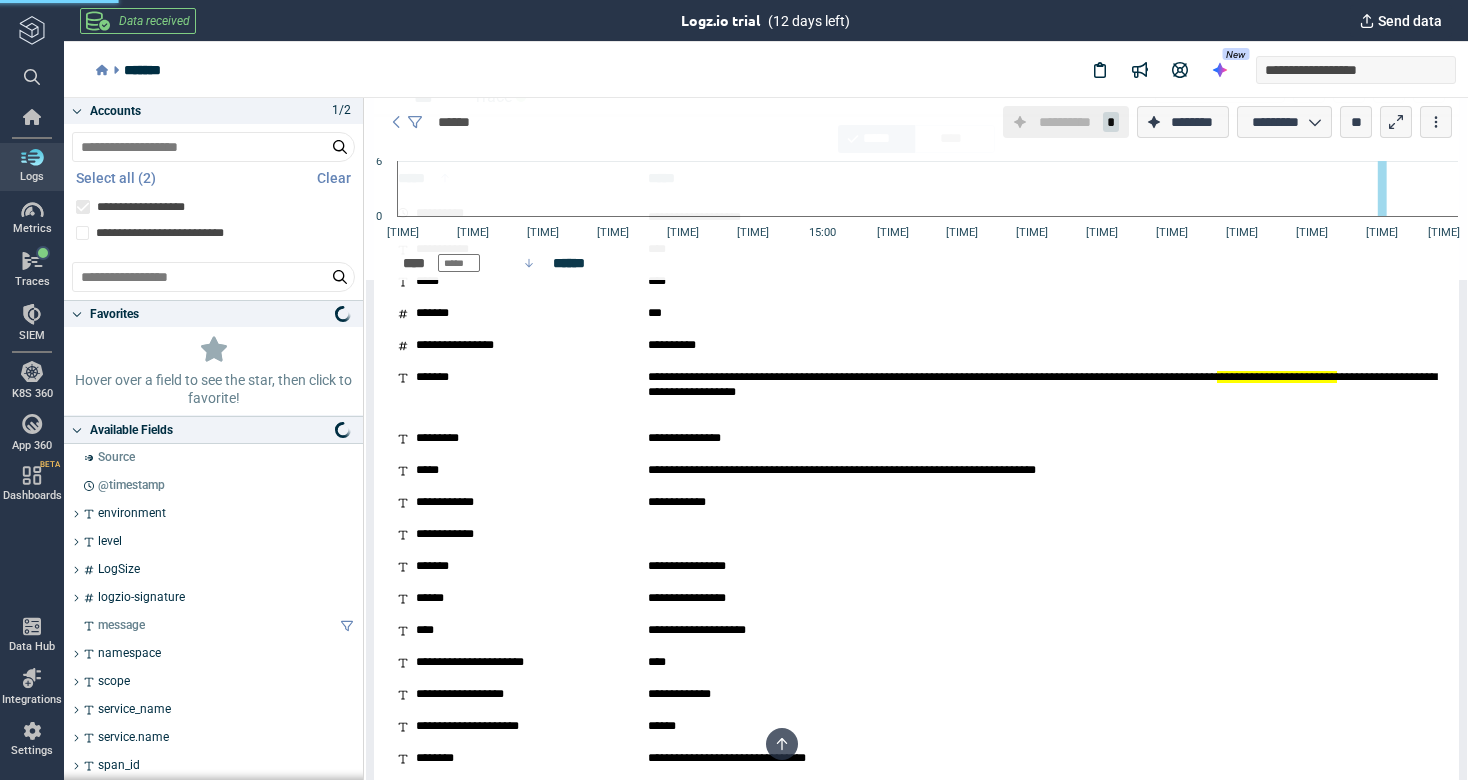 scroll, scrollTop: 0, scrollLeft: 0, axis: both 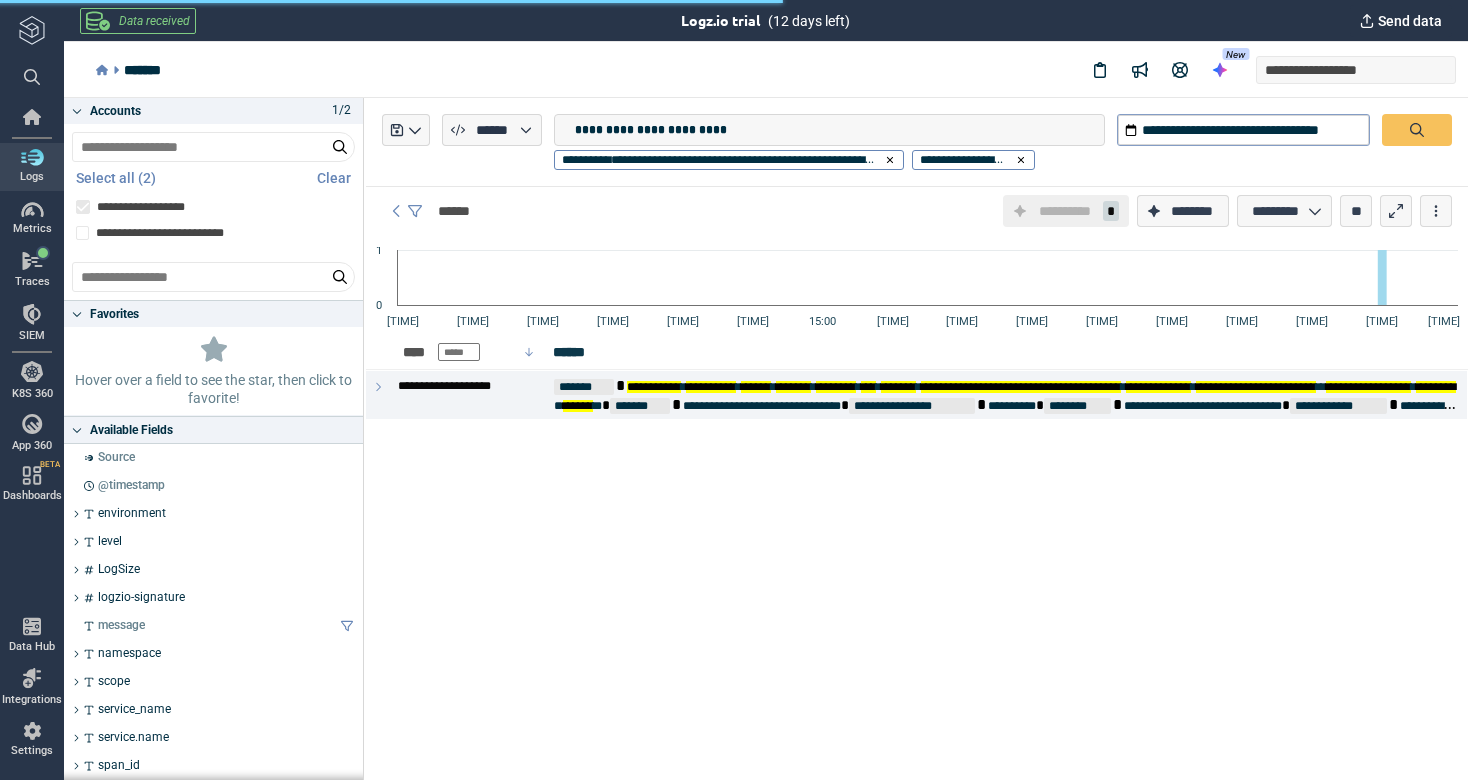click on "******" at bounding box center [1006, 352] 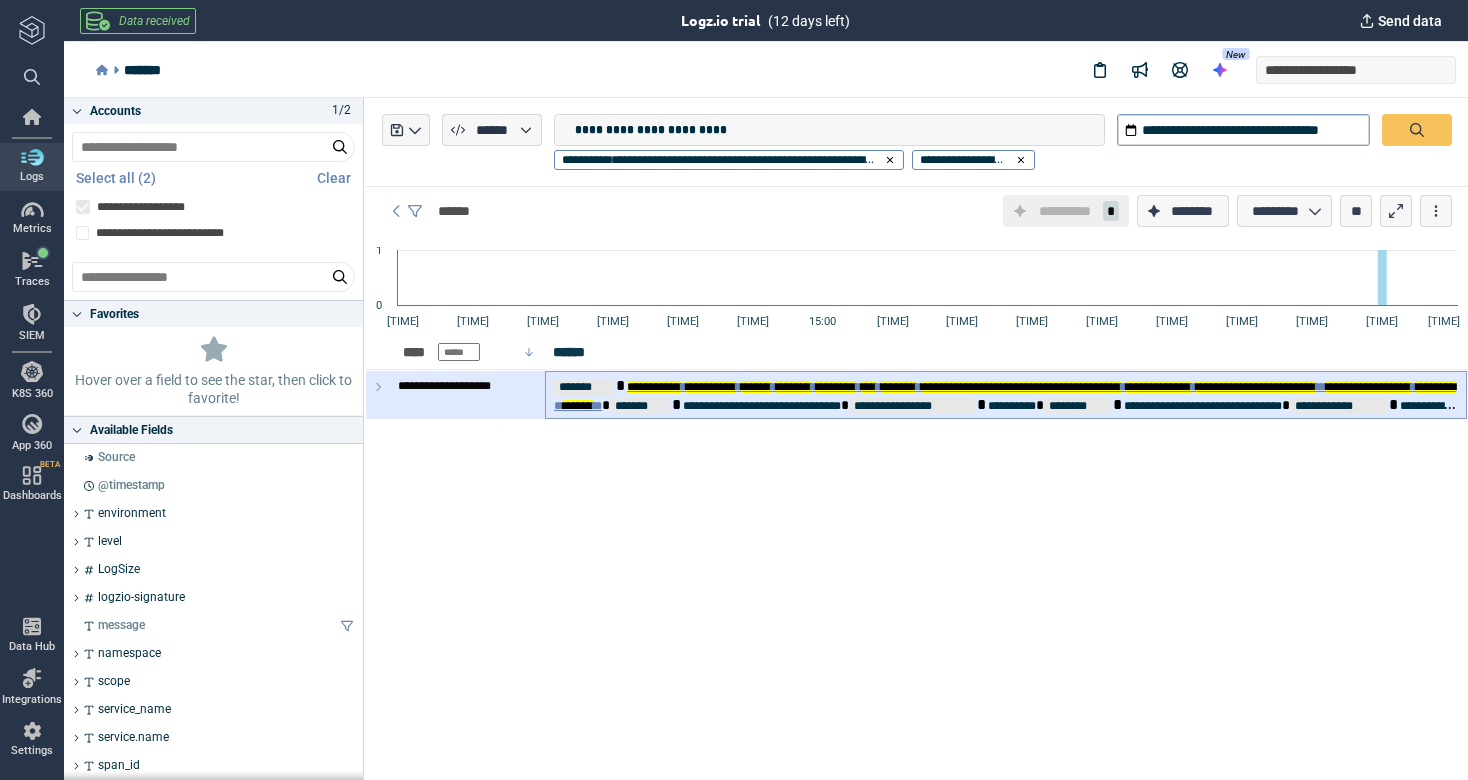 click on "**********" at bounding box center (1256, 387) 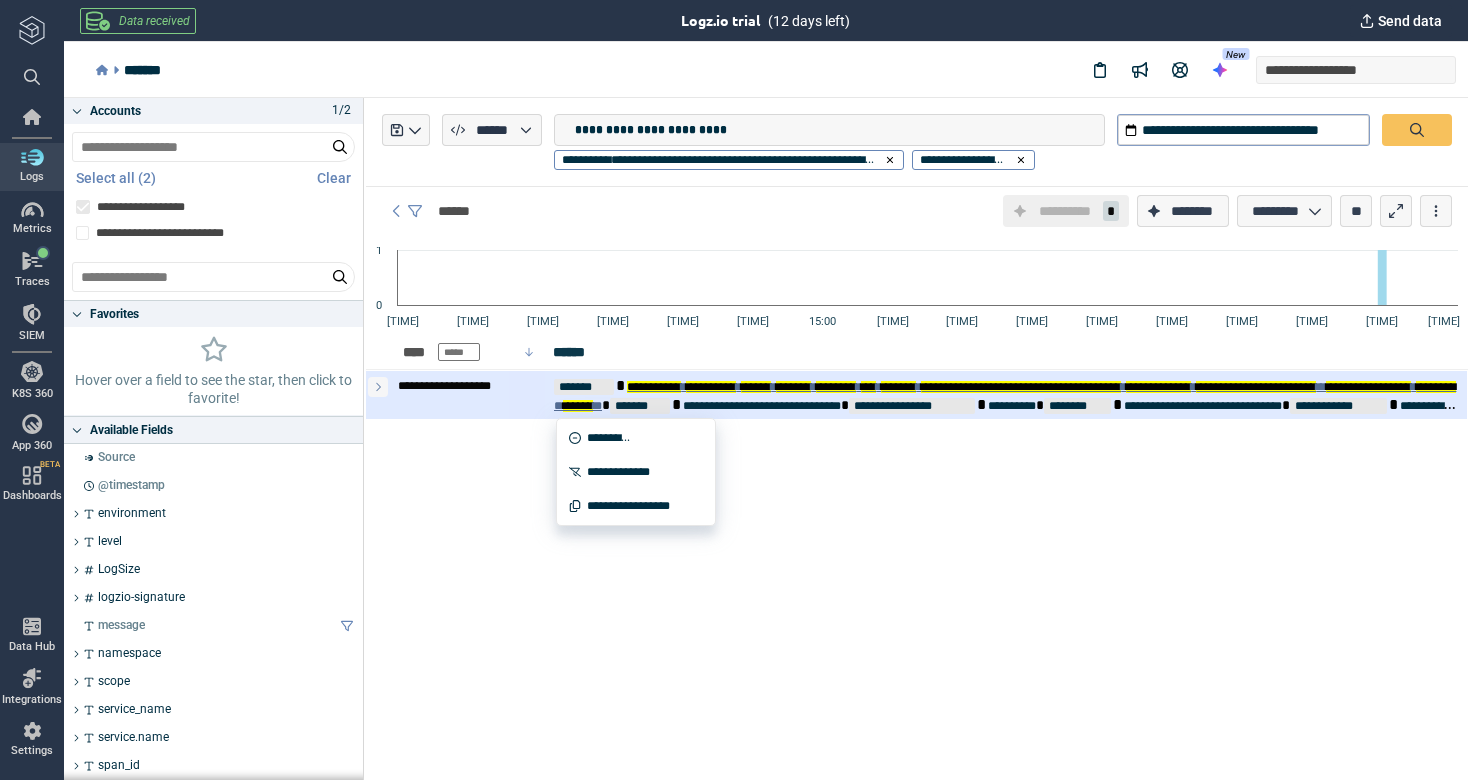 click at bounding box center (378, 387) 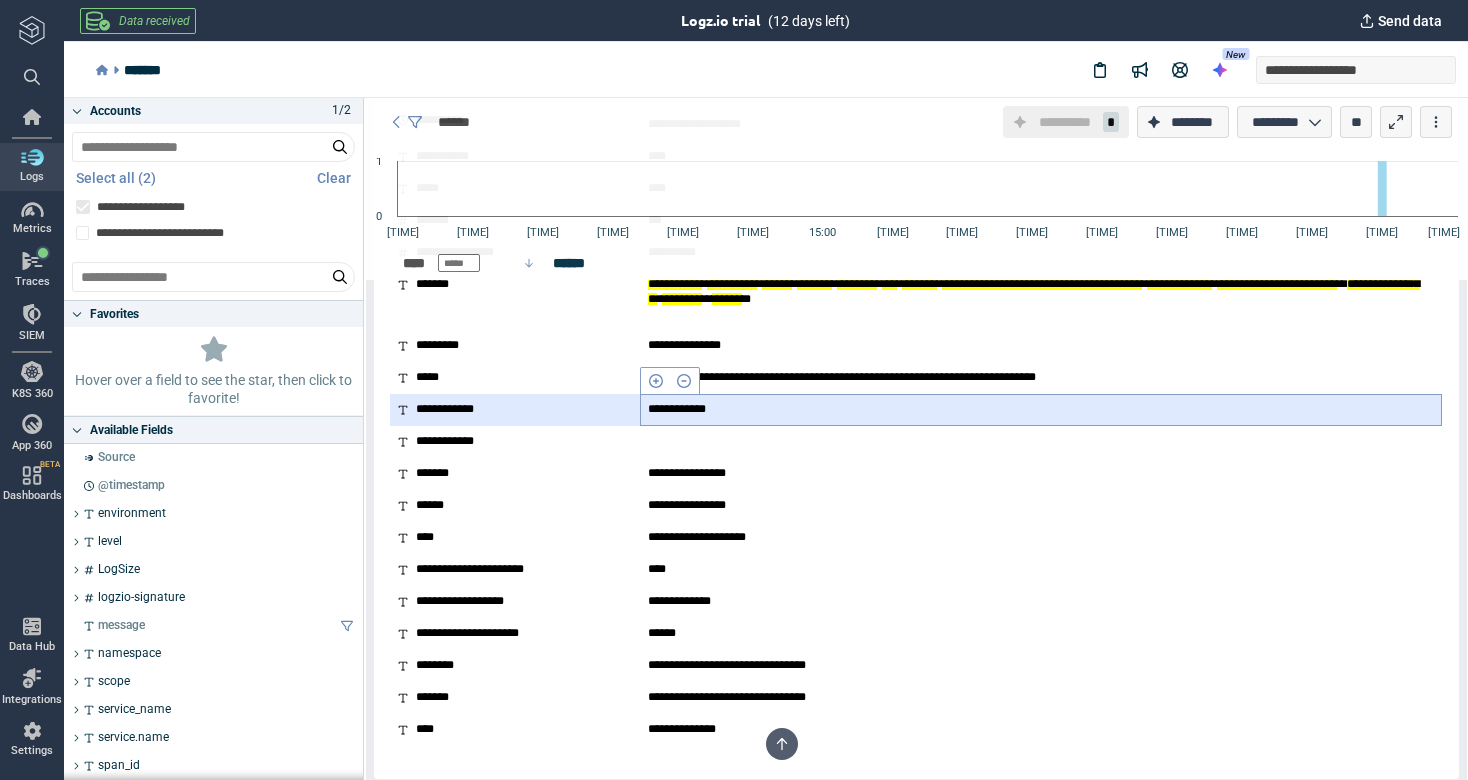 scroll, scrollTop: 456, scrollLeft: 0, axis: vertical 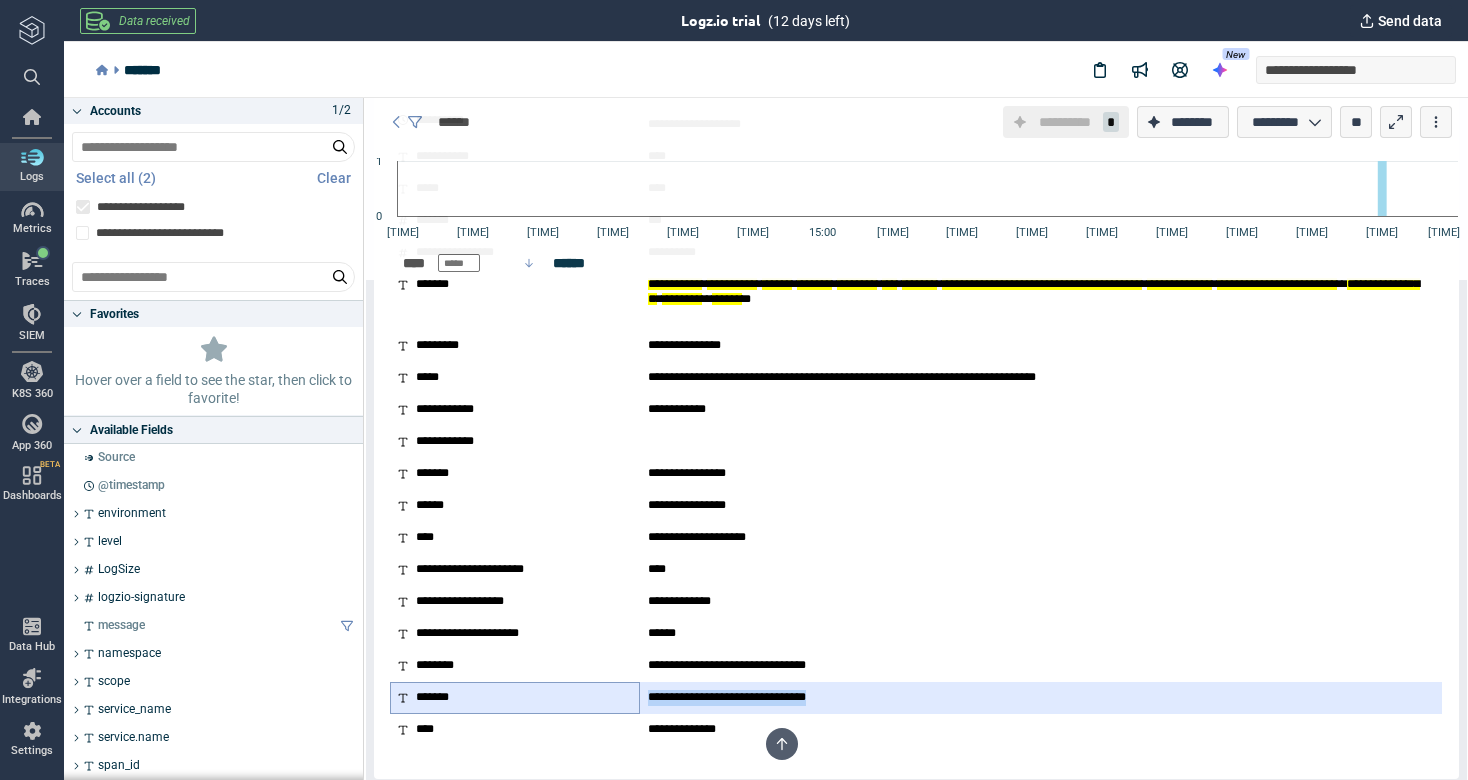 drag, startPoint x: 883, startPoint y: 697, endPoint x: 639, endPoint y: 691, distance: 244.07376 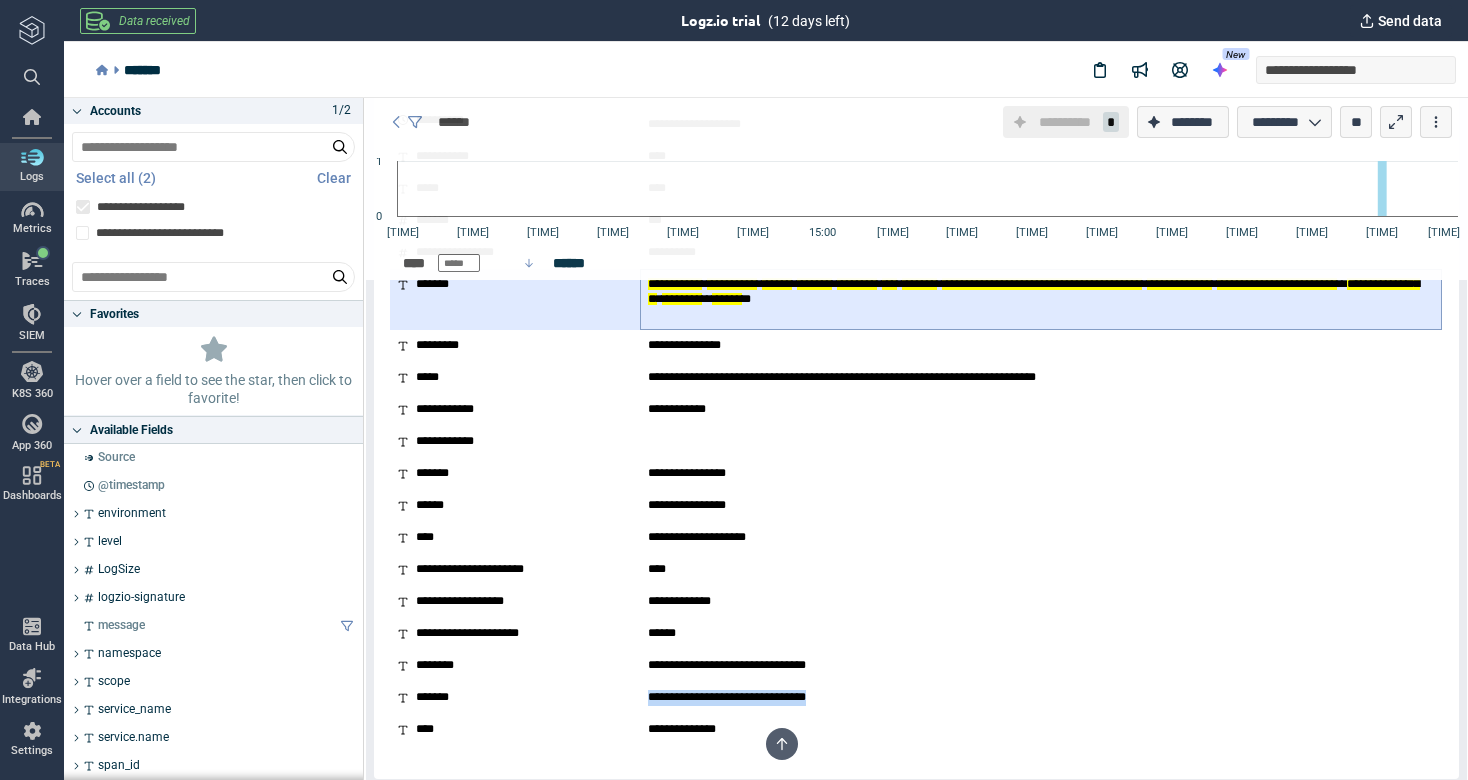 copy on "**********" 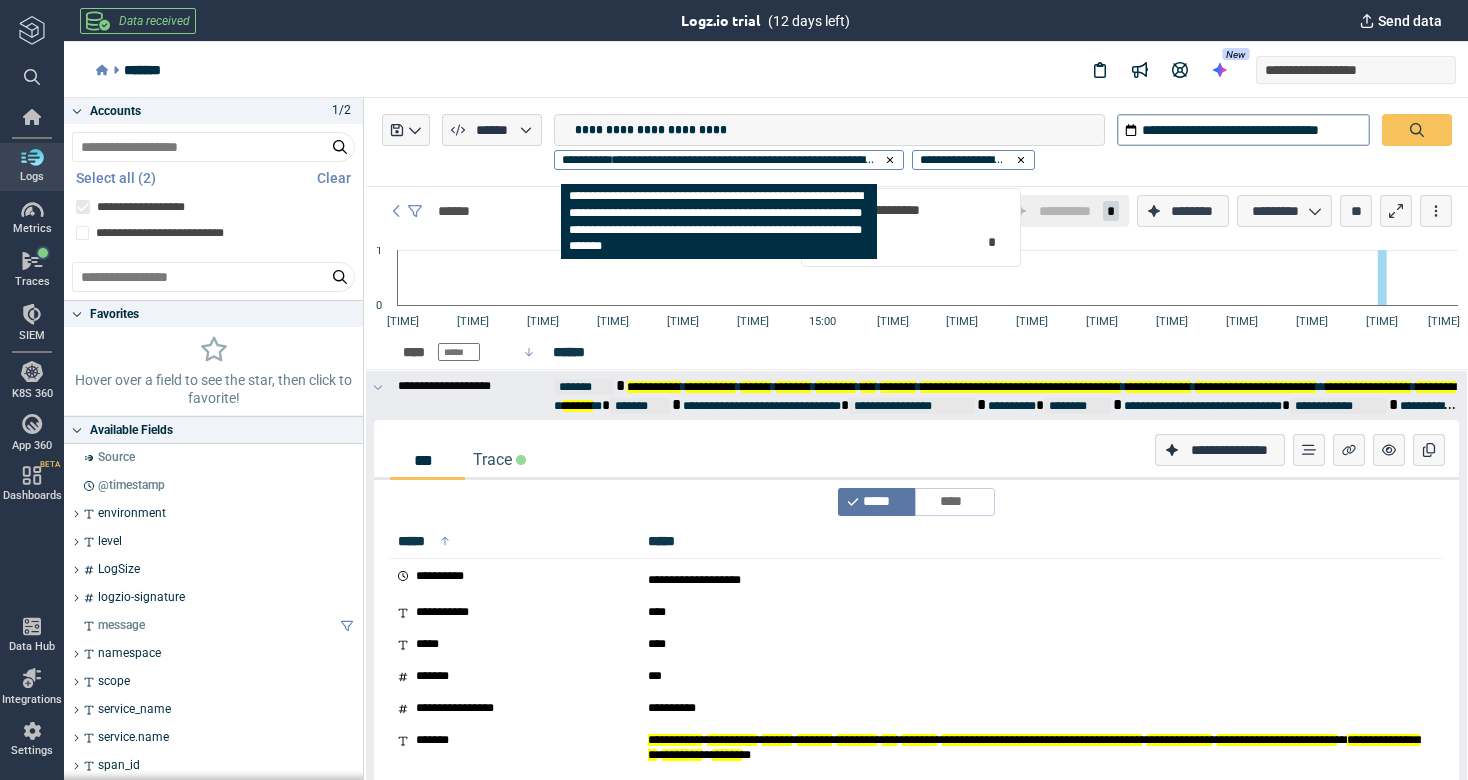 scroll, scrollTop: 0, scrollLeft: 0, axis: both 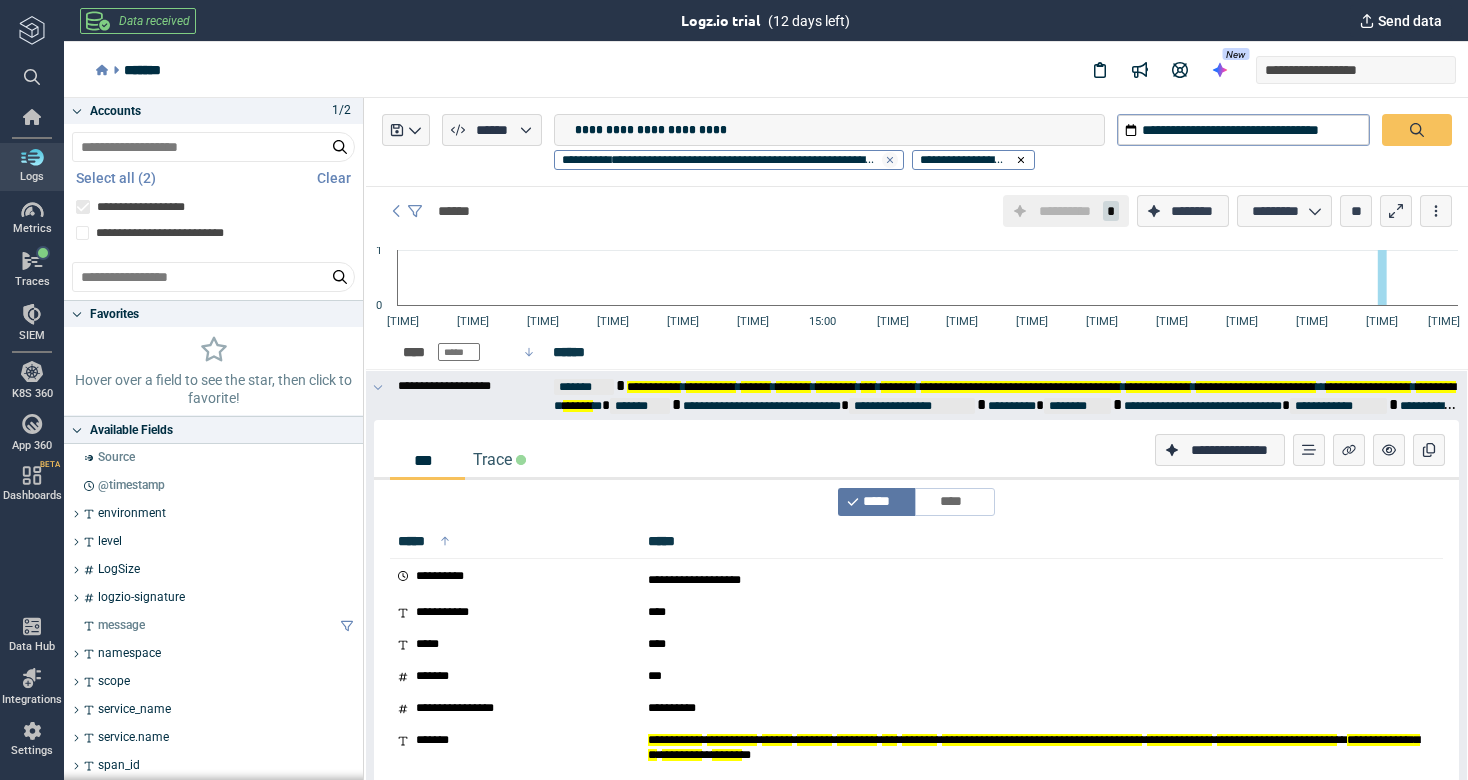 click at bounding box center (890, 160) 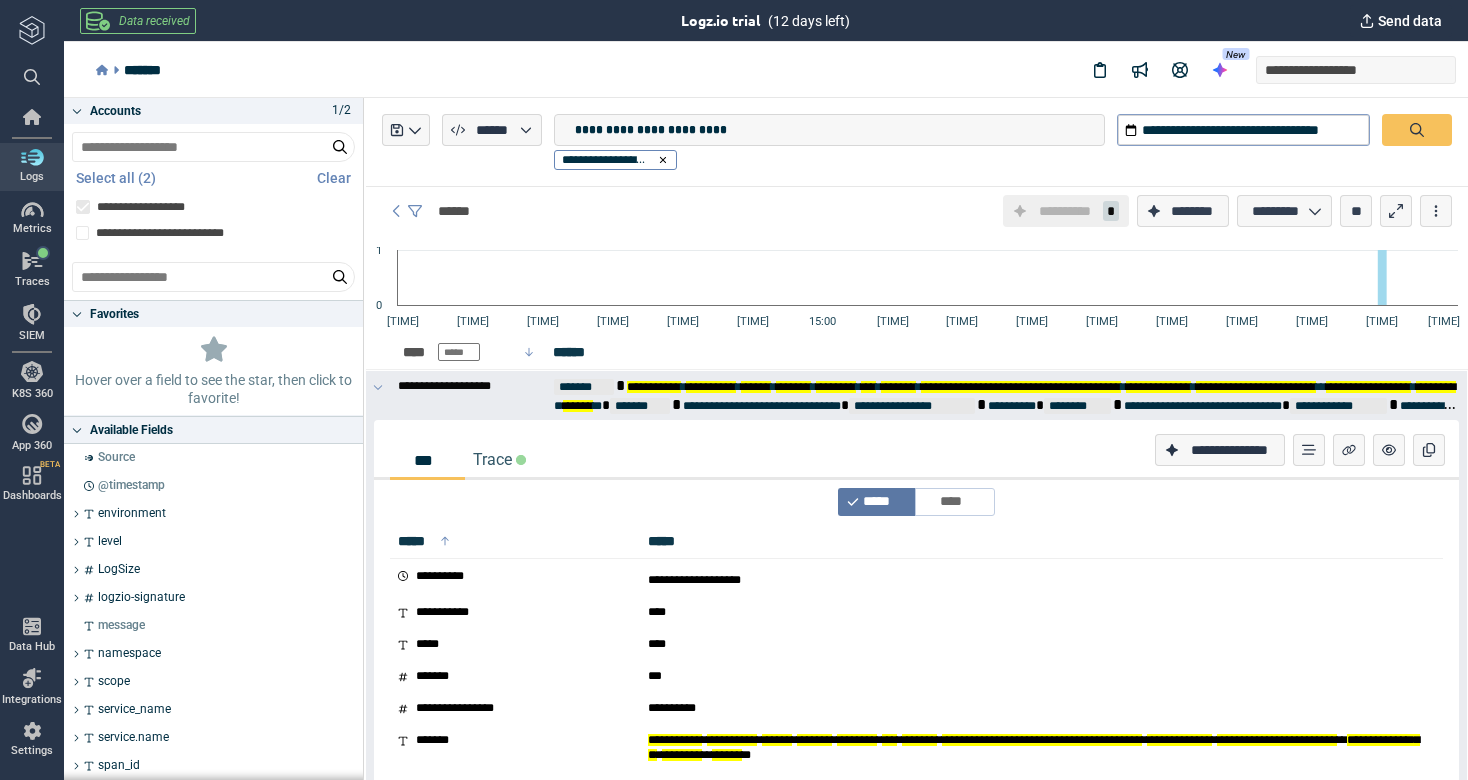 click on "******** *** ****** *" at bounding box center (615, 160) 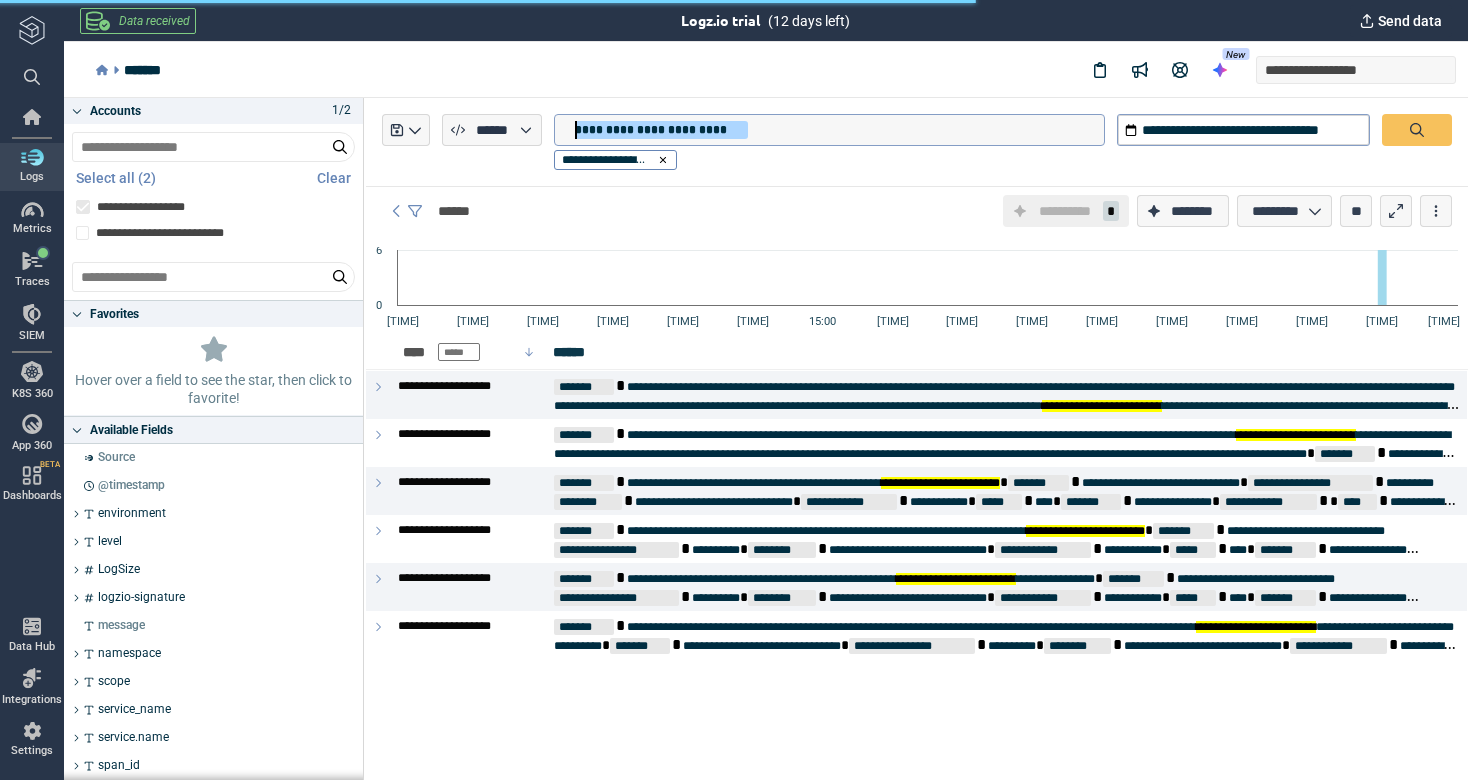 drag, startPoint x: 775, startPoint y: 127, endPoint x: 403, endPoint y: 119, distance: 372.086 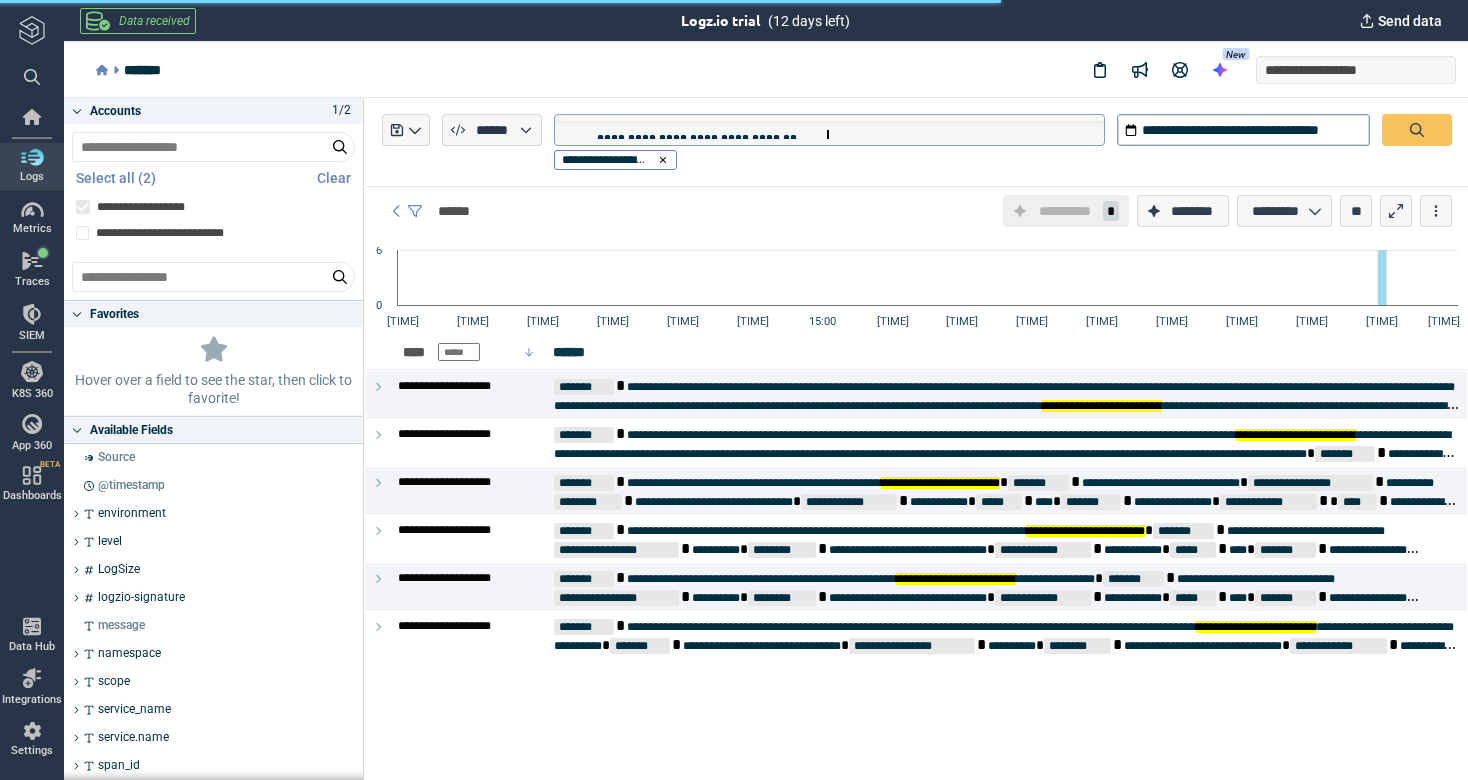 scroll, scrollTop: 18, scrollLeft: 0, axis: vertical 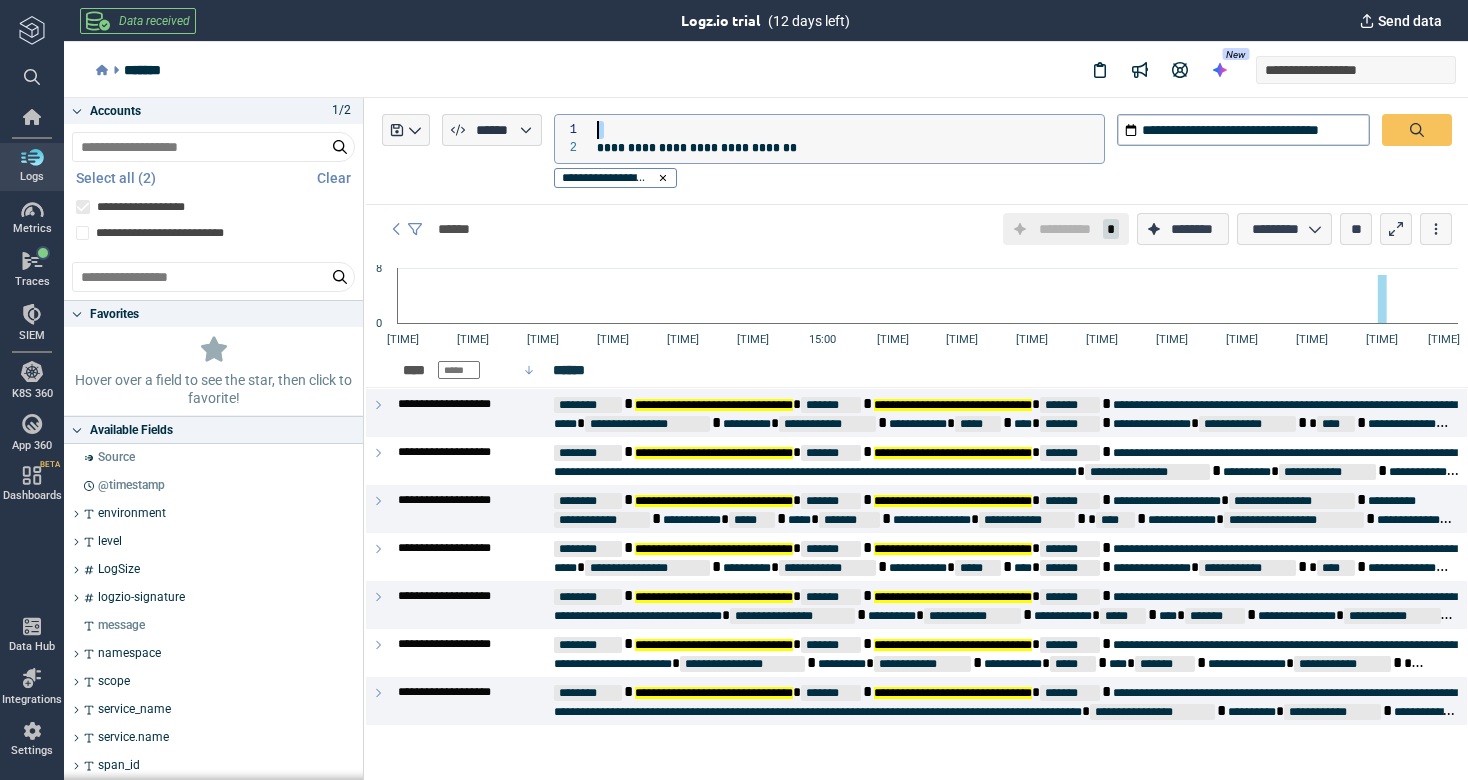drag, startPoint x: 597, startPoint y: 151, endPoint x: 502, endPoint y: 130, distance: 97.29337 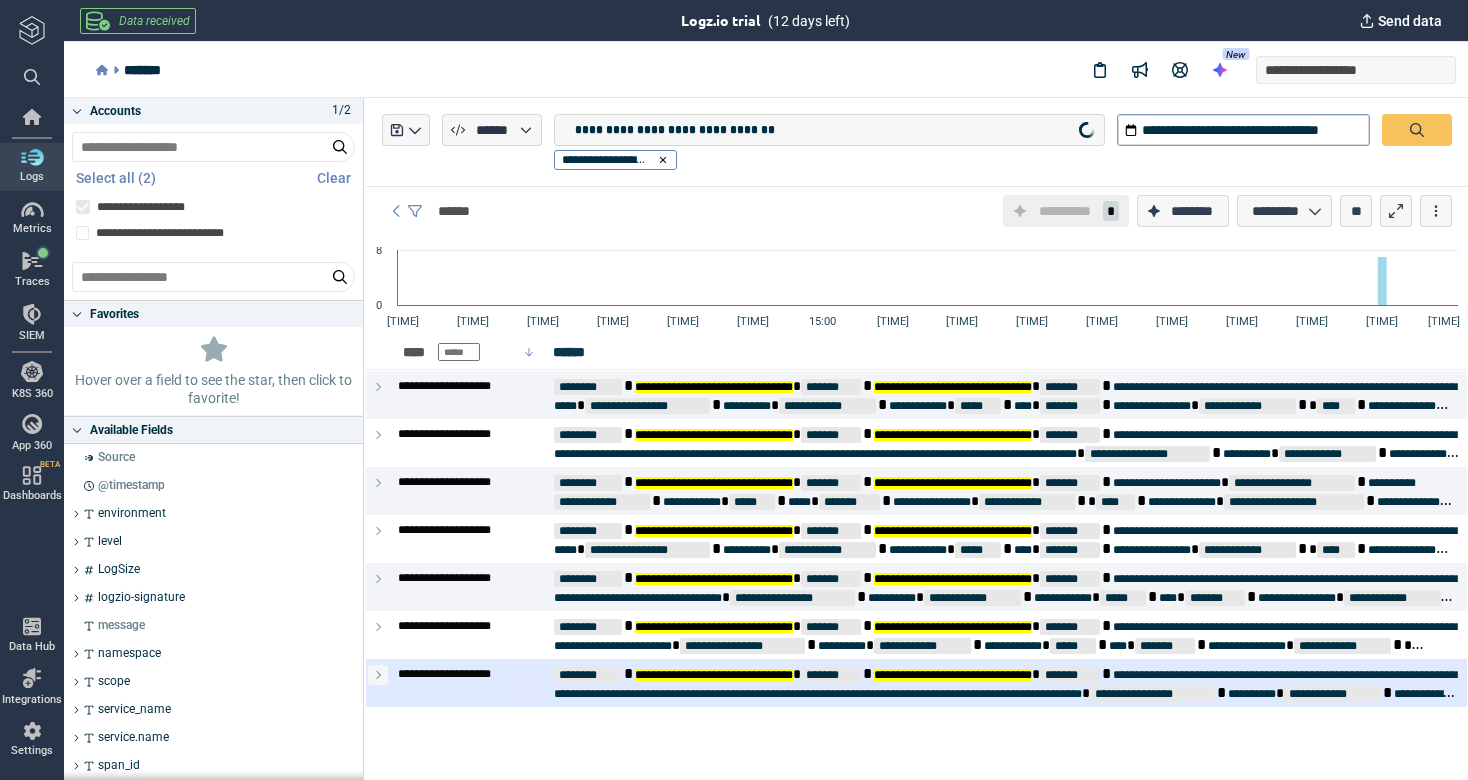 click at bounding box center [378, 675] 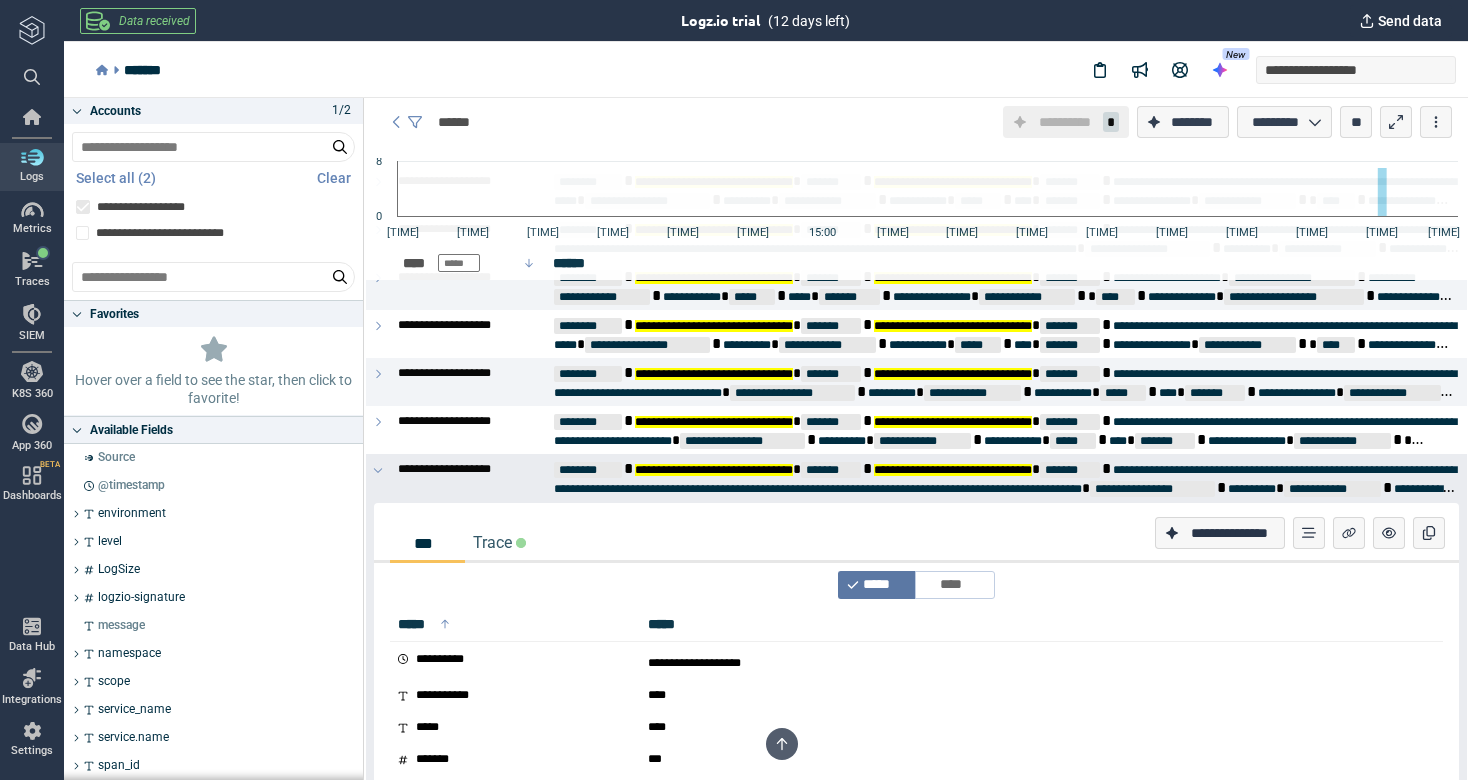scroll, scrollTop: 187, scrollLeft: 0, axis: vertical 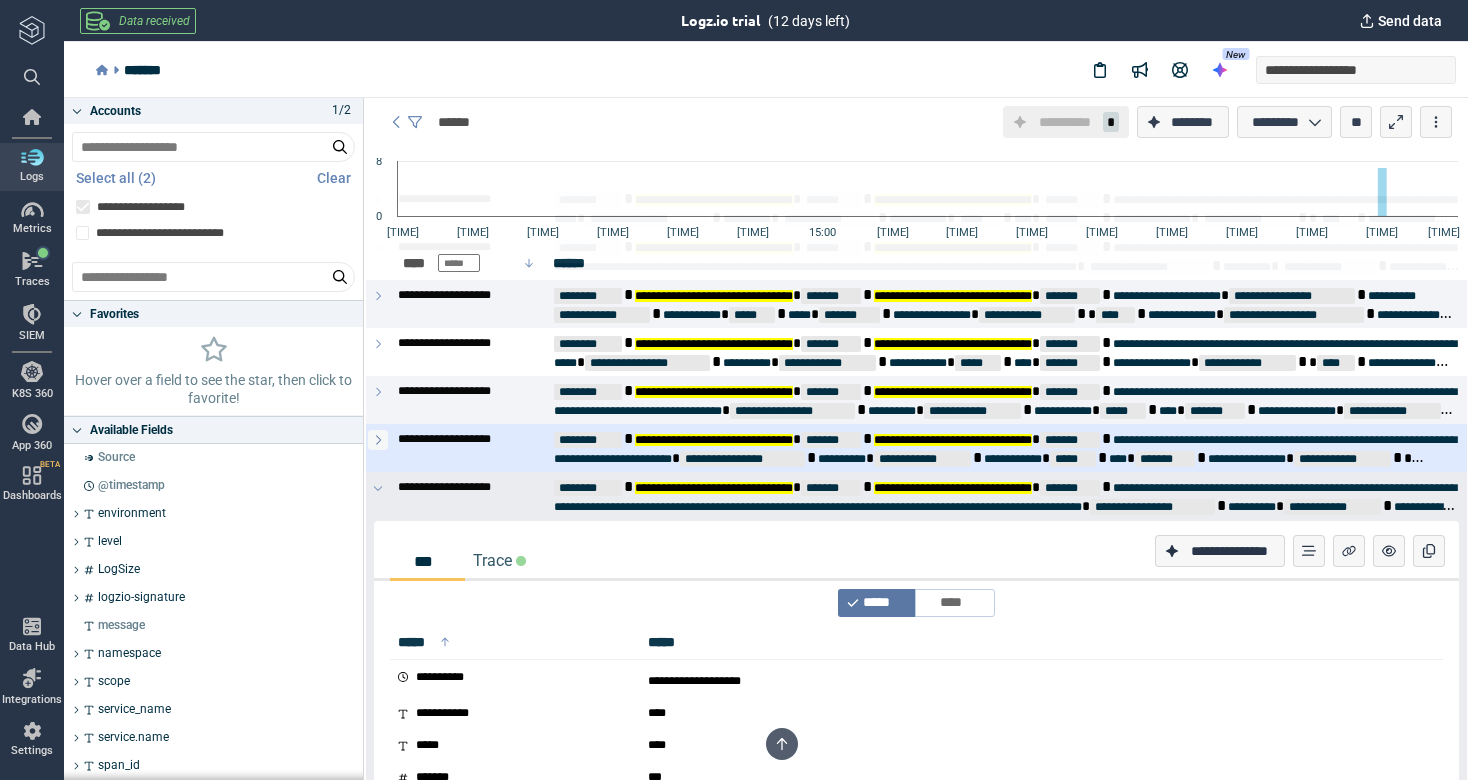 click at bounding box center [378, 440] 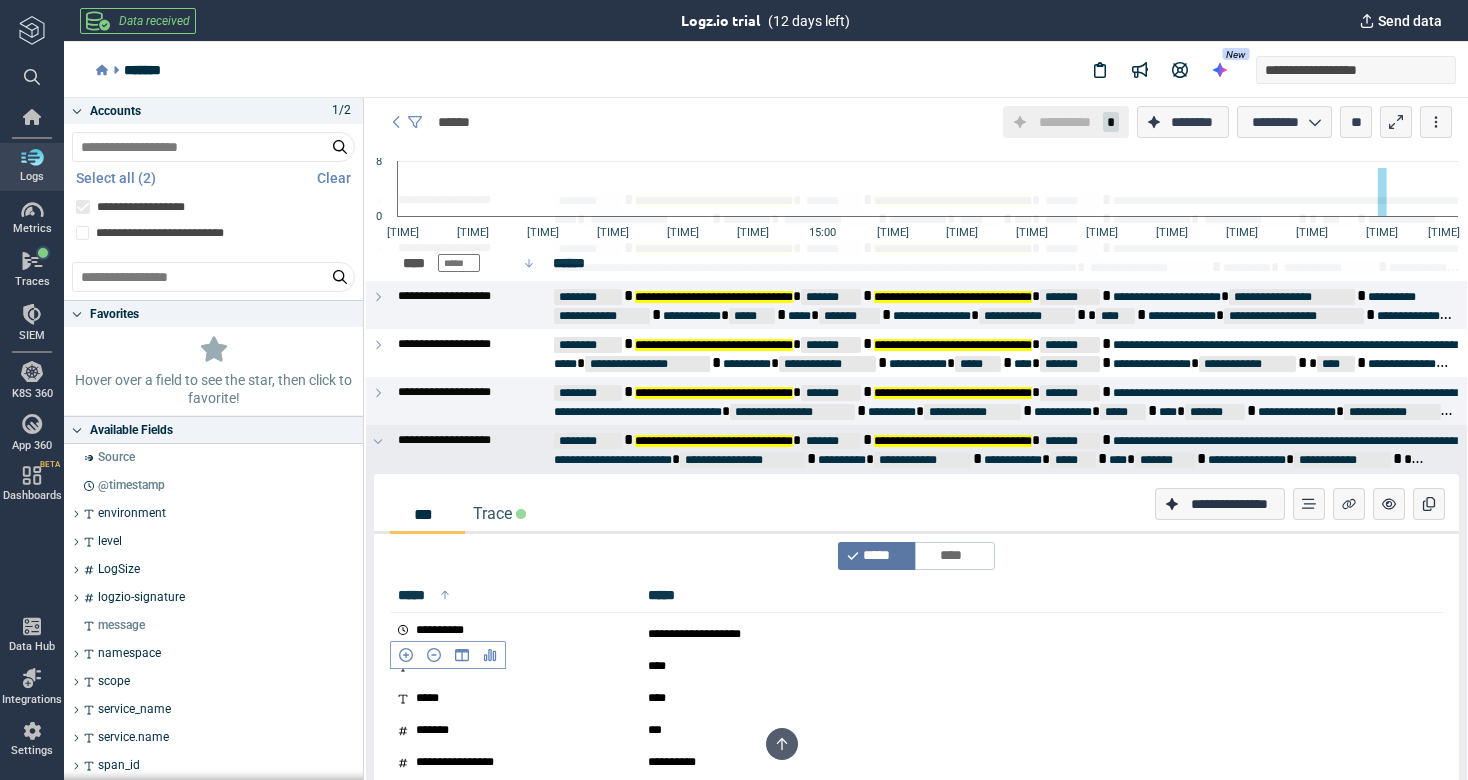 scroll, scrollTop: 55, scrollLeft: 0, axis: vertical 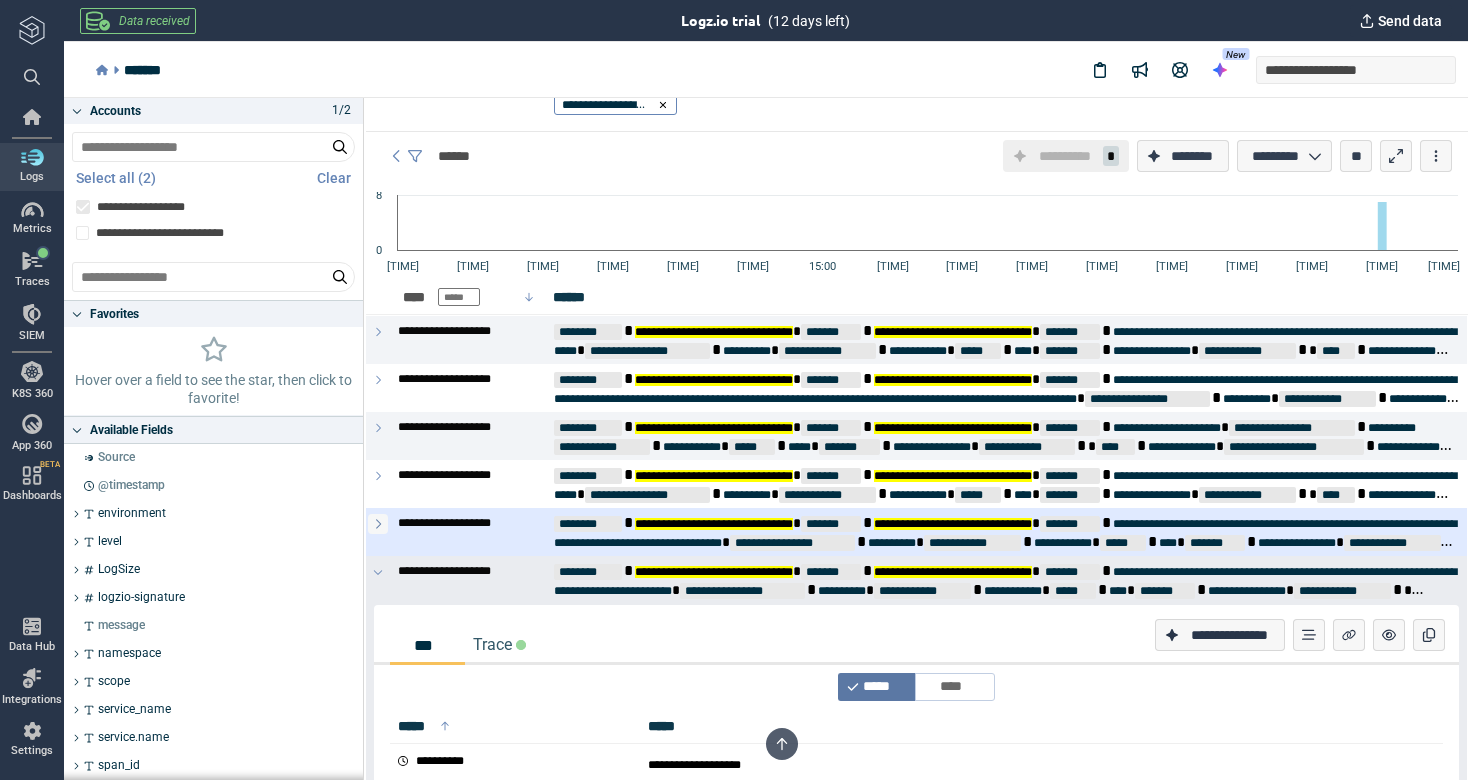 click at bounding box center [378, 524] 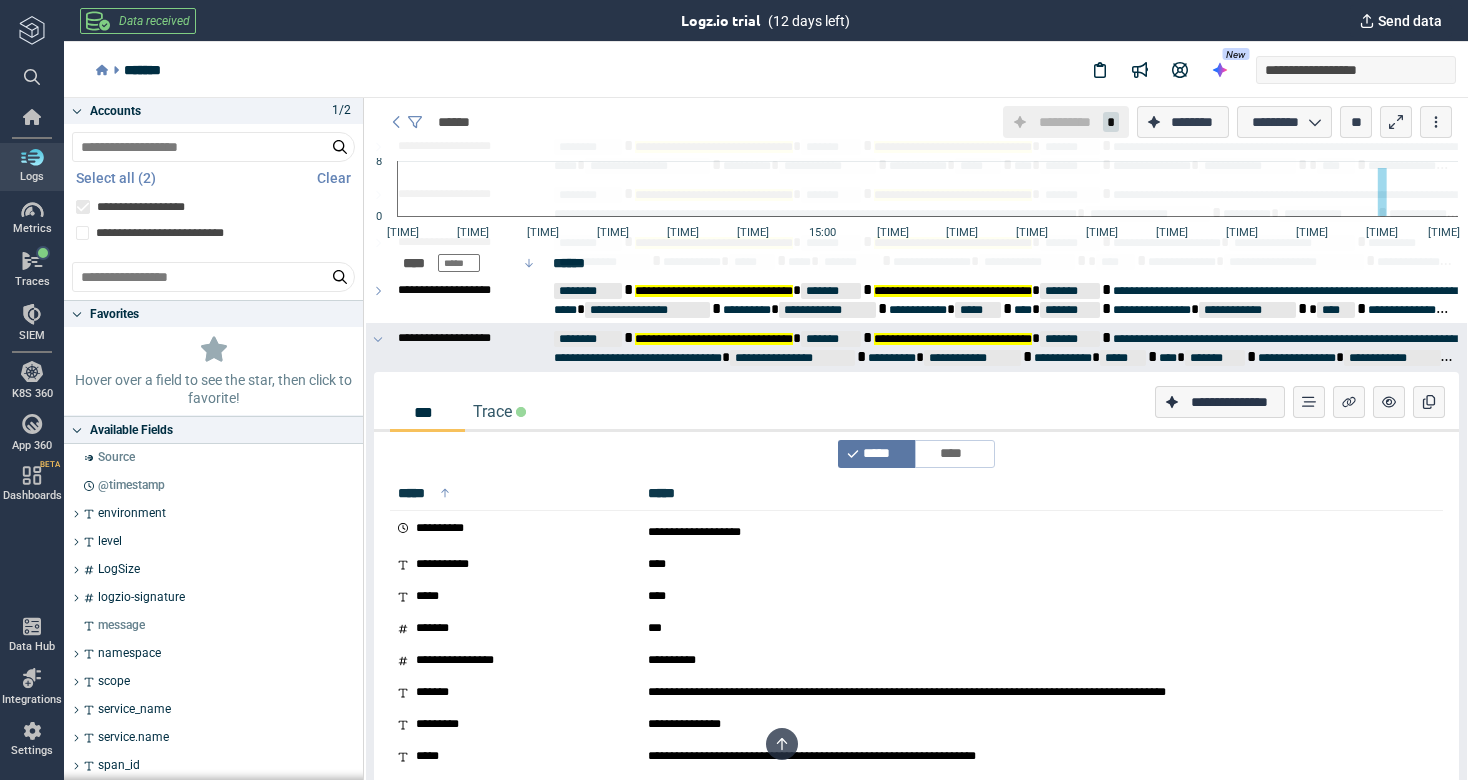 scroll, scrollTop: 217, scrollLeft: 0, axis: vertical 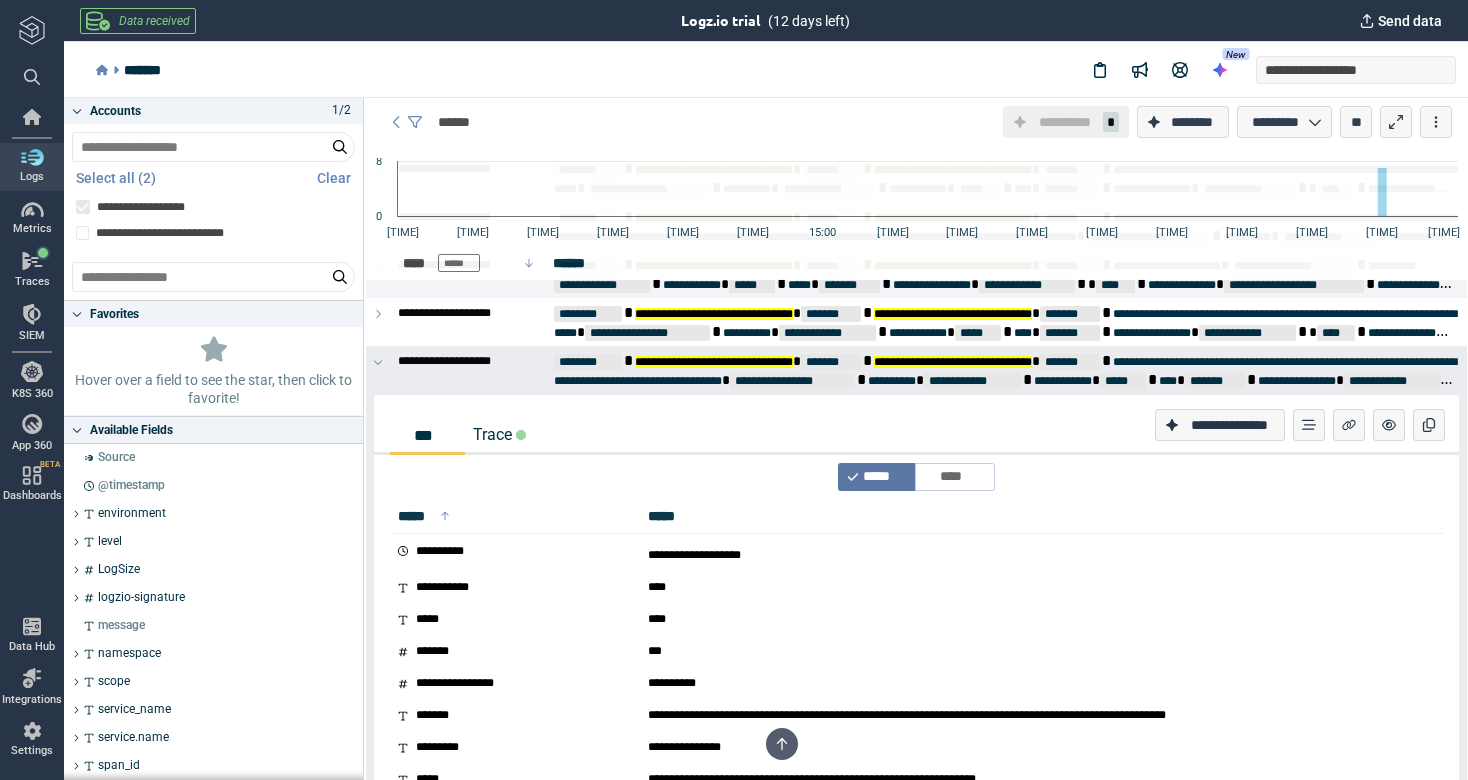 click on "Trace" at bounding box center [499, 434] 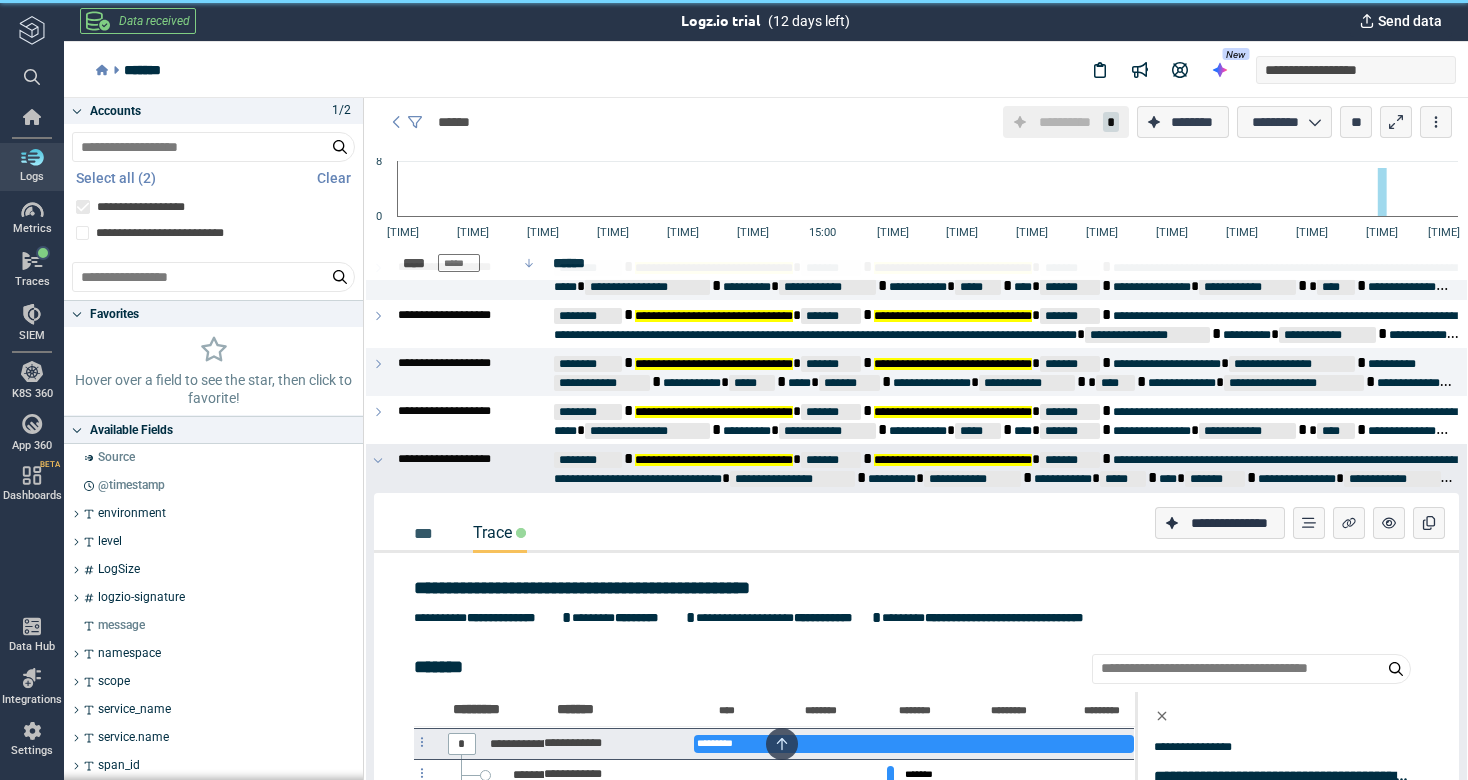 scroll, scrollTop: 85, scrollLeft: 0, axis: vertical 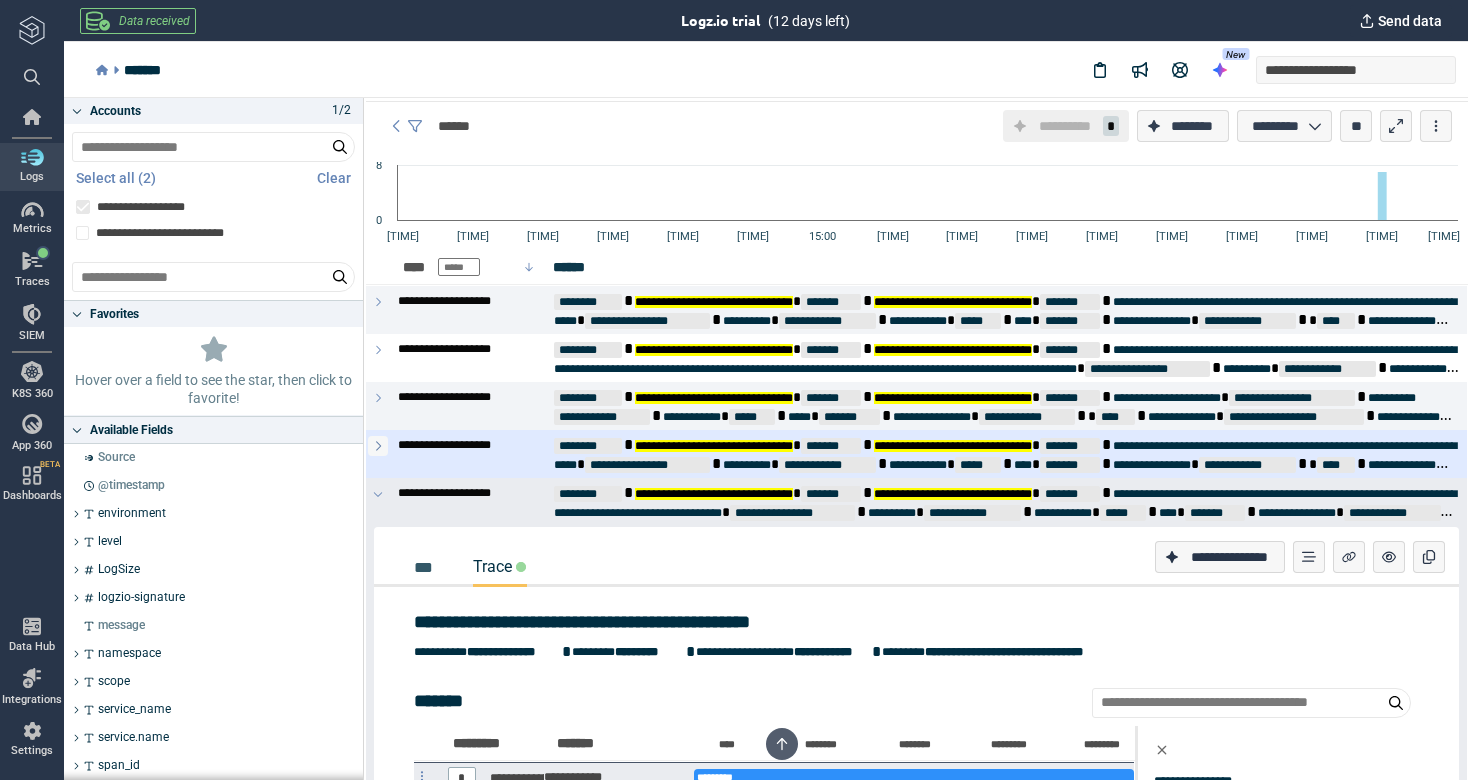 click at bounding box center [378, 446] 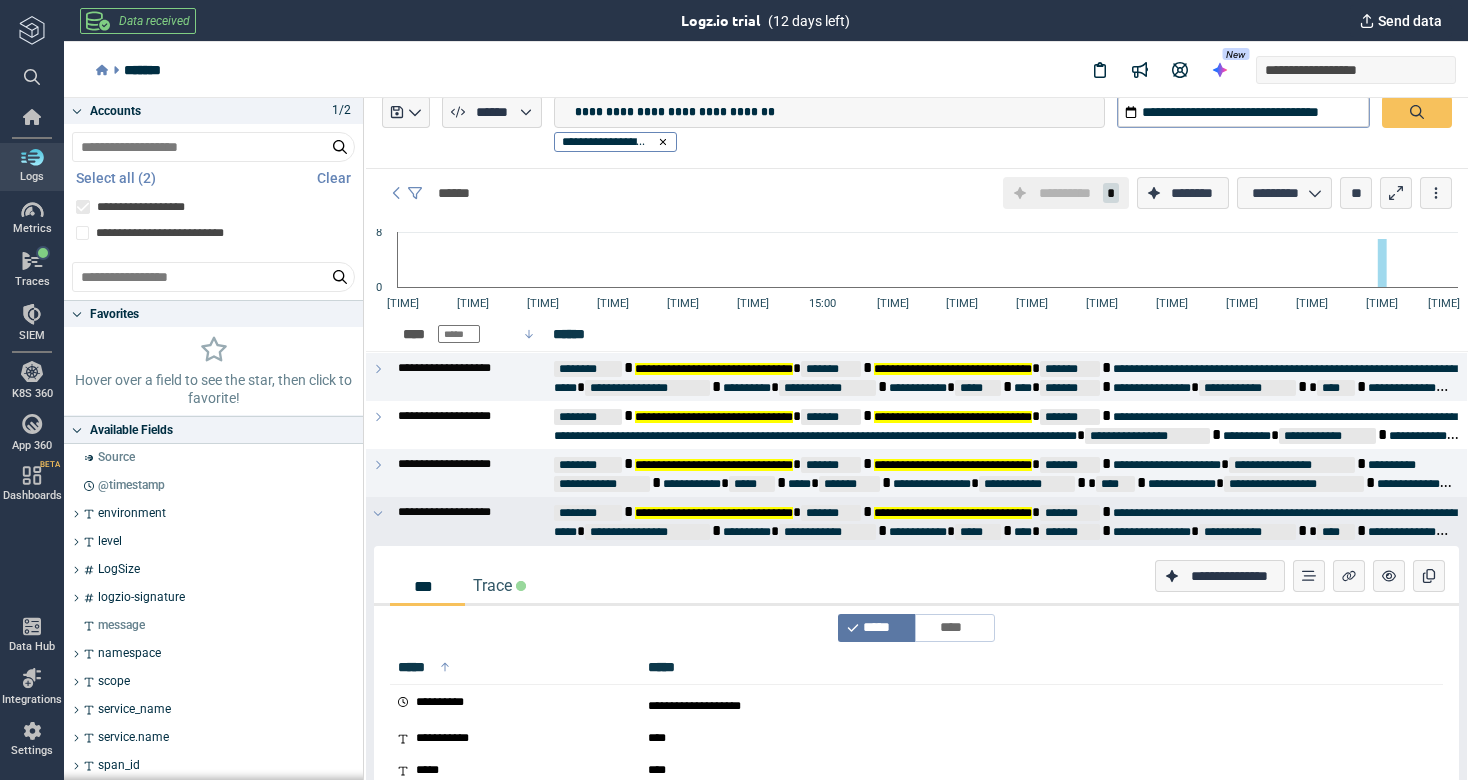 scroll, scrollTop: 14, scrollLeft: 0, axis: vertical 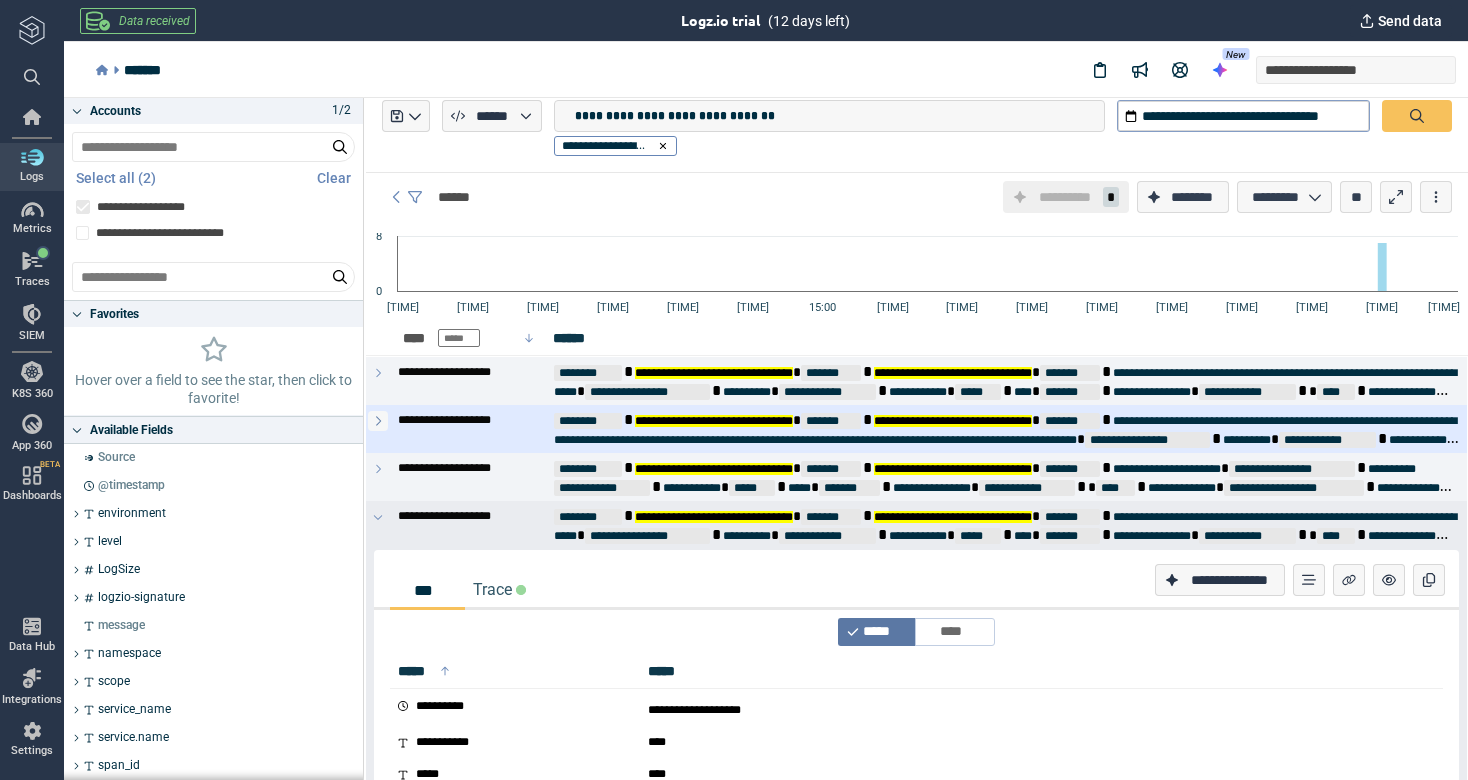 click at bounding box center [378, 421] 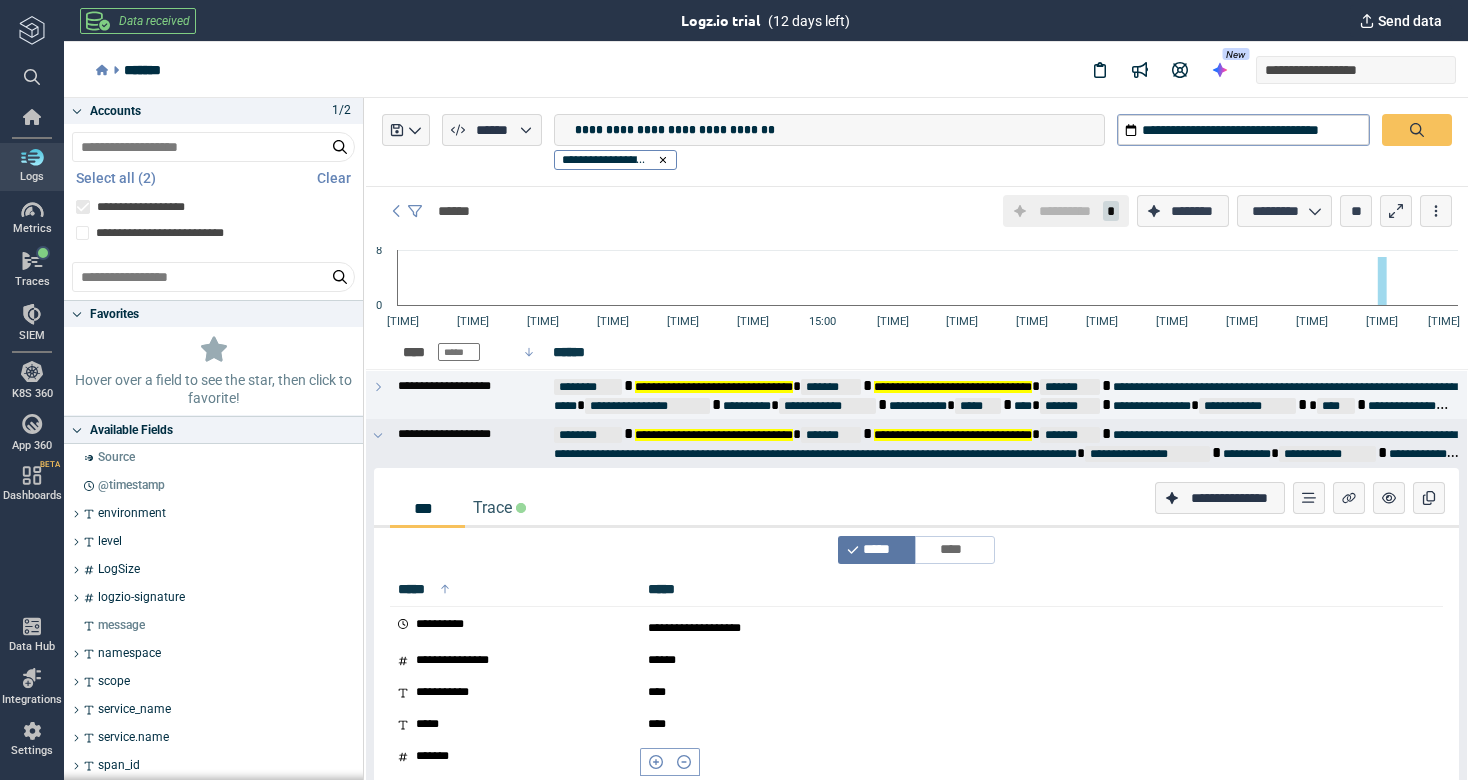 scroll, scrollTop: 0, scrollLeft: 0, axis: both 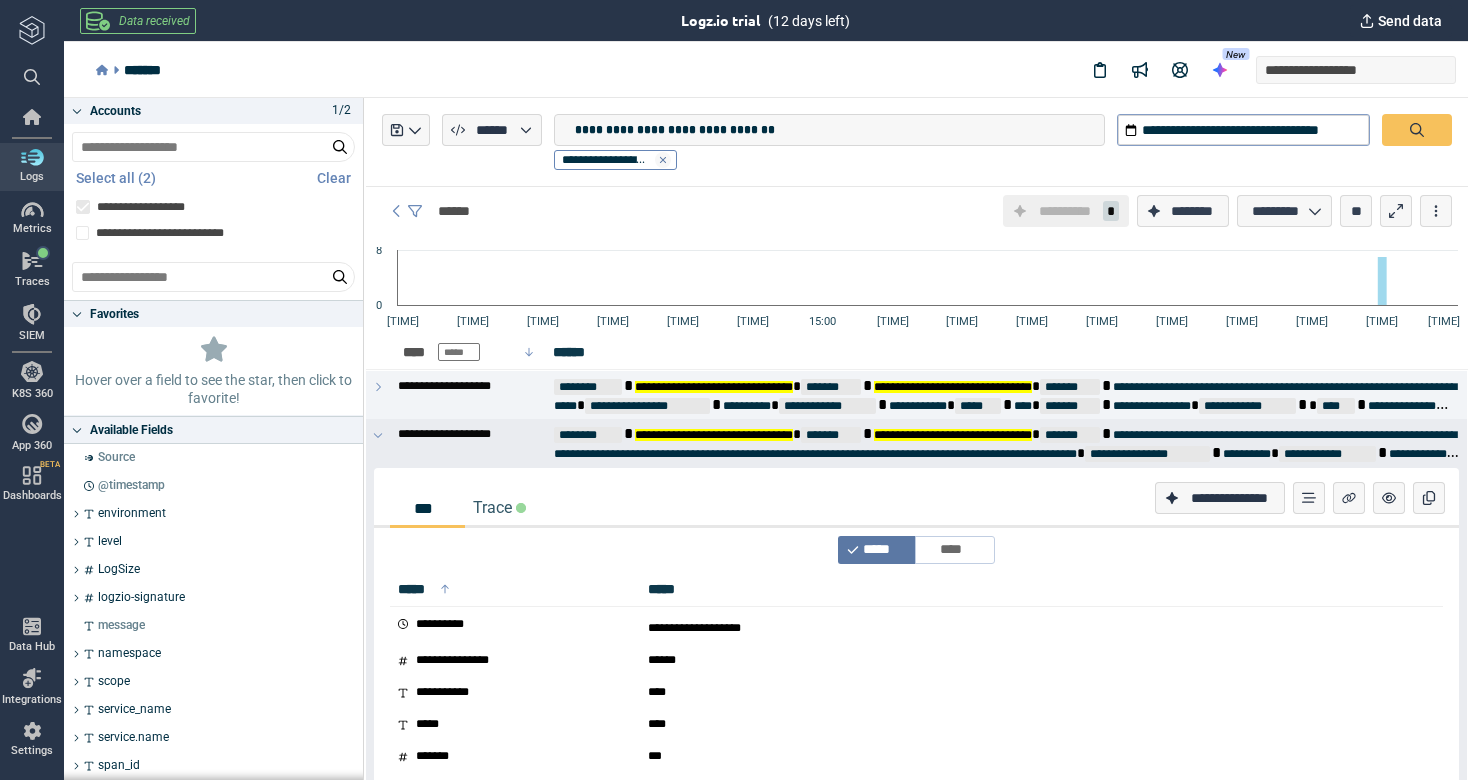 click at bounding box center [663, 160] 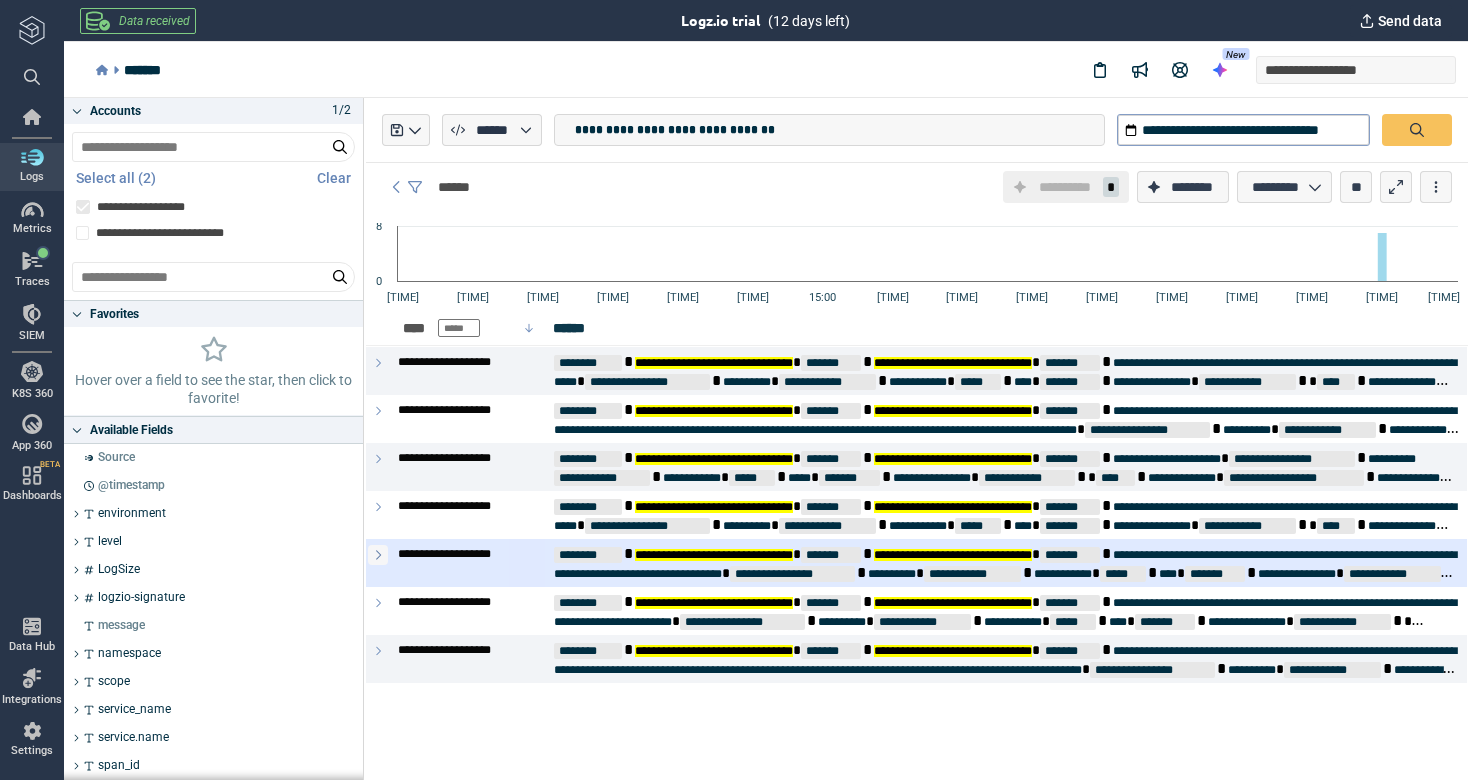 click at bounding box center (378, 555) 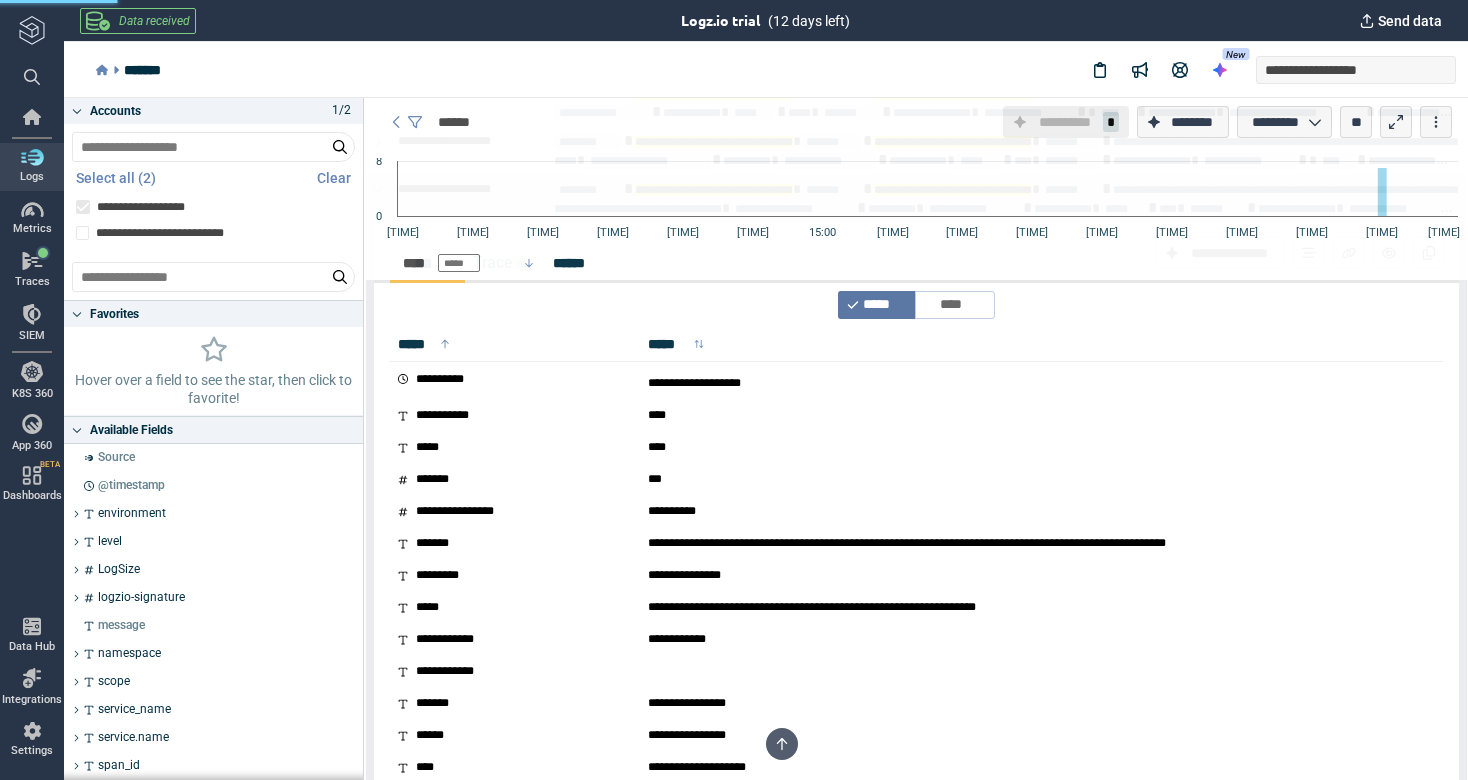 scroll, scrollTop: 405, scrollLeft: 0, axis: vertical 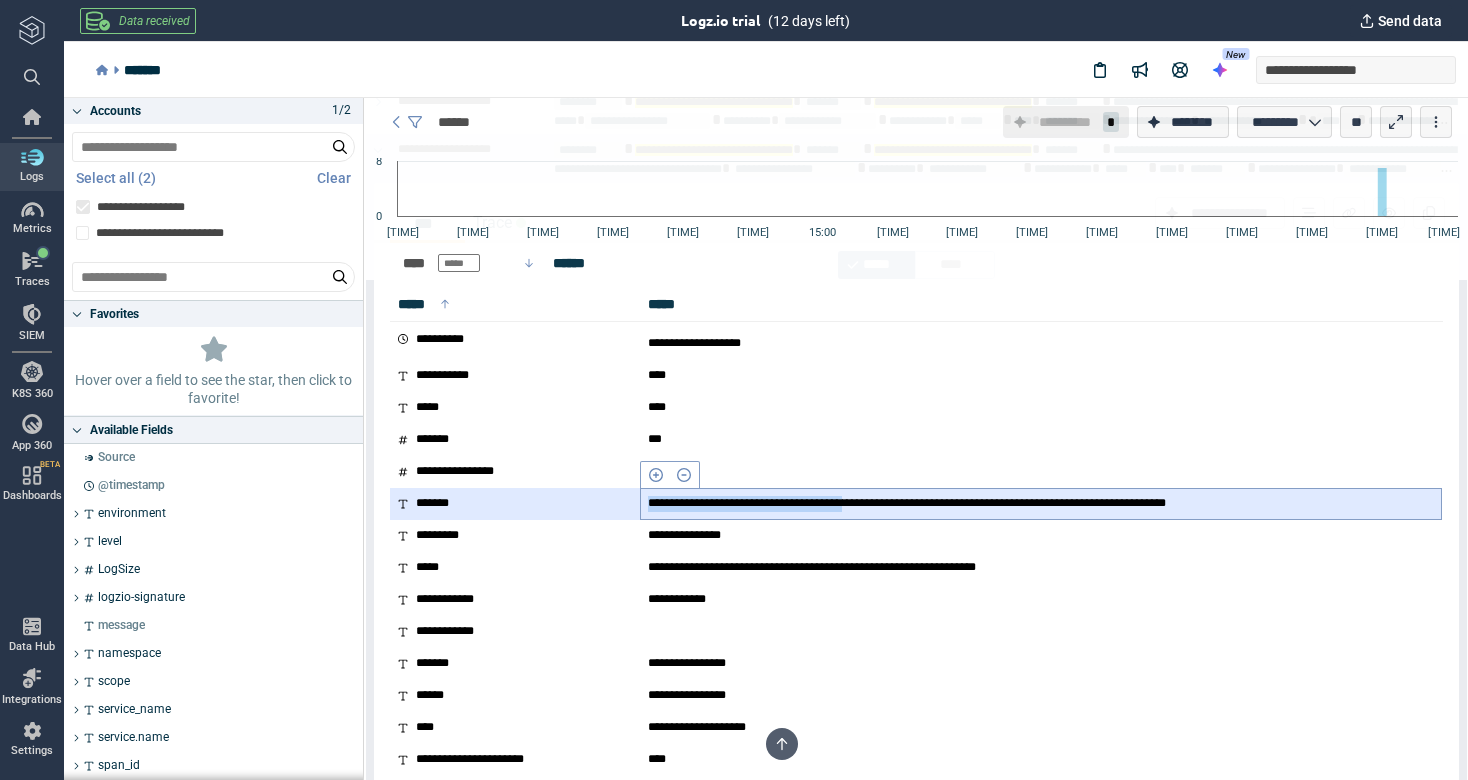 drag, startPoint x: 646, startPoint y: 502, endPoint x: 926, endPoint y: 500, distance: 280.00714 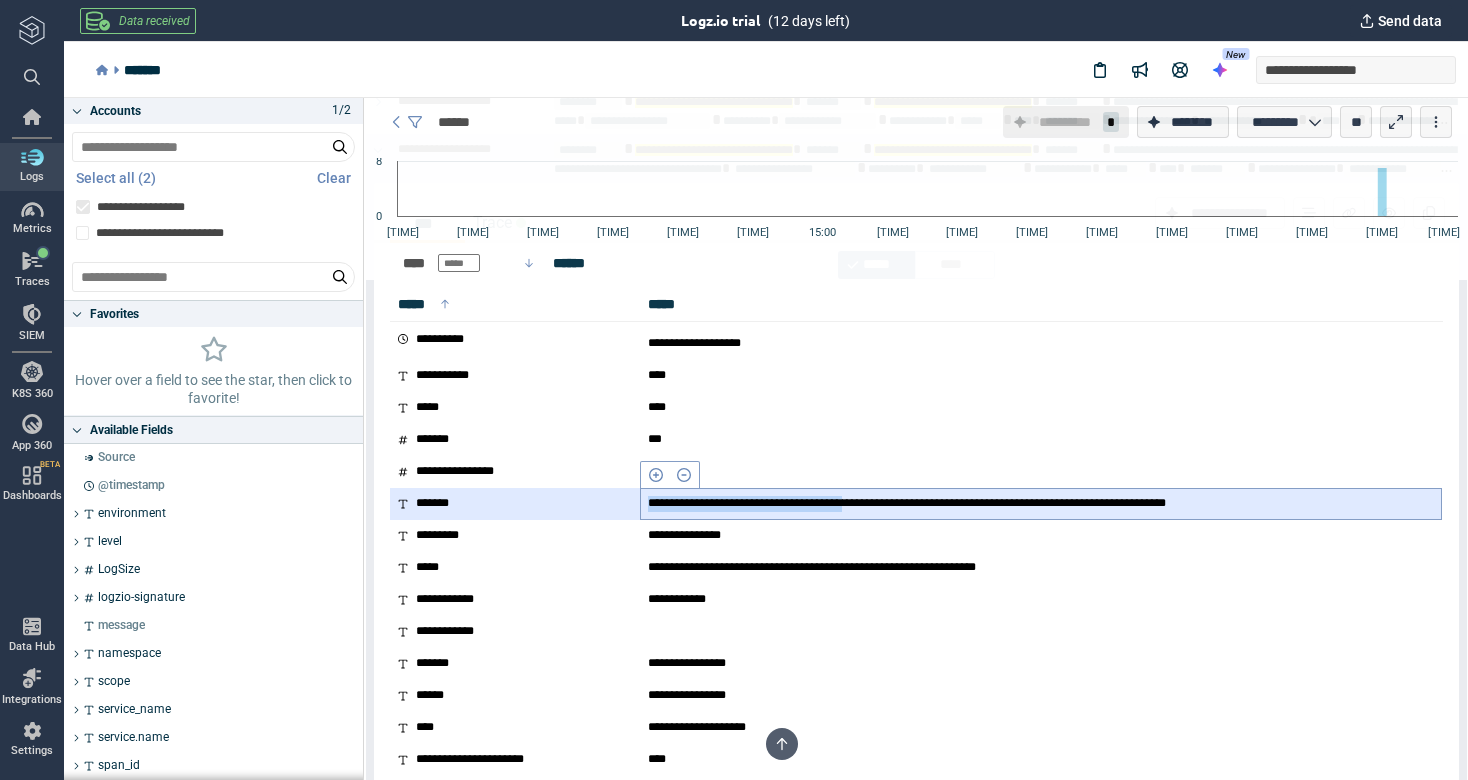 copy on "**********" 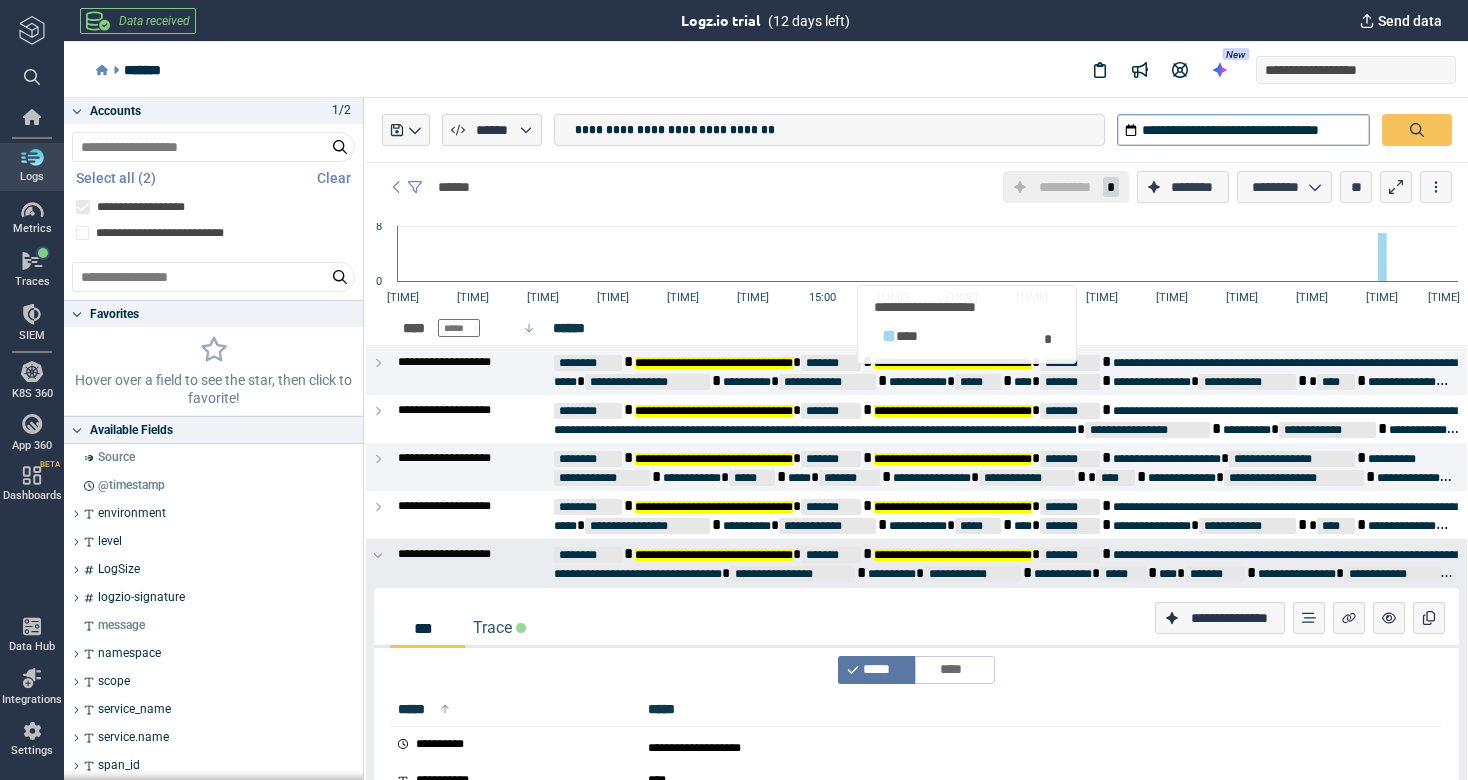 scroll, scrollTop: 0, scrollLeft: 0, axis: both 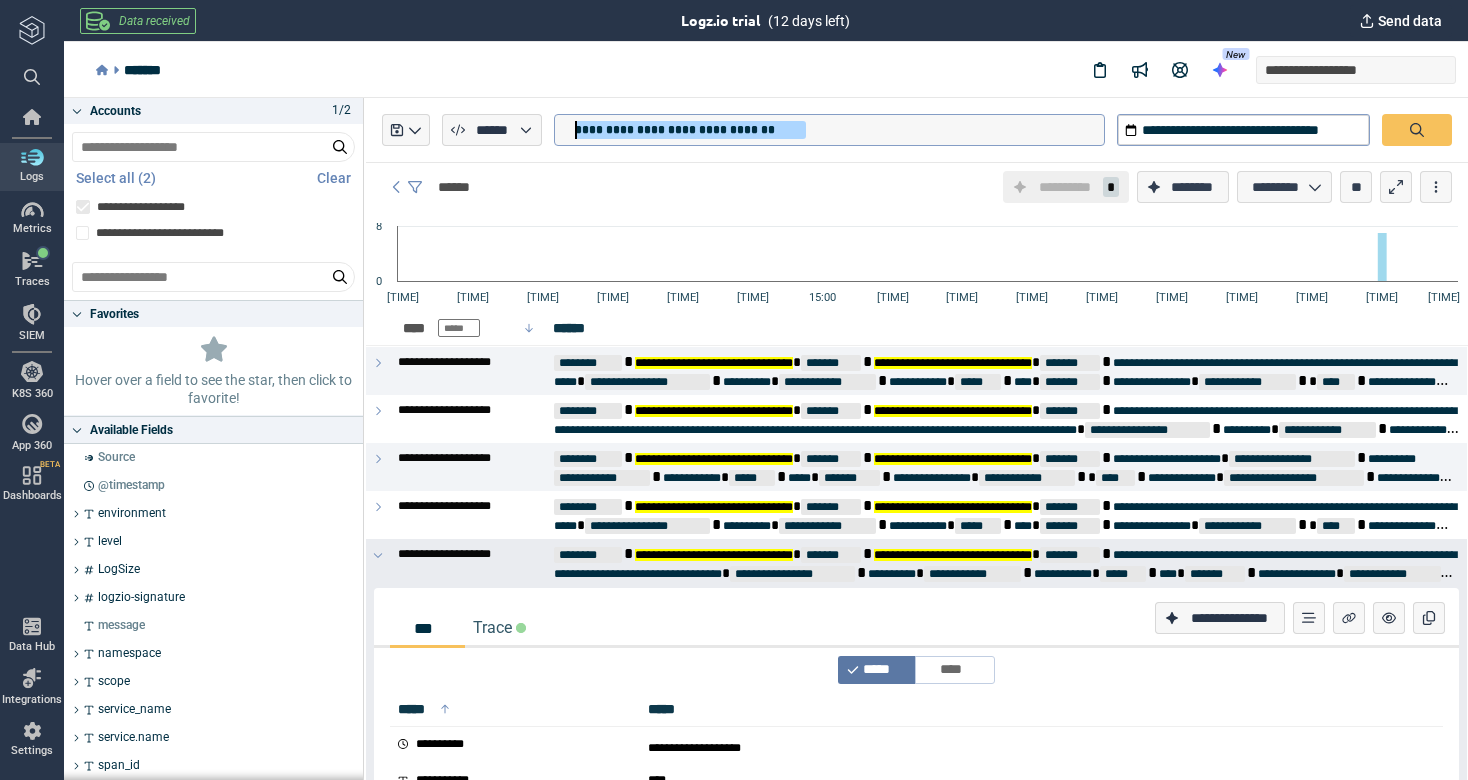 drag, startPoint x: 832, startPoint y: 130, endPoint x: 482, endPoint y: 111, distance: 350.51532 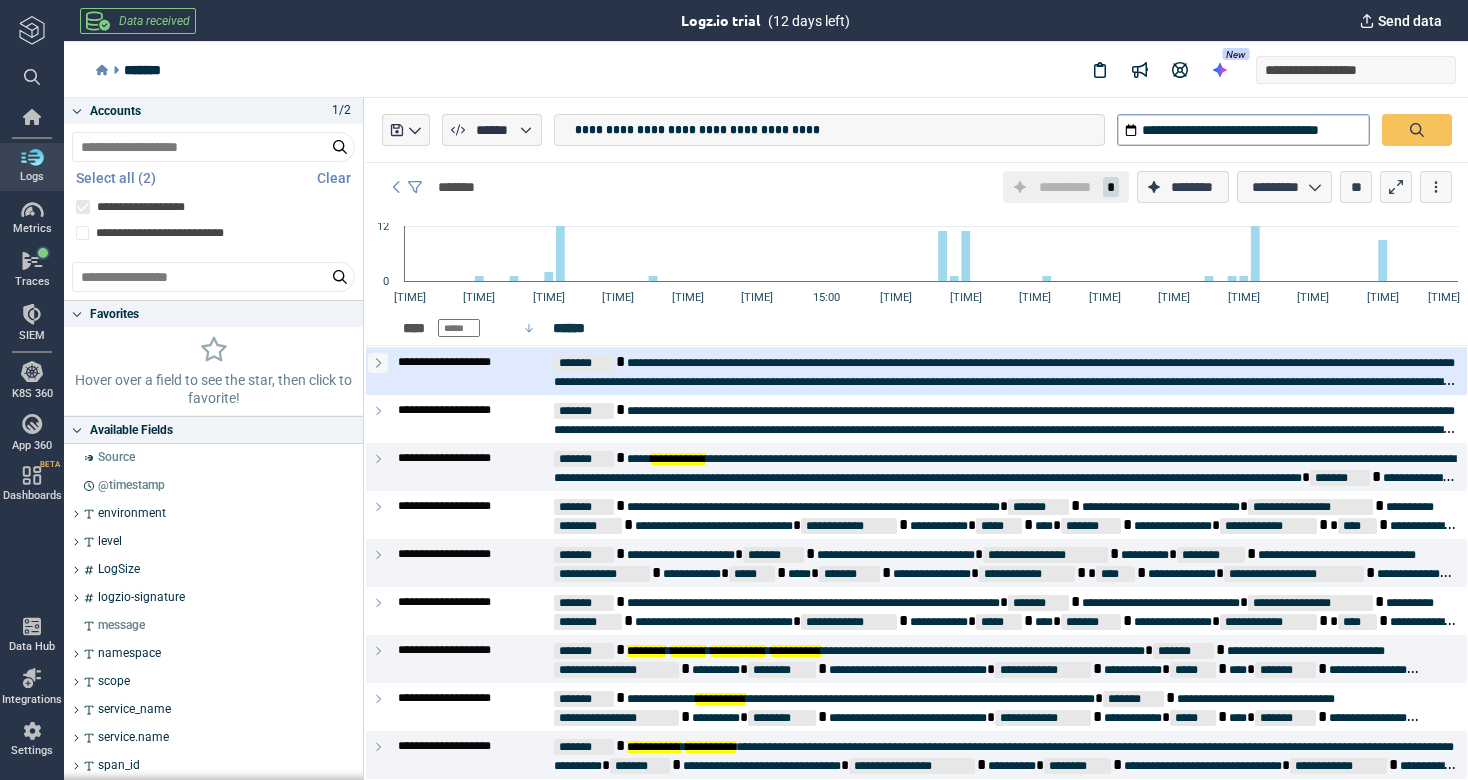 click at bounding box center (378, 363) 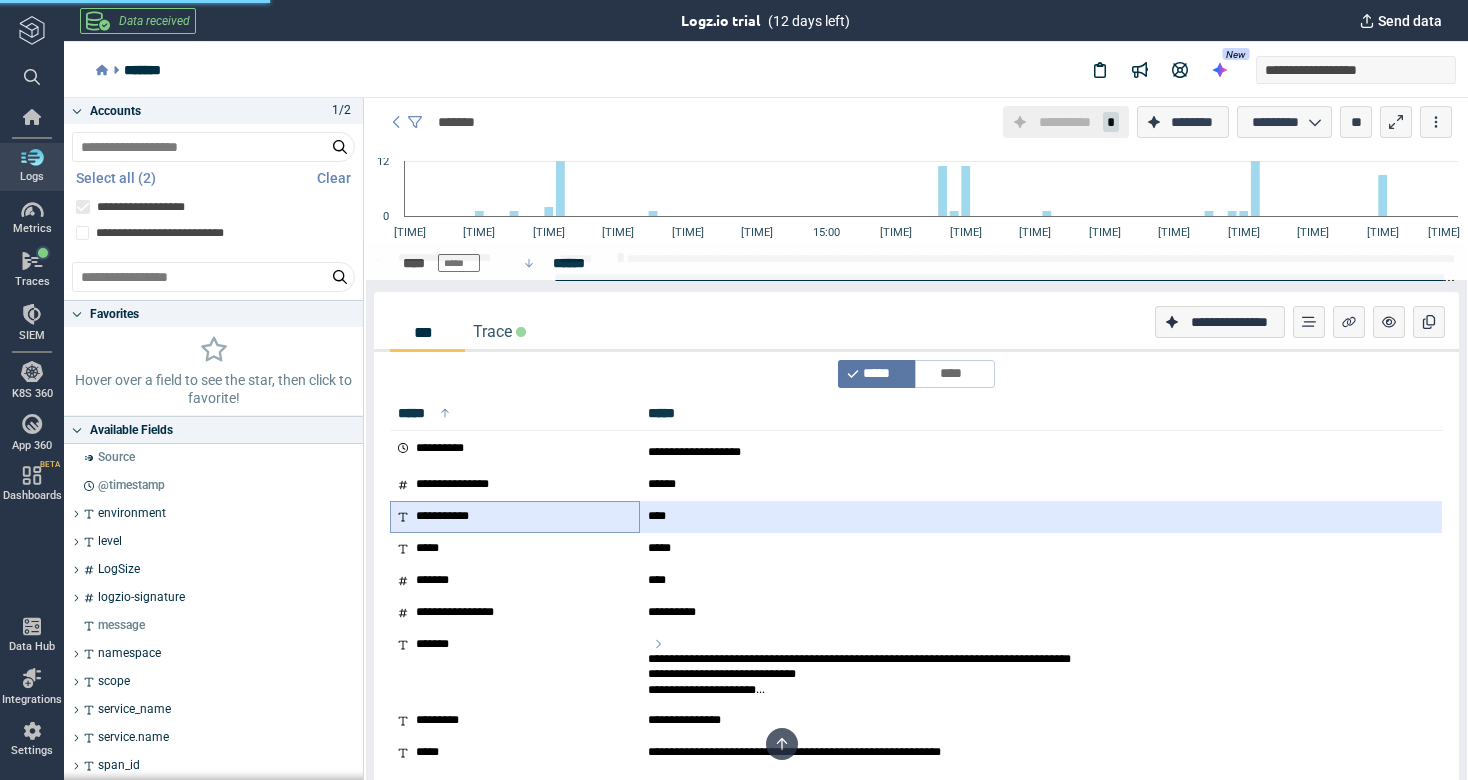 scroll, scrollTop: 329, scrollLeft: 0, axis: vertical 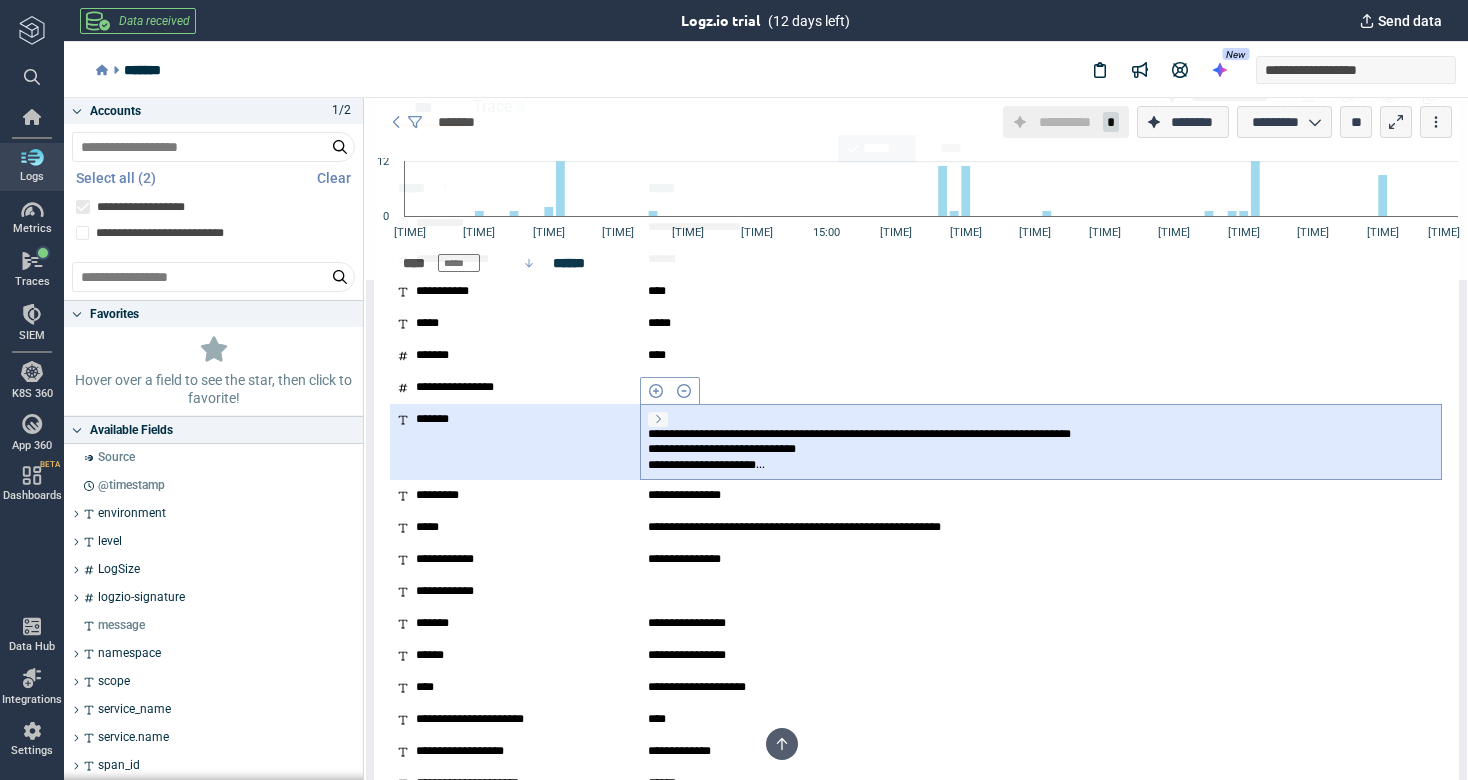 click at bounding box center (658, 419) 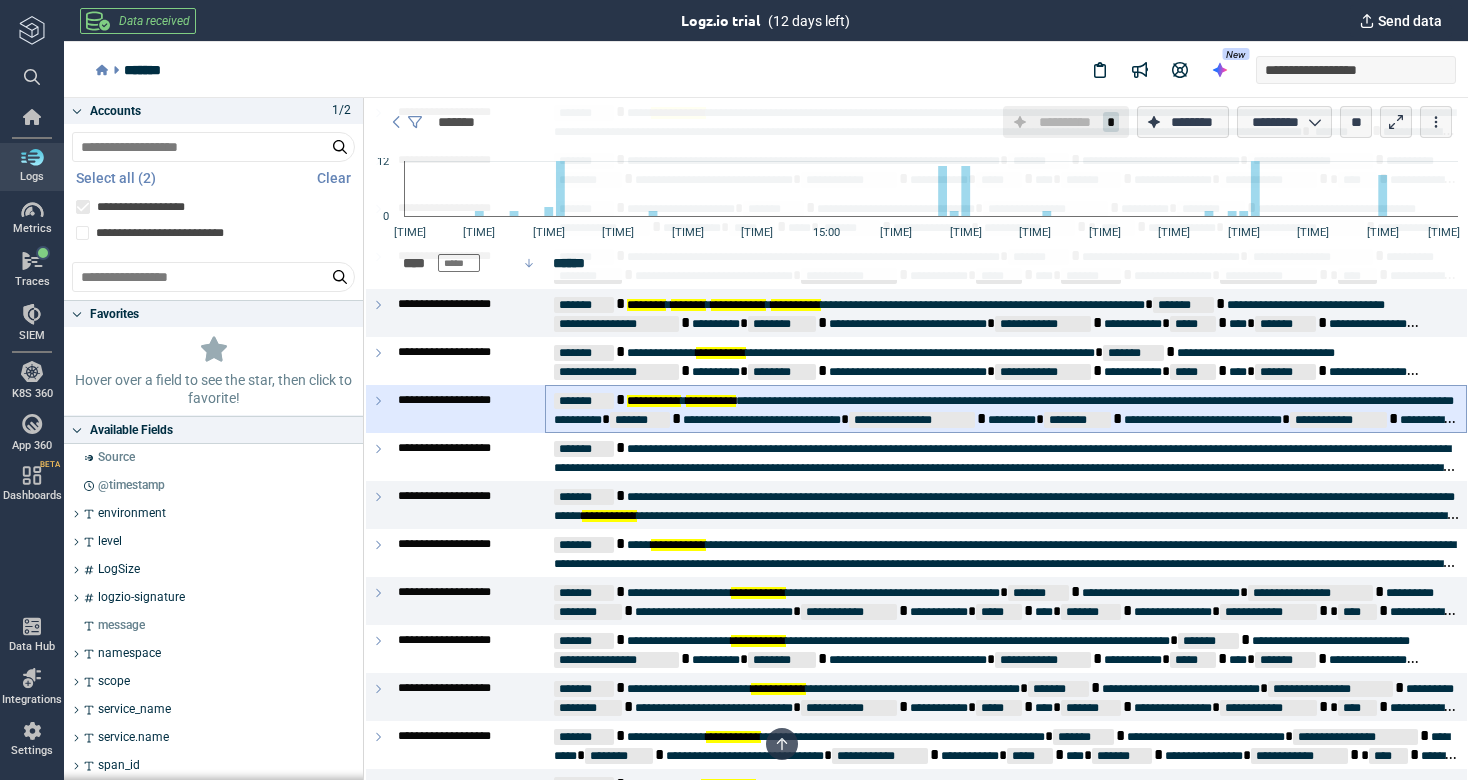 scroll, scrollTop: 1385, scrollLeft: 0, axis: vertical 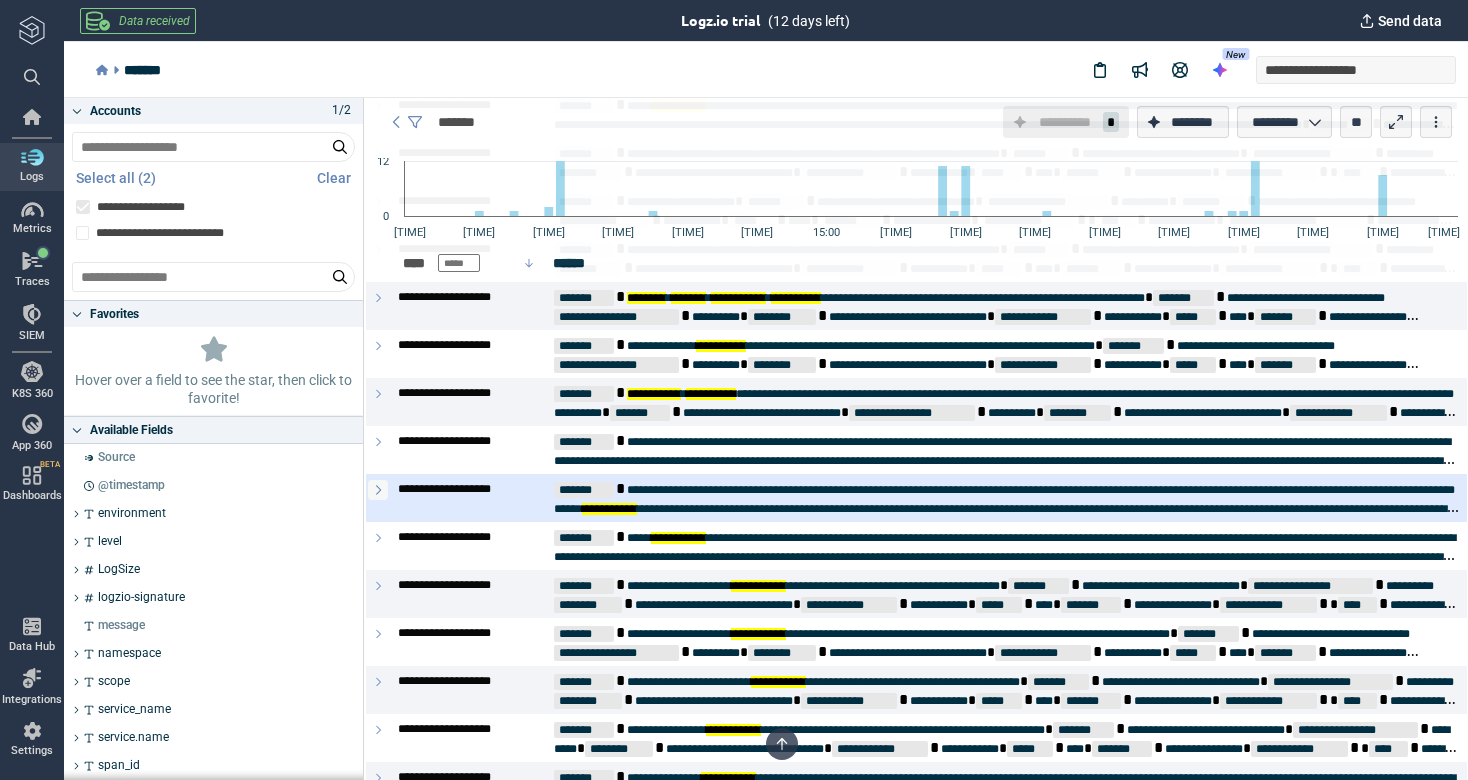 click at bounding box center [378, 489] 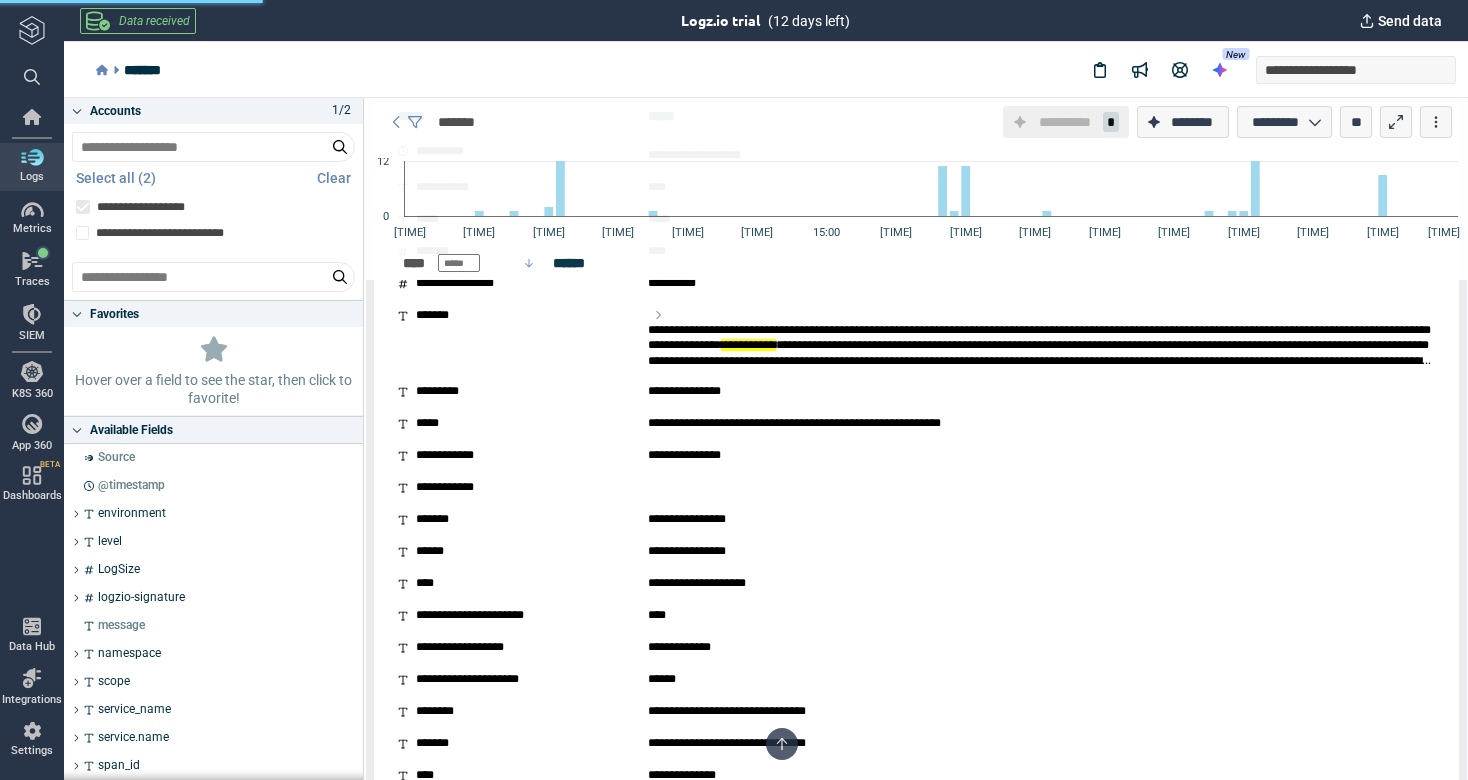 scroll, scrollTop: 1913, scrollLeft: 0, axis: vertical 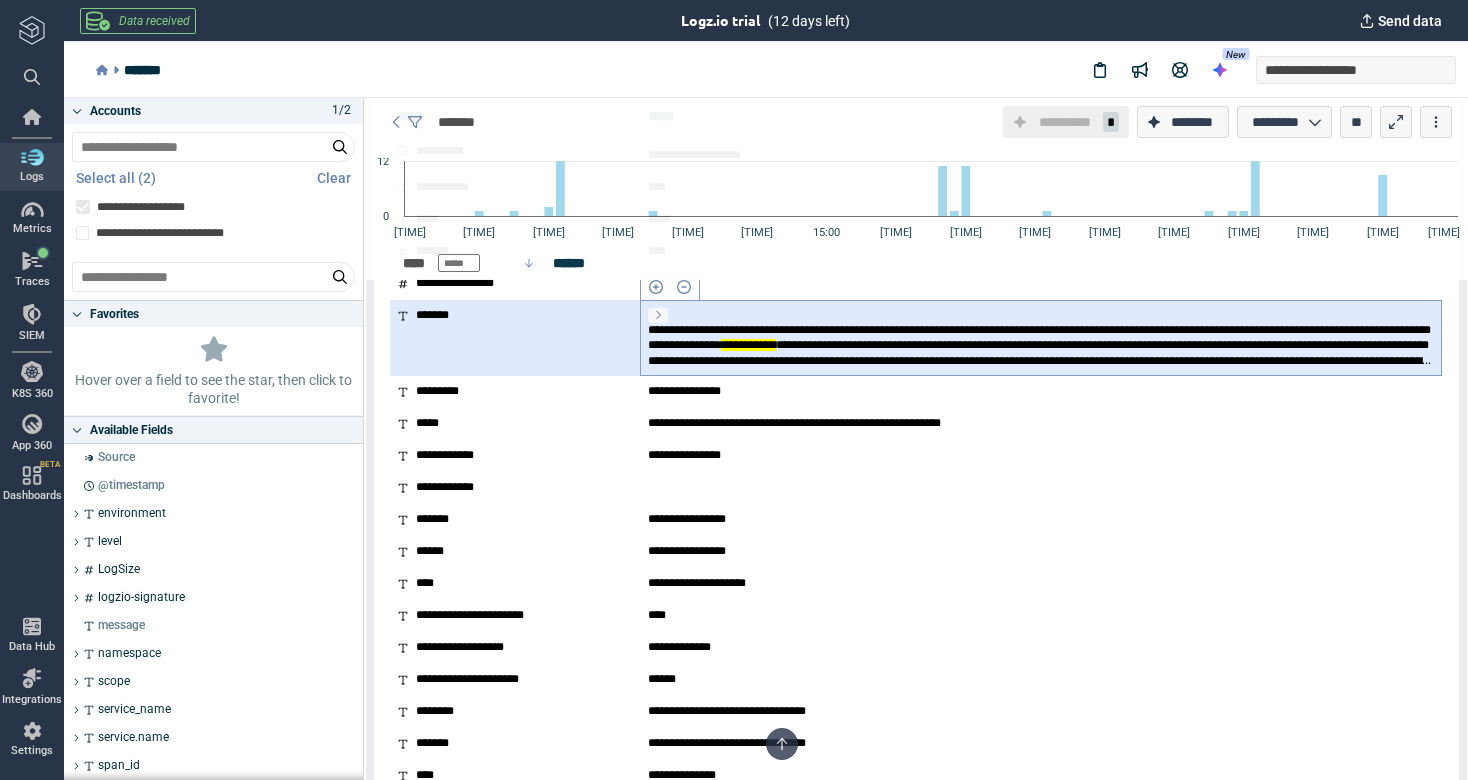 click at bounding box center [658, 315] 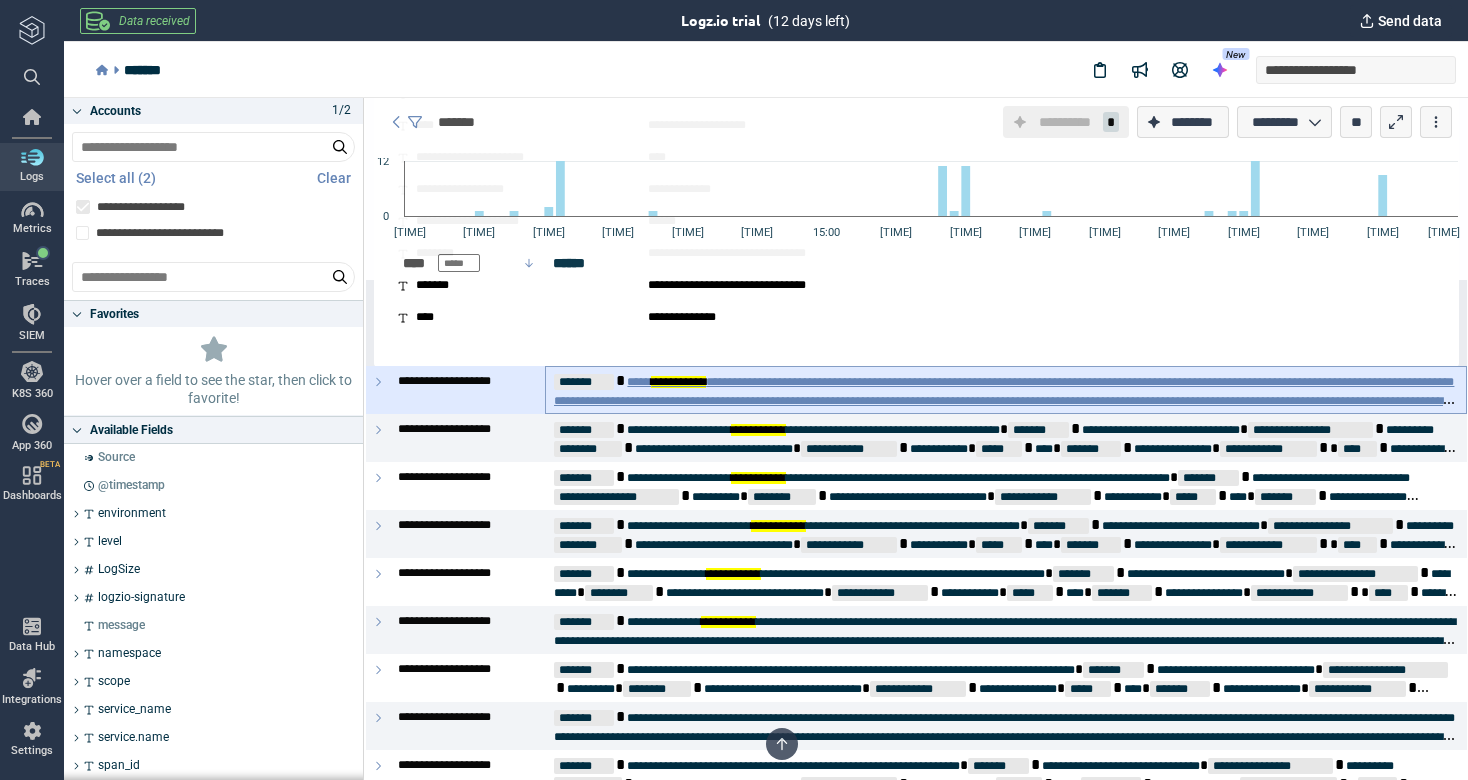 scroll, scrollTop: 2416, scrollLeft: 0, axis: vertical 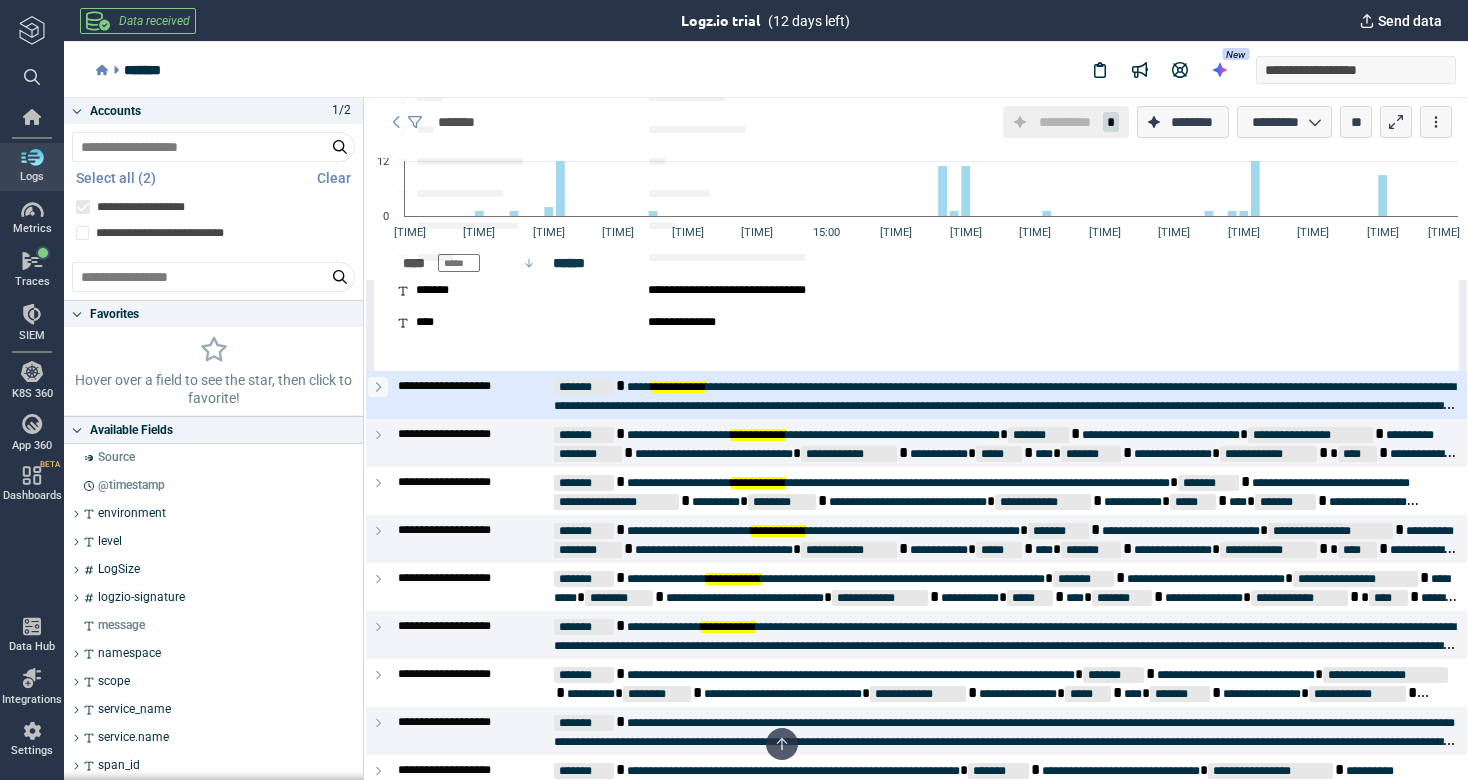 click at bounding box center [378, 387] 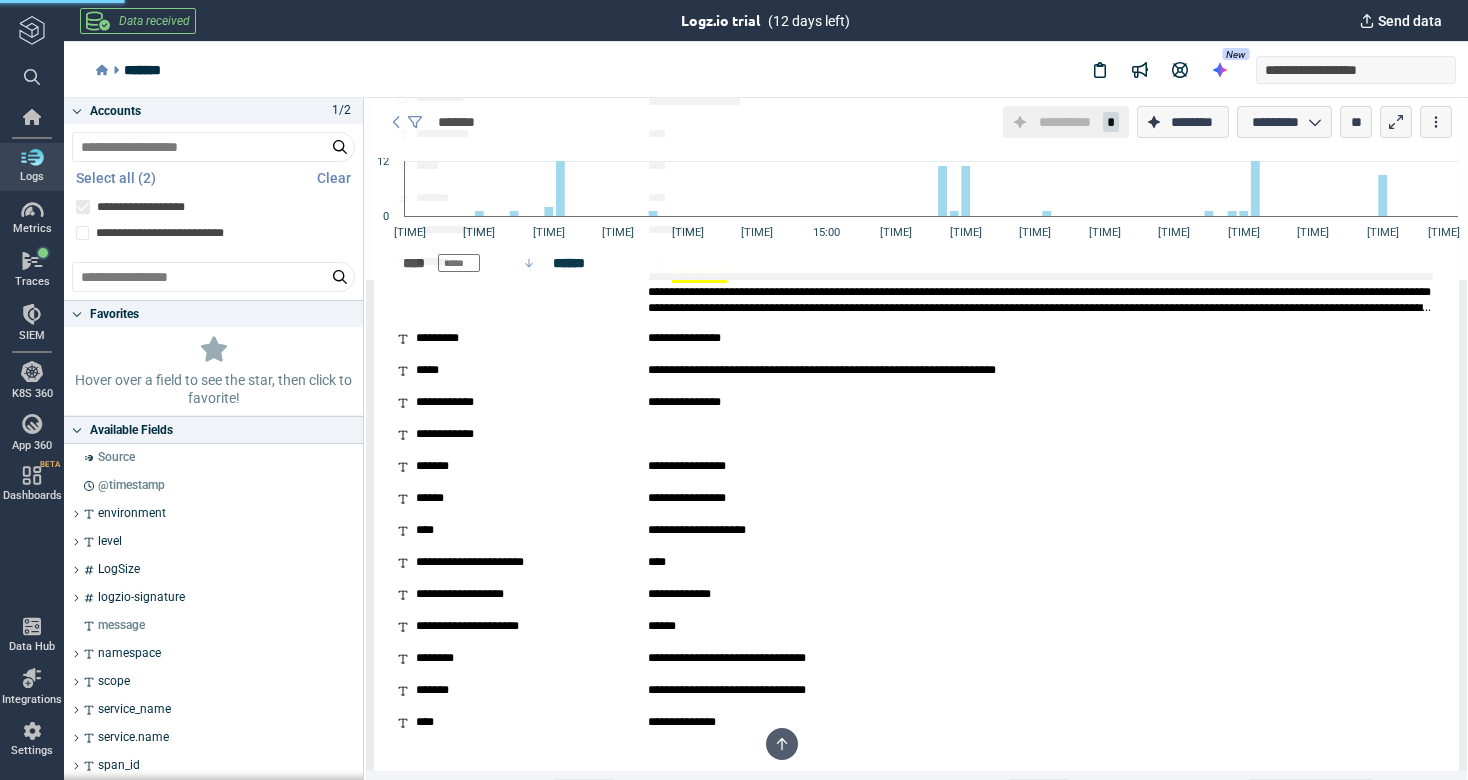 scroll, scrollTop: 2869, scrollLeft: 0, axis: vertical 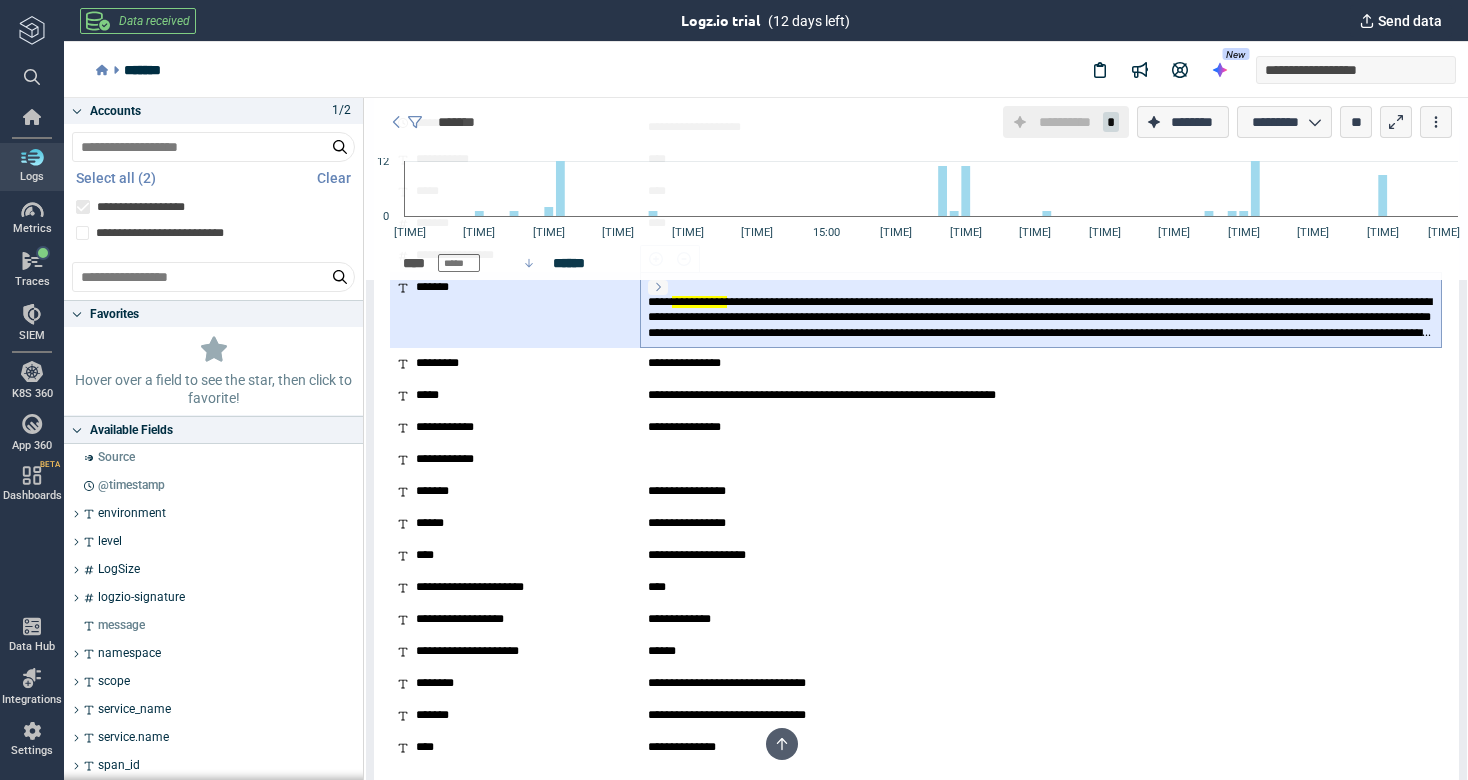 click at bounding box center [658, 287] 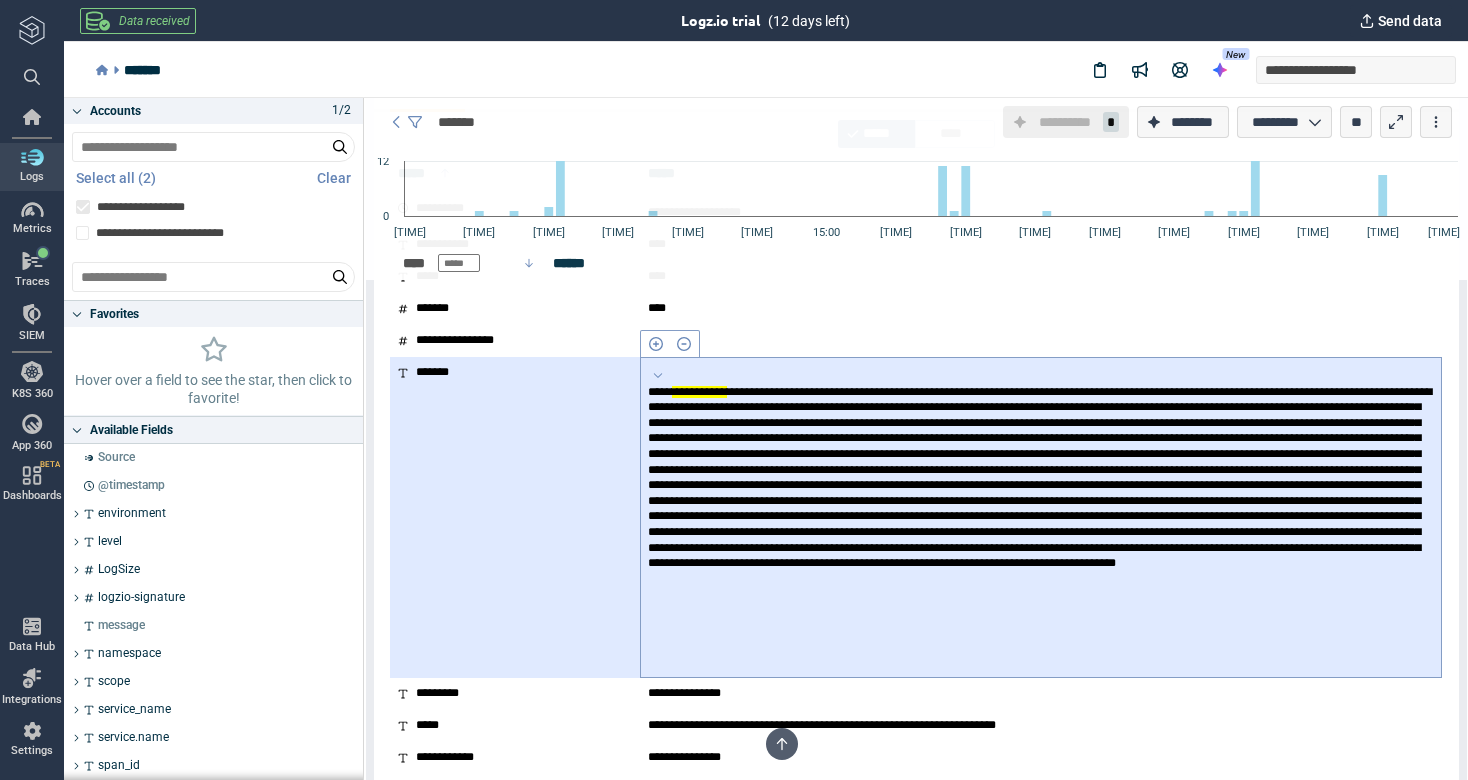 scroll, scrollTop: 2795, scrollLeft: 0, axis: vertical 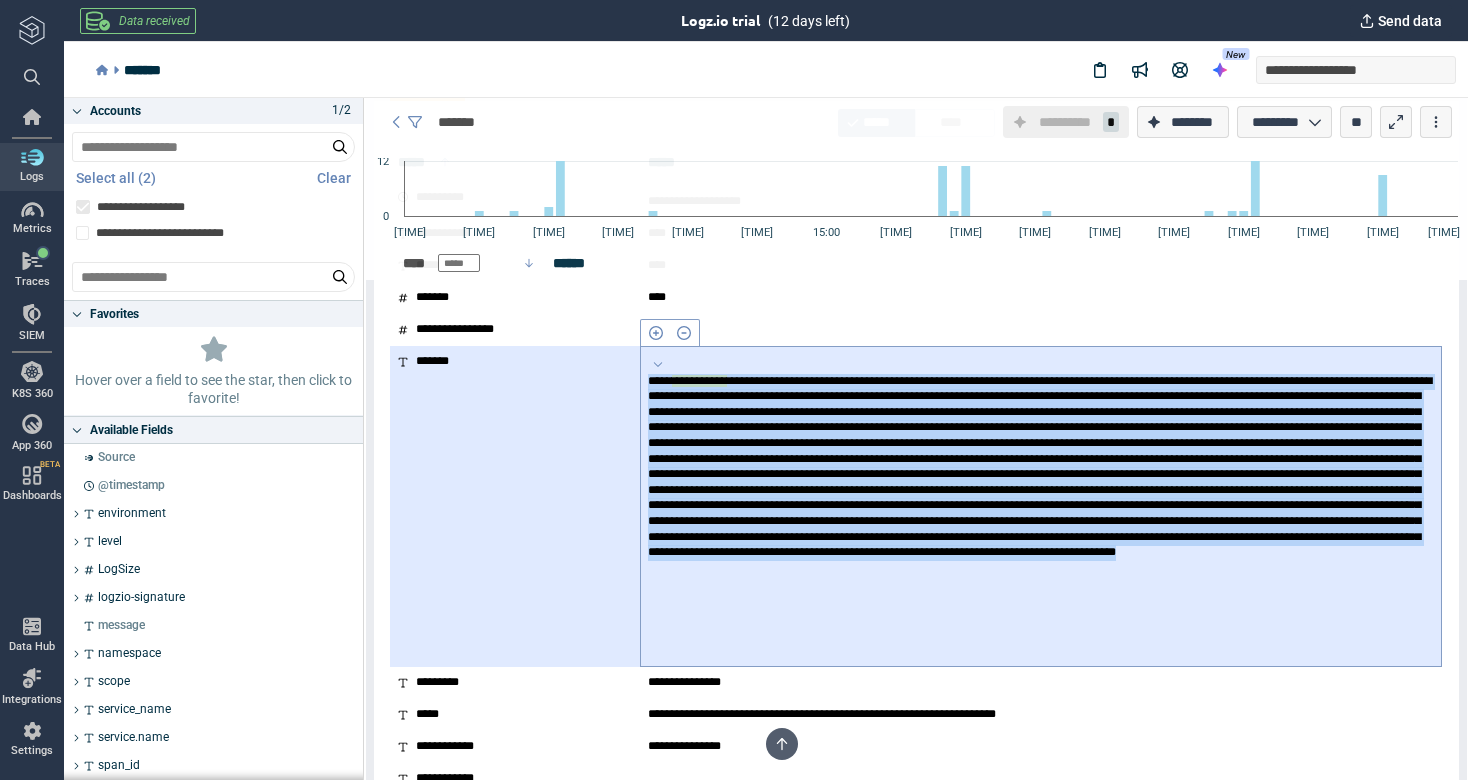 drag, startPoint x: 768, startPoint y: 651, endPoint x: 644, endPoint y: 381, distance: 297.11276 